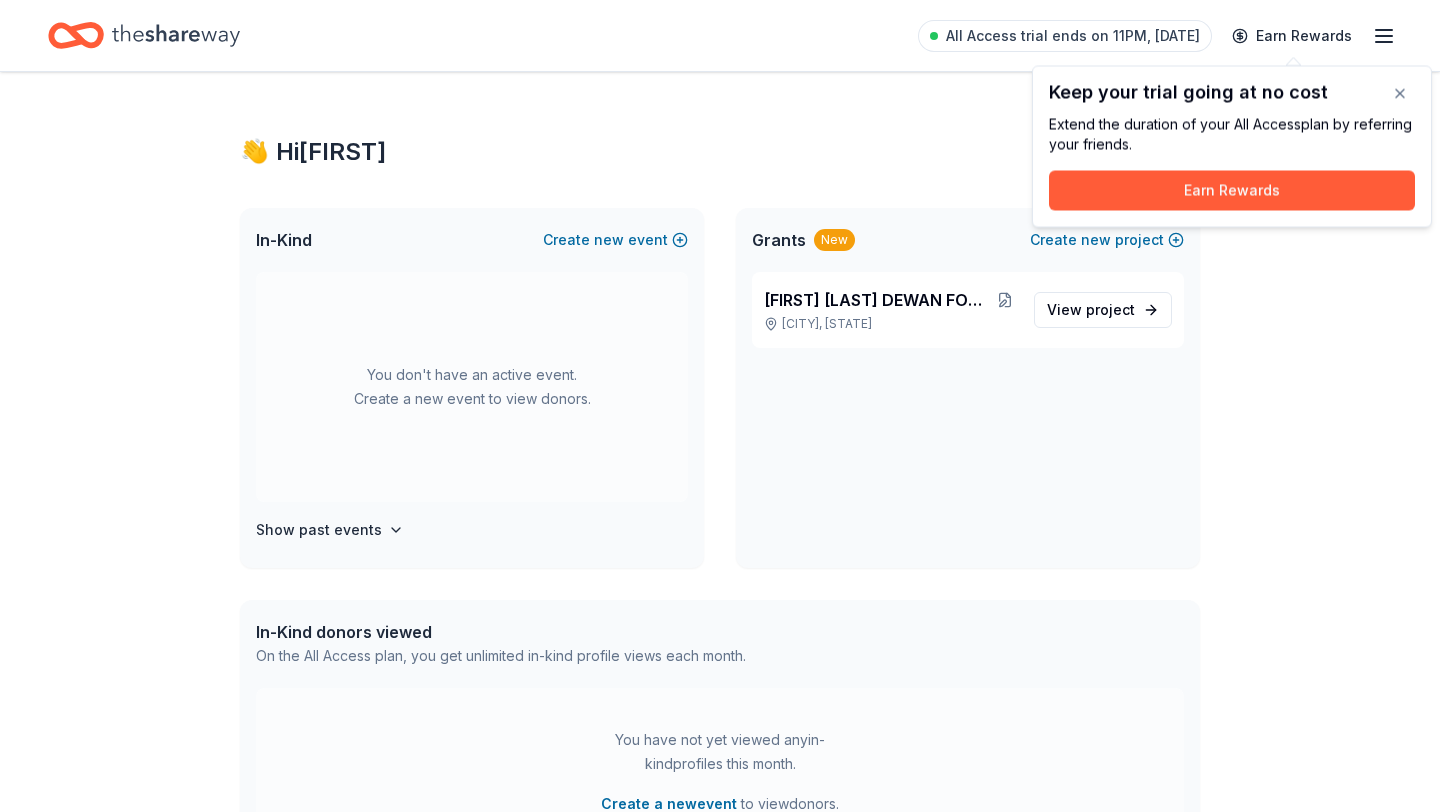 scroll, scrollTop: 0, scrollLeft: 0, axis: both 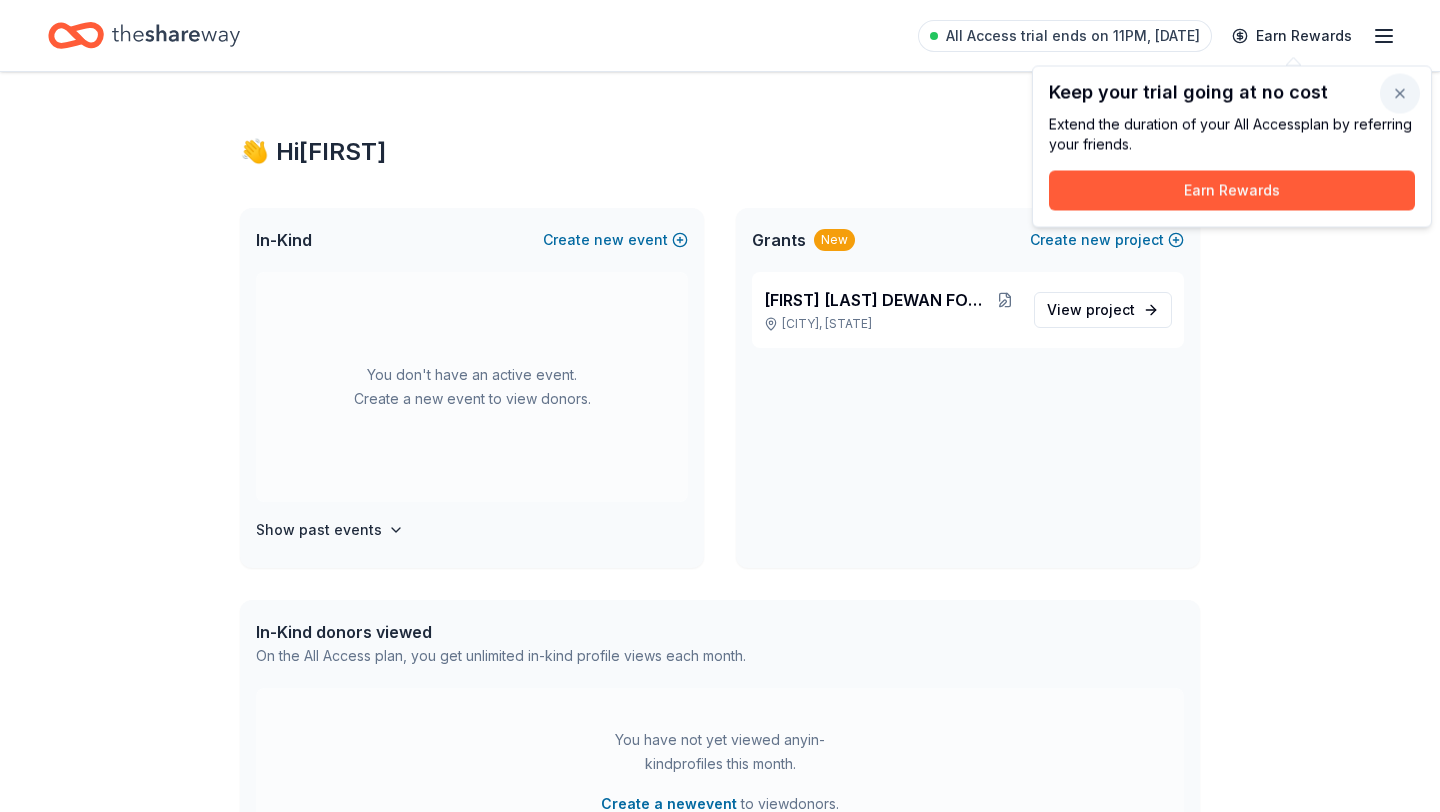click at bounding box center [1400, 94] 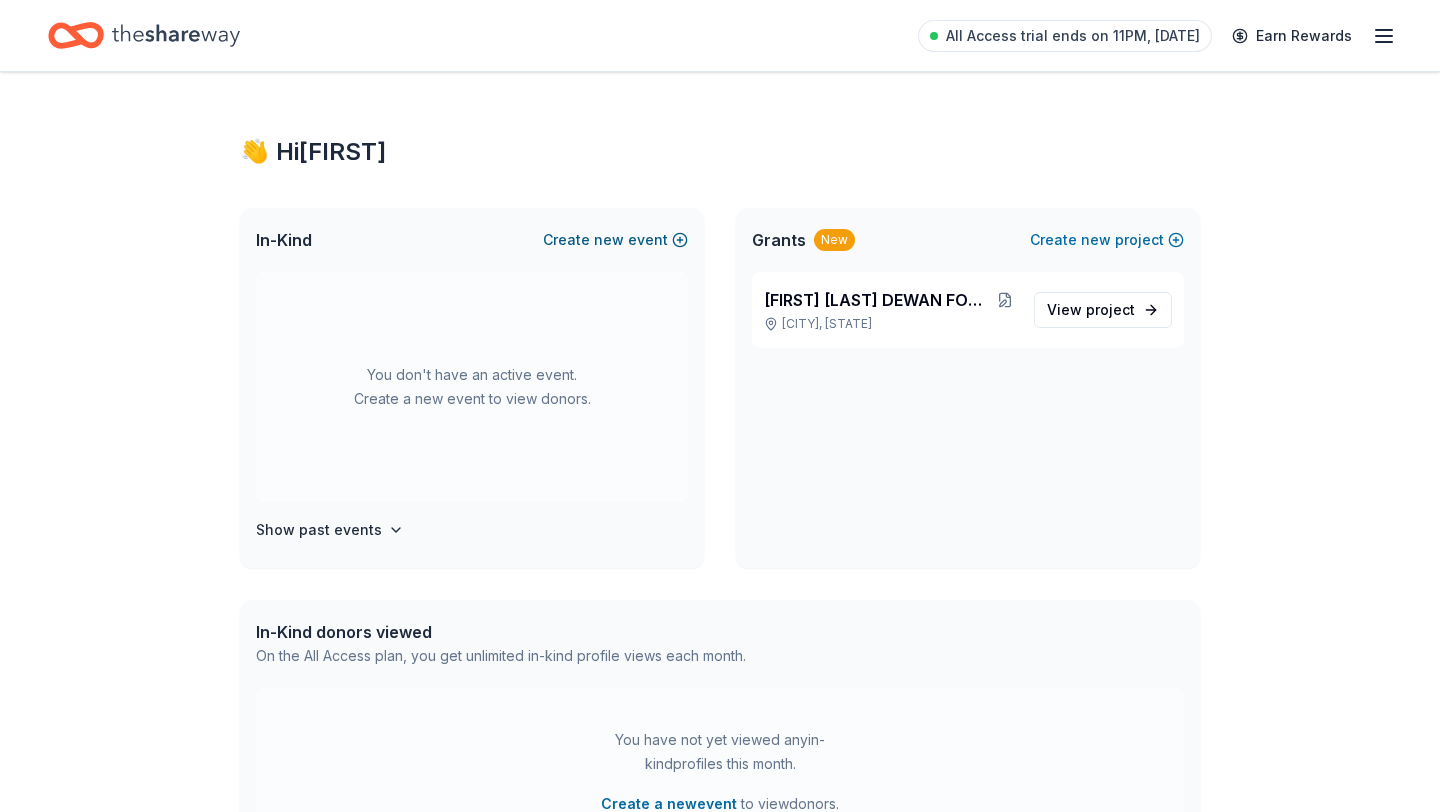 click on "new" at bounding box center (609, 240) 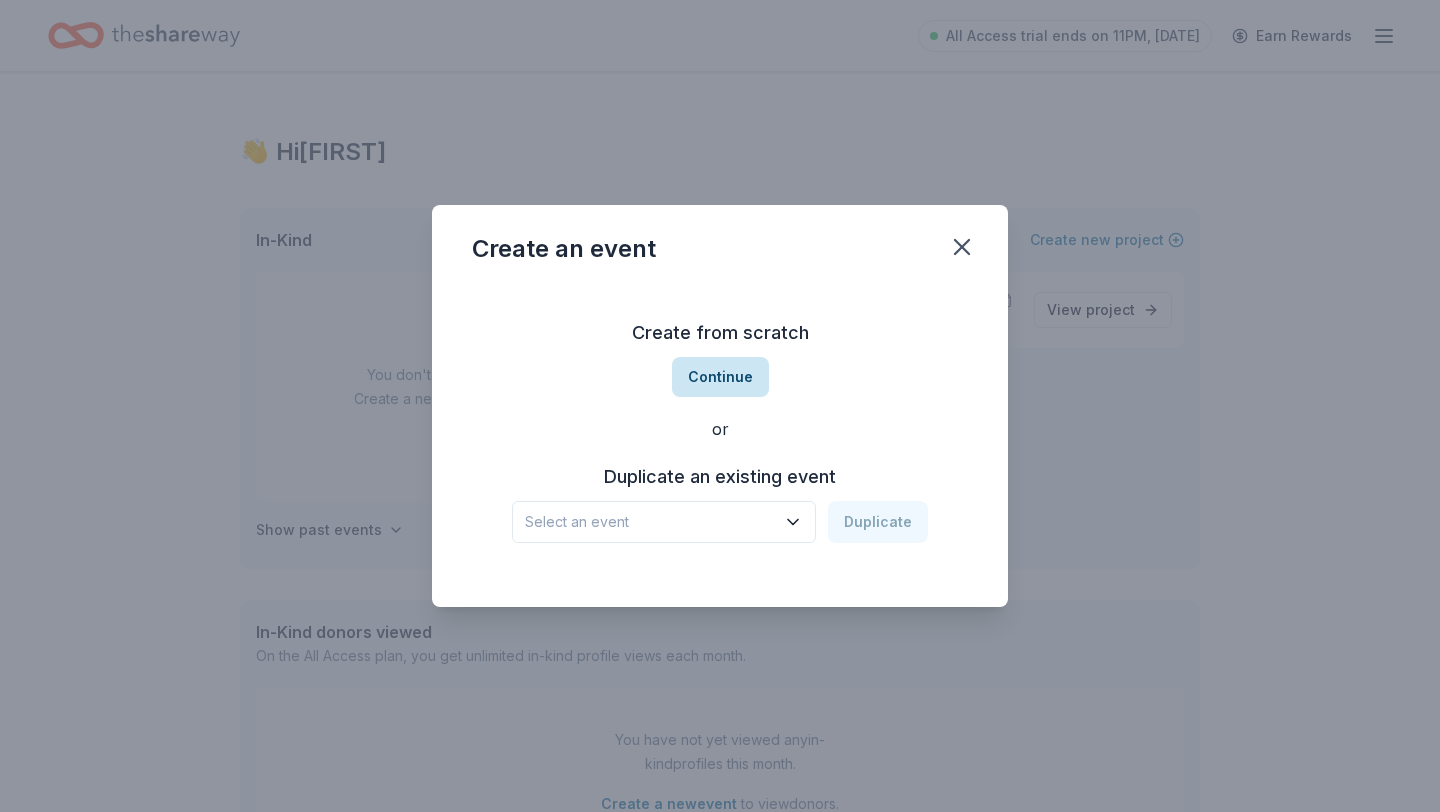 click on "Continue" at bounding box center [720, 377] 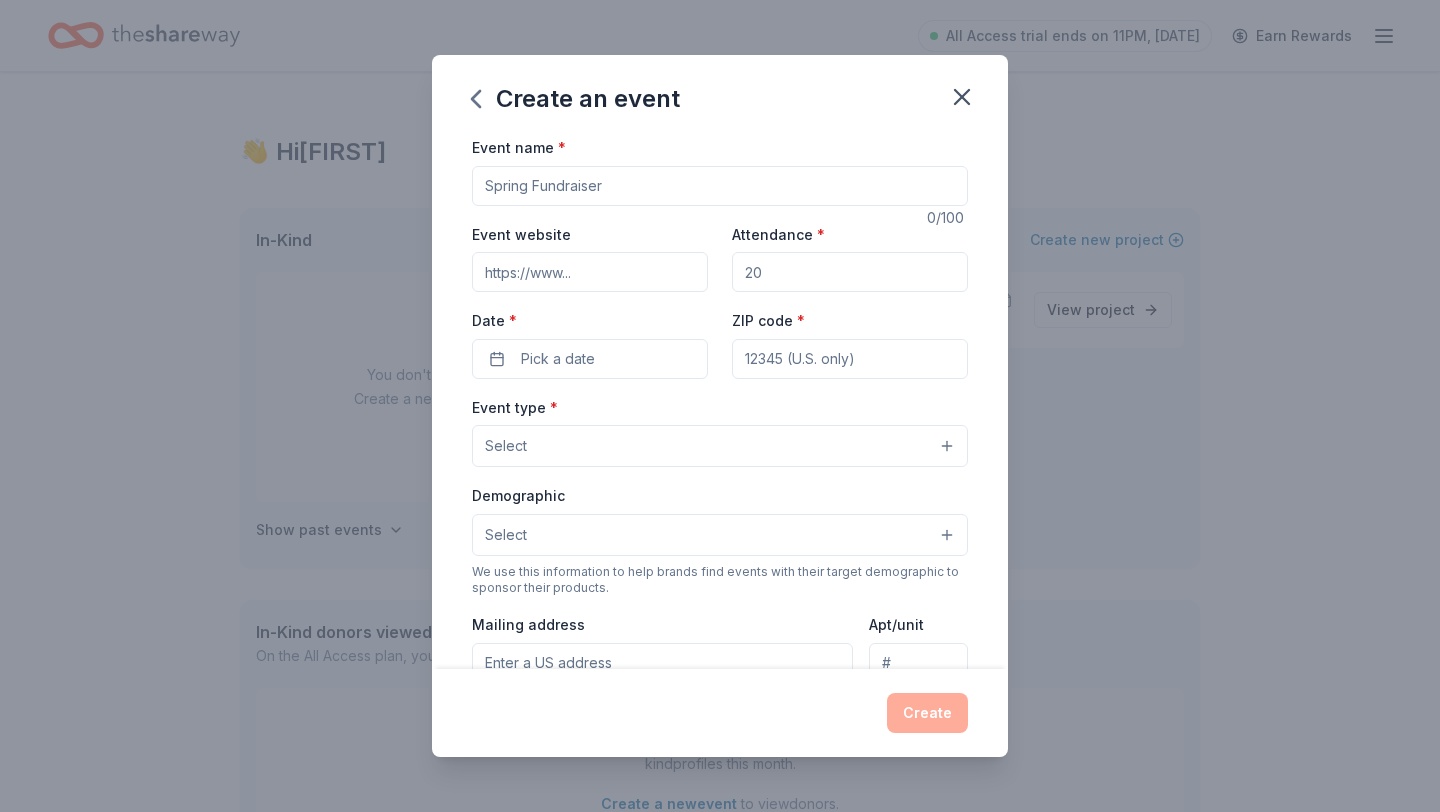 click on "Event website" at bounding box center (590, 272) 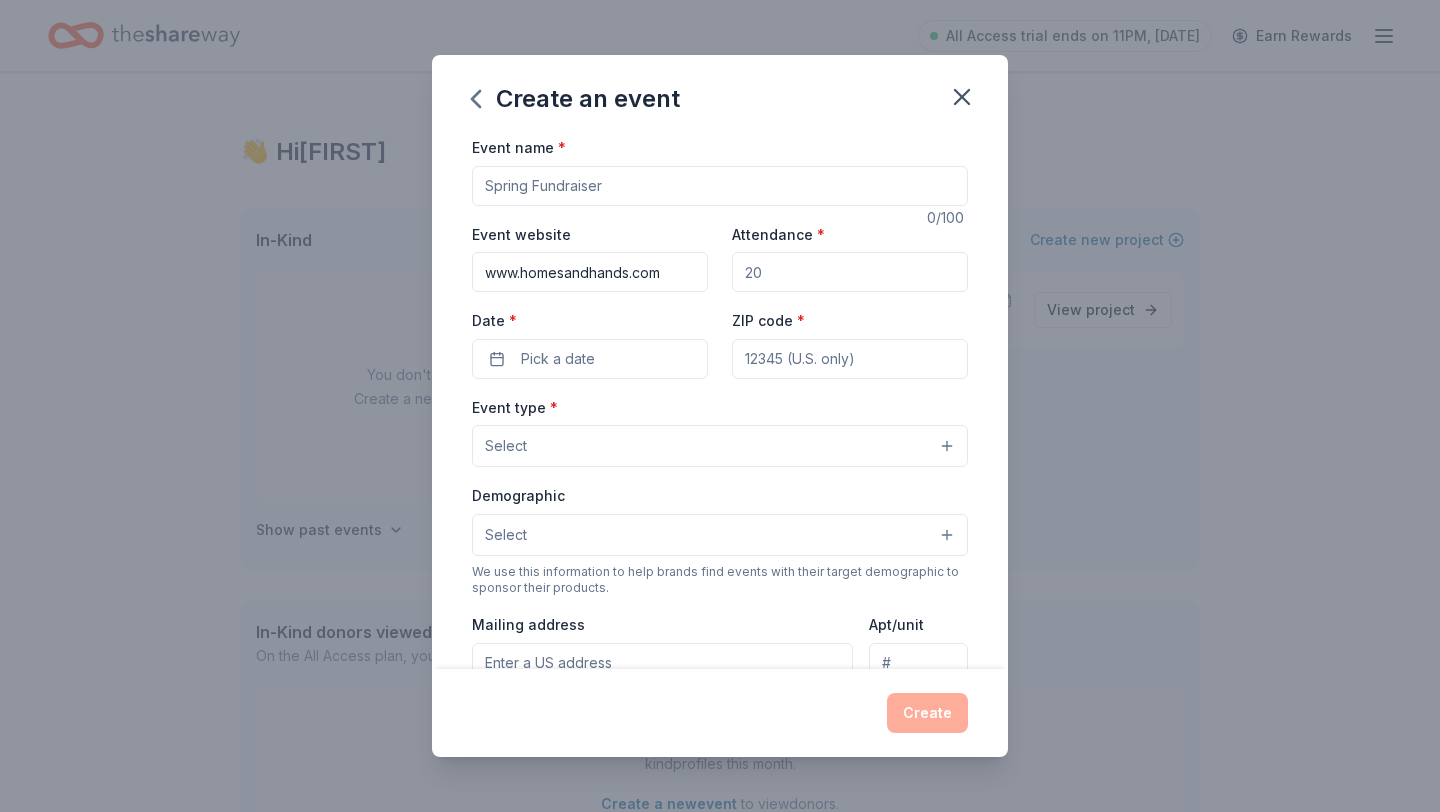 type on "www.homesandhands.com" 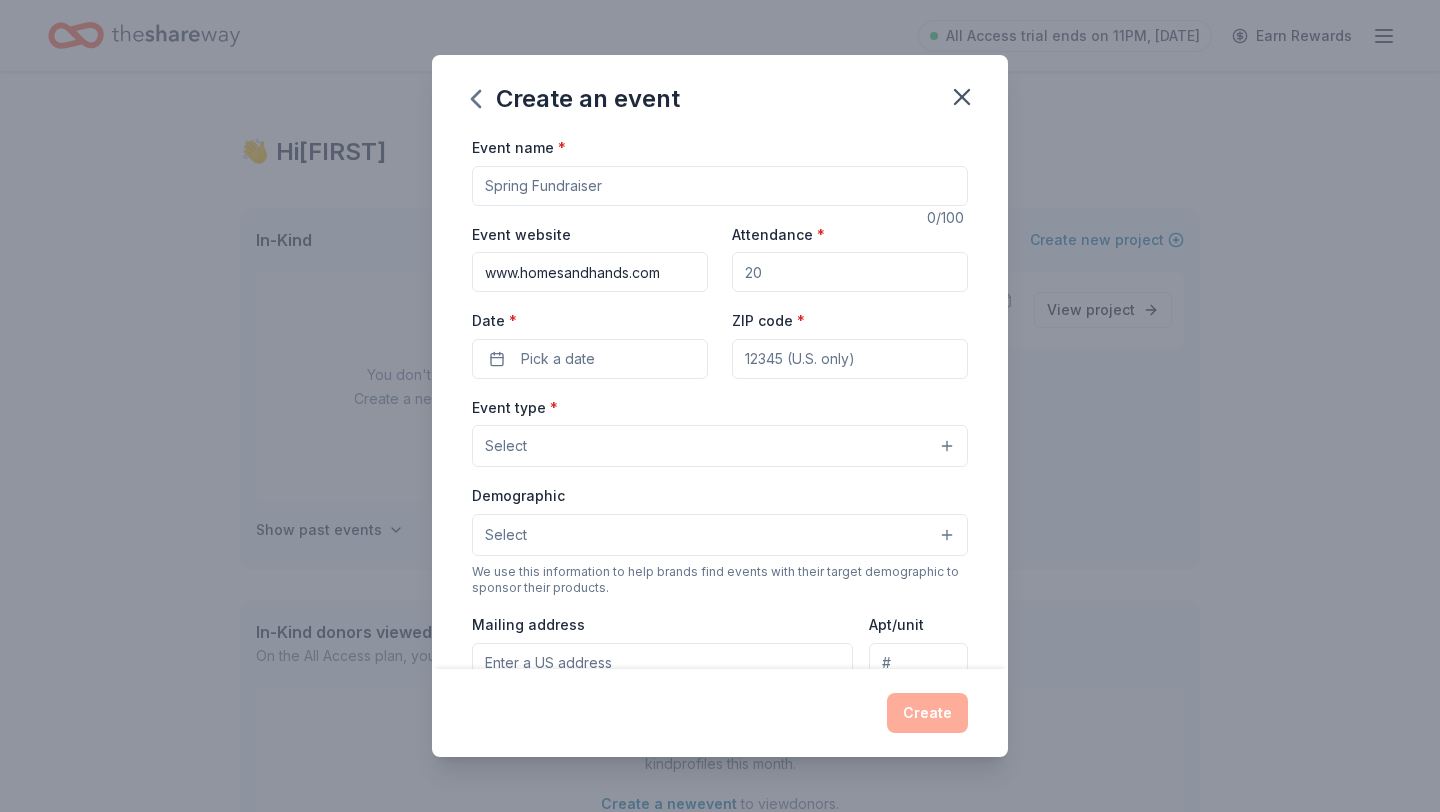 click on "Select" at bounding box center [720, 446] 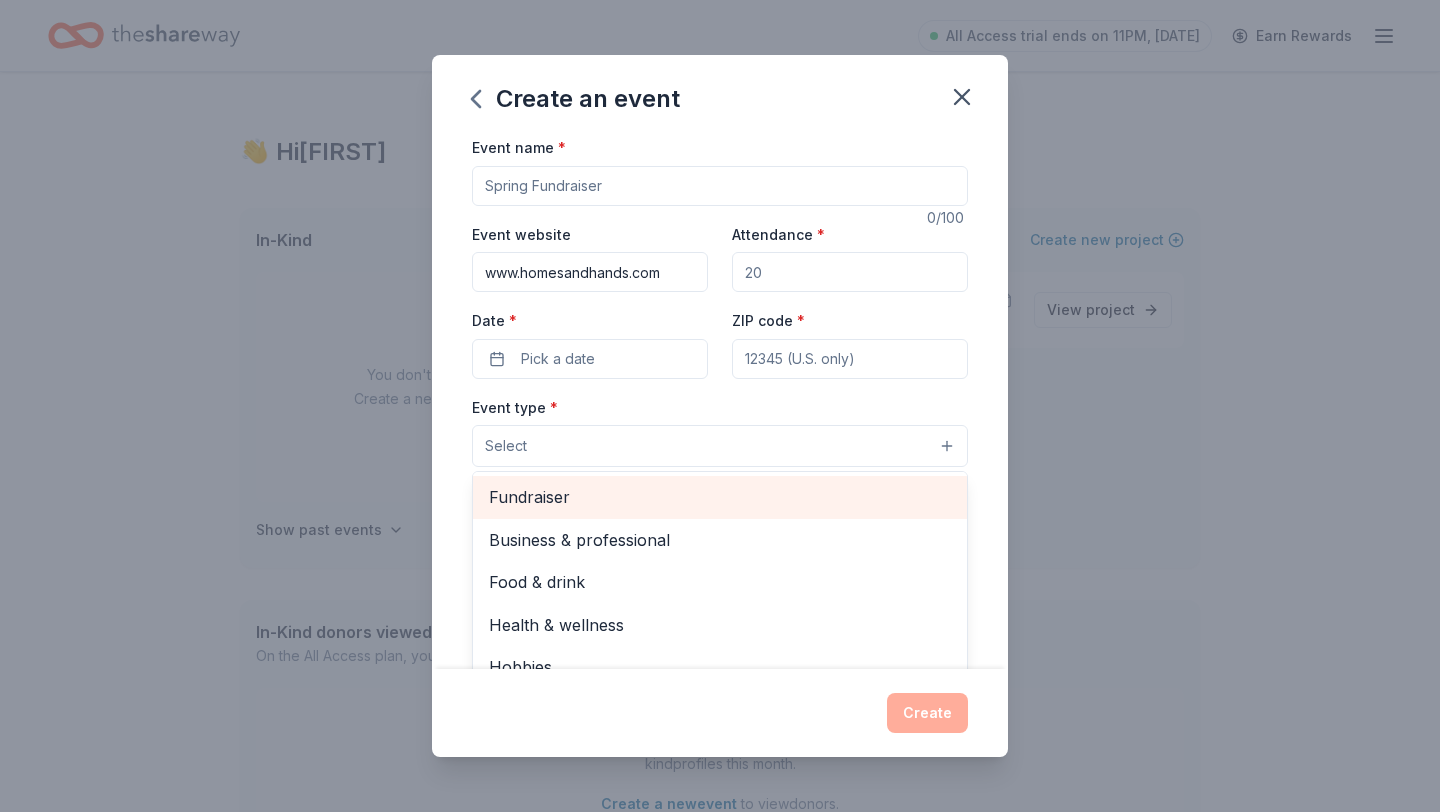 click on "Fundraiser" at bounding box center (720, 497) 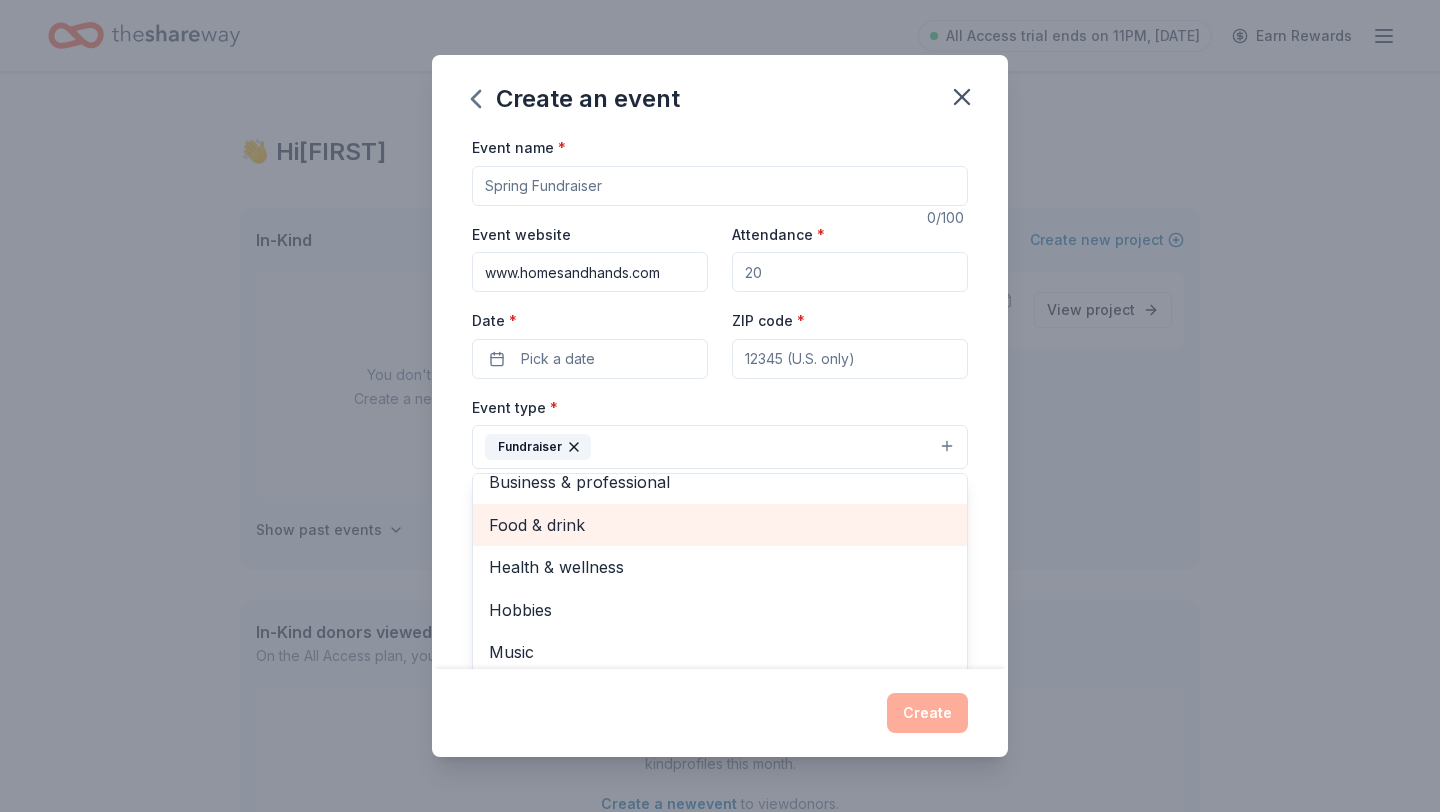 scroll, scrollTop: 15, scrollLeft: 0, axis: vertical 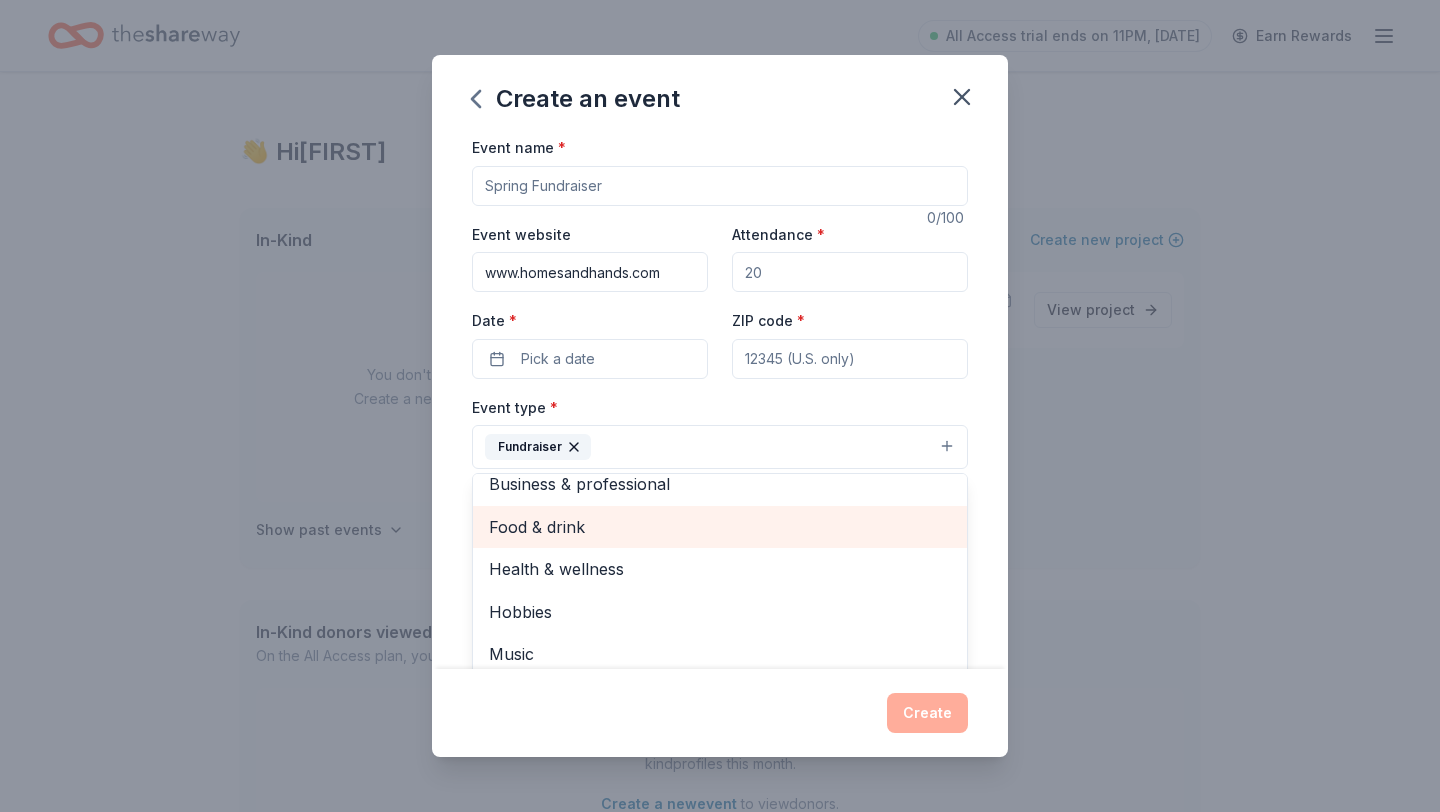 click on "Food & drink" at bounding box center (720, 527) 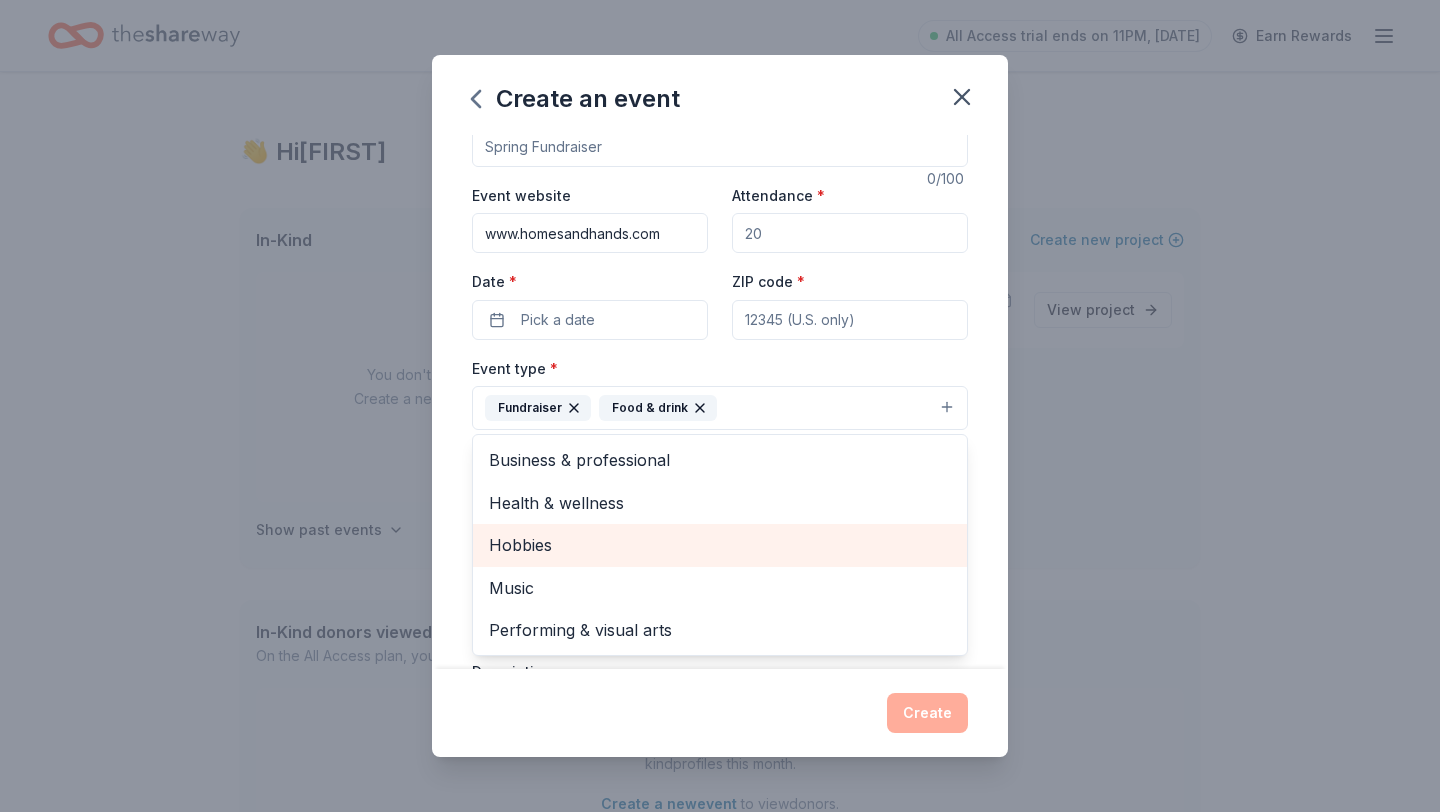 scroll, scrollTop: 46, scrollLeft: 0, axis: vertical 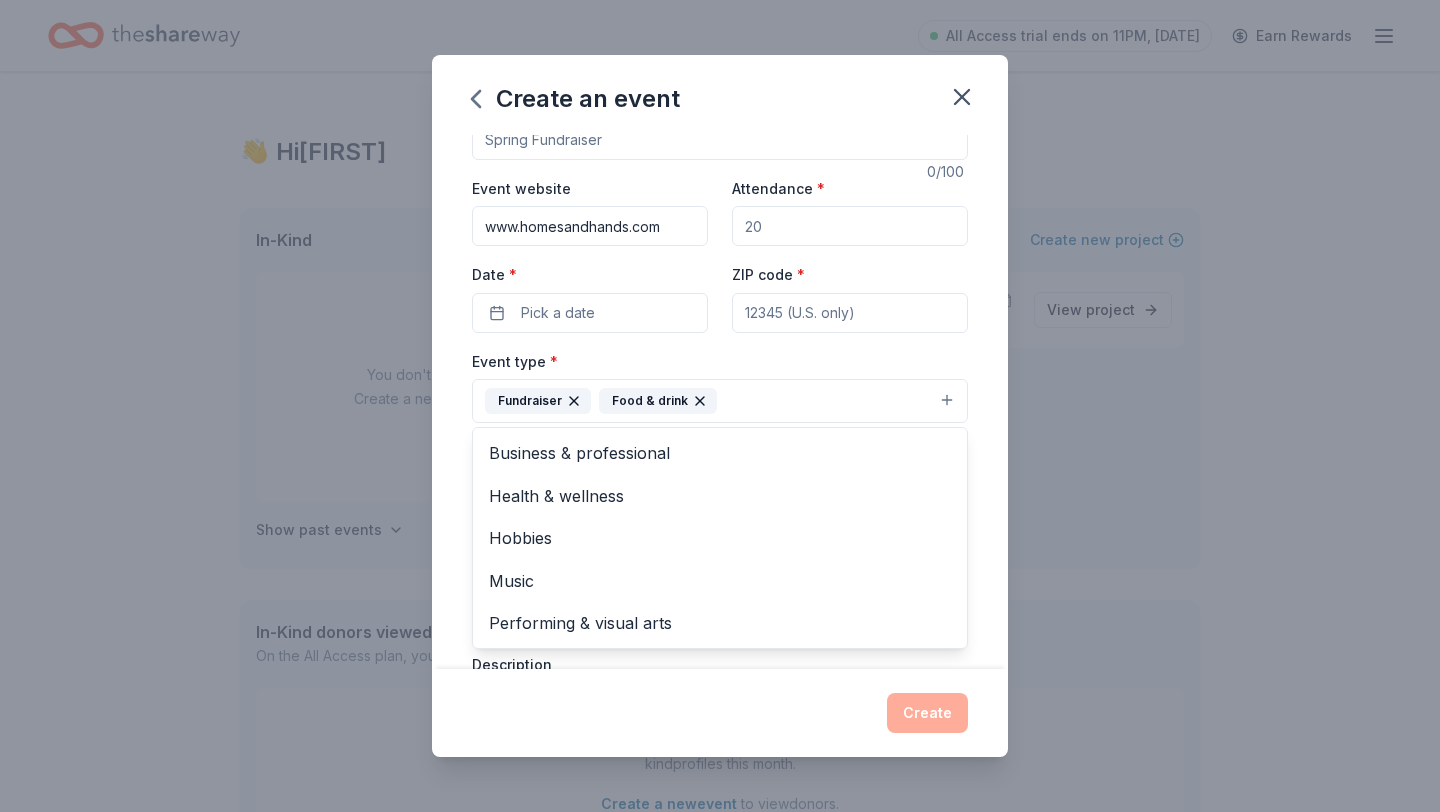 click on "Event name * 0 /100 Event website www.homesandhands.com Attendance * Date * Pick a date ZIP code * Event type * Fundraiser Food & drink Business & professional Health & wellness Hobbies Music Performing & visual arts Demographic Select We use this information to help brands find events with their target demographic to sponsor their products. Mailing address Apt/unit Description What are you looking for? * Auction & raffle Meals Snacks Desserts Alcohol Beverages Send me reminders Email me reminders of donor application deadlines Recurring event" at bounding box center (720, 552) 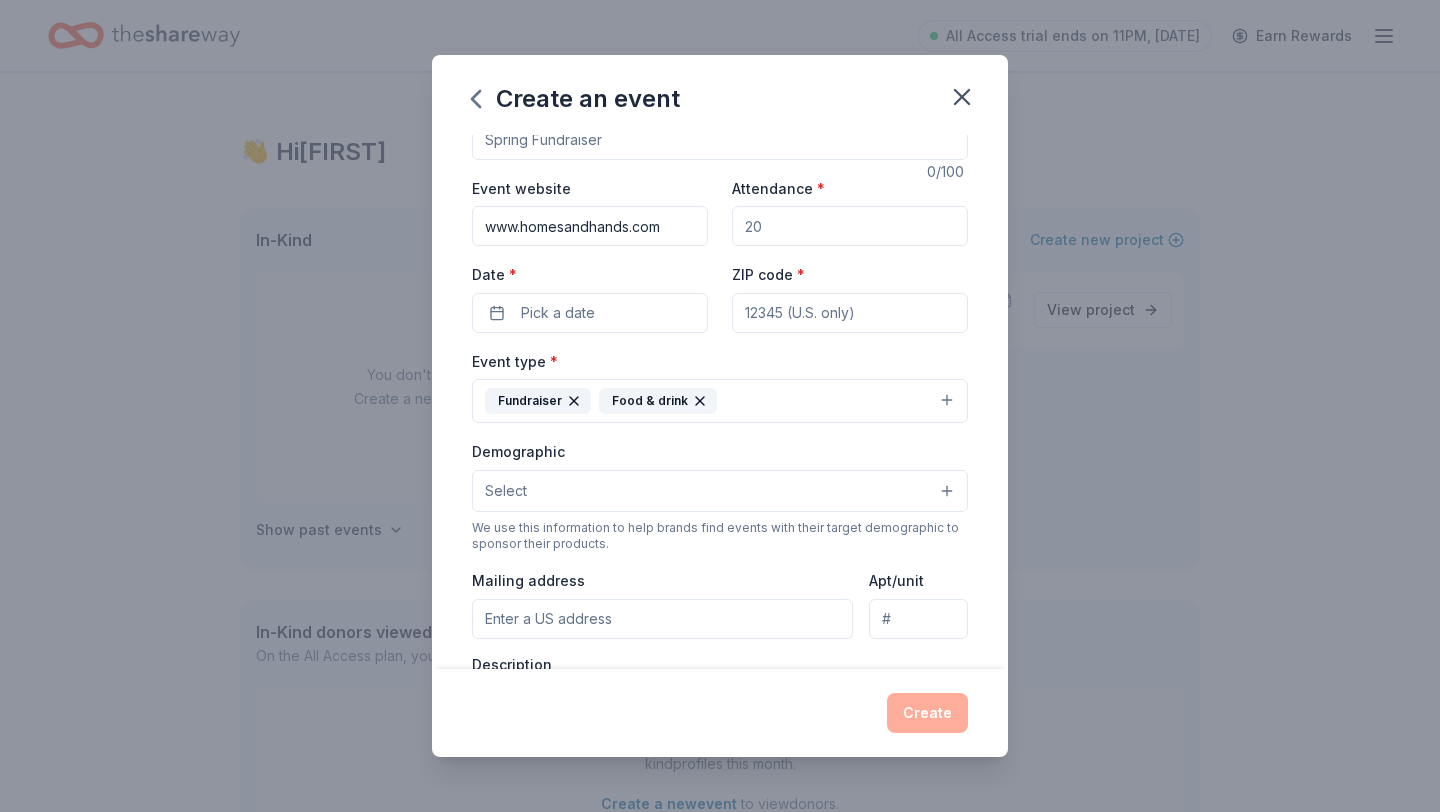 click on "Mailing address" at bounding box center [662, 619] 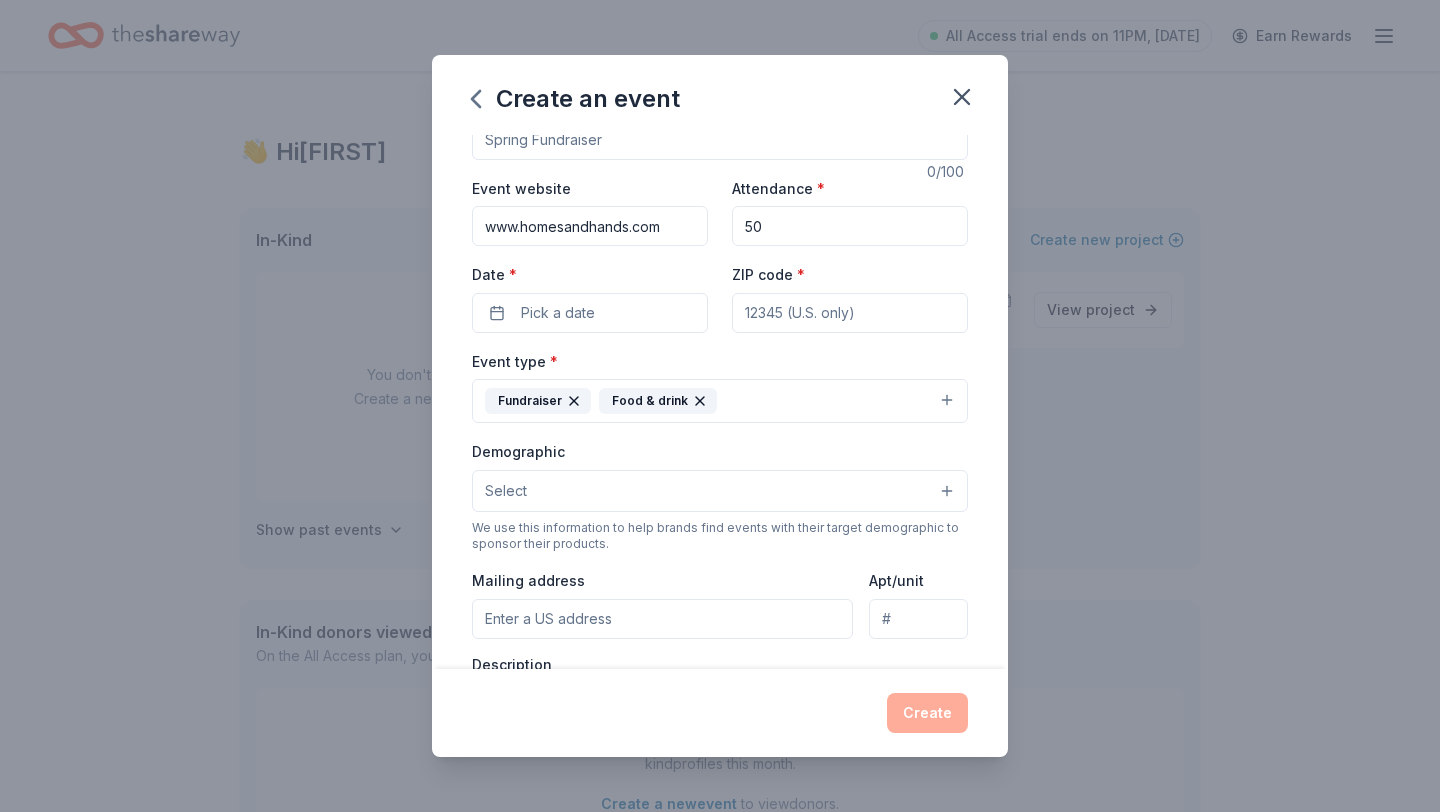 type on "50" 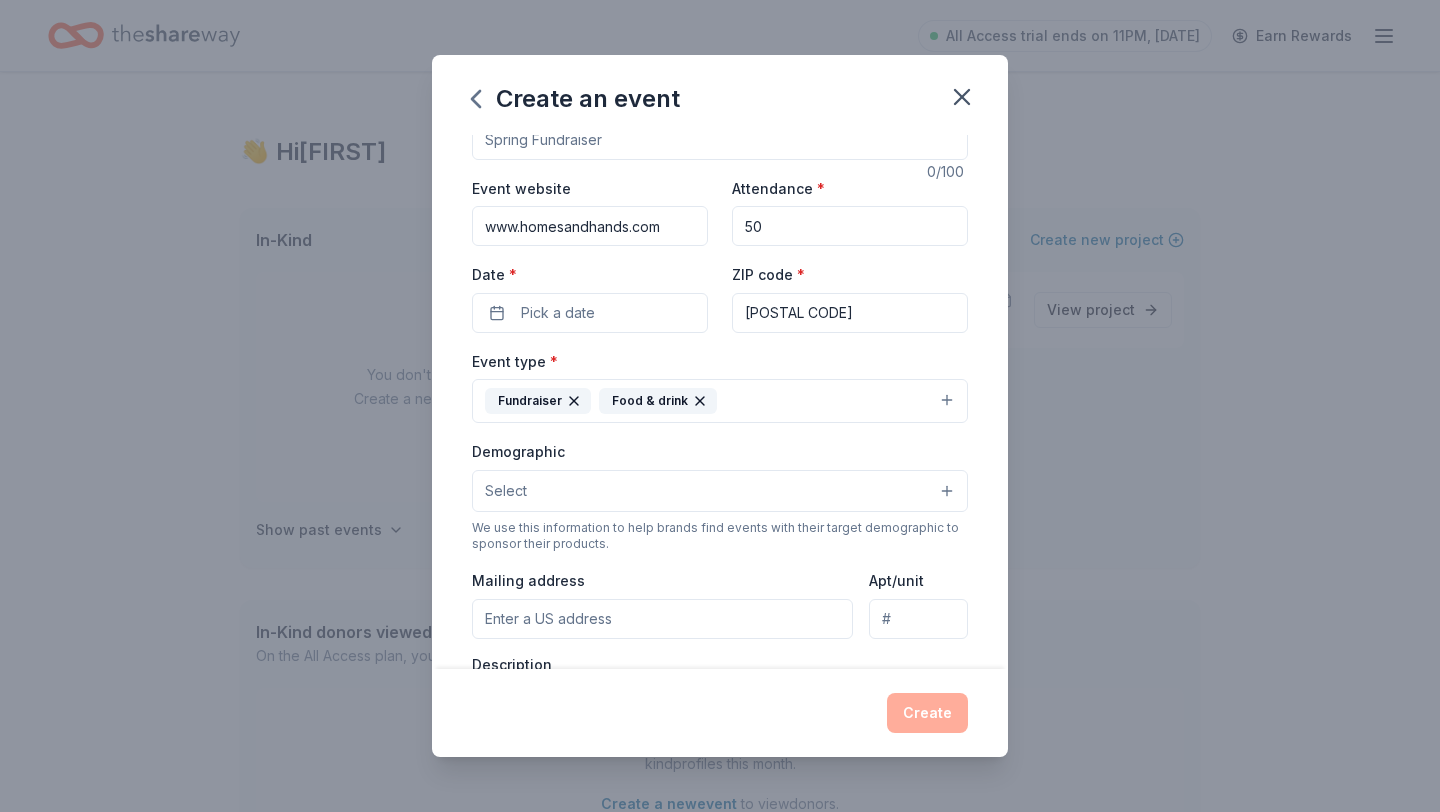 type on "[NUMBER][STREET] [CT]" 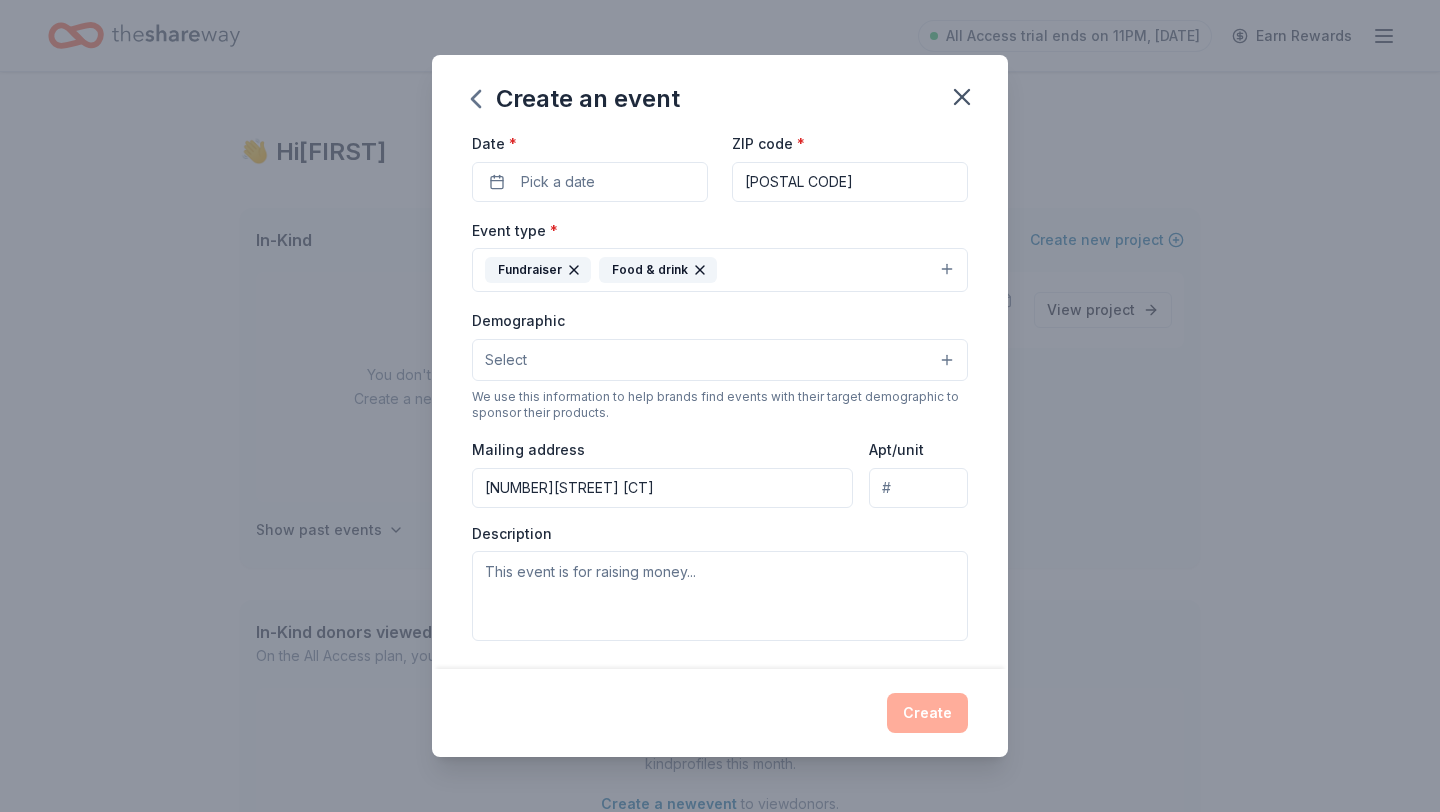 scroll, scrollTop: 97, scrollLeft: 0, axis: vertical 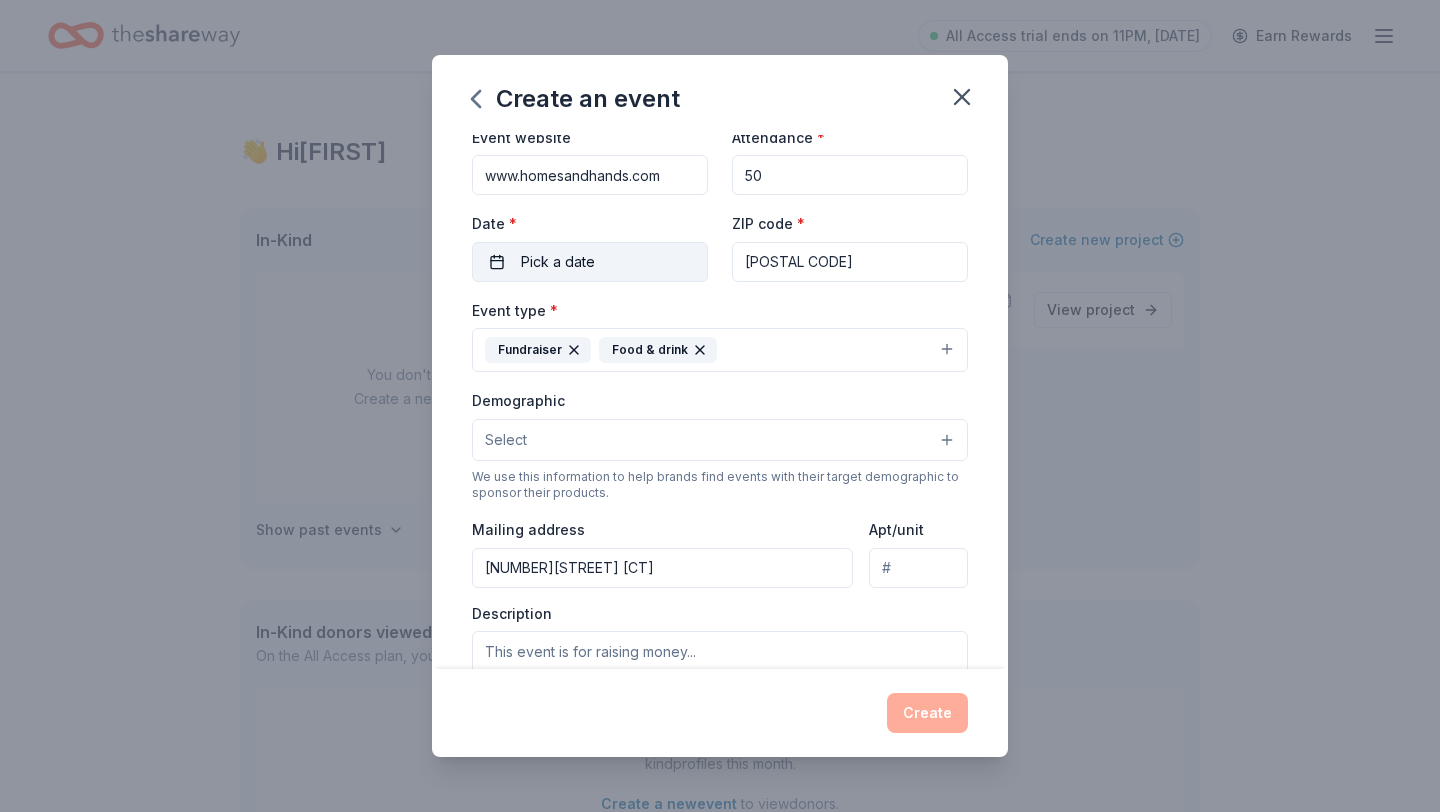 click on "Pick a date" at bounding box center [590, 262] 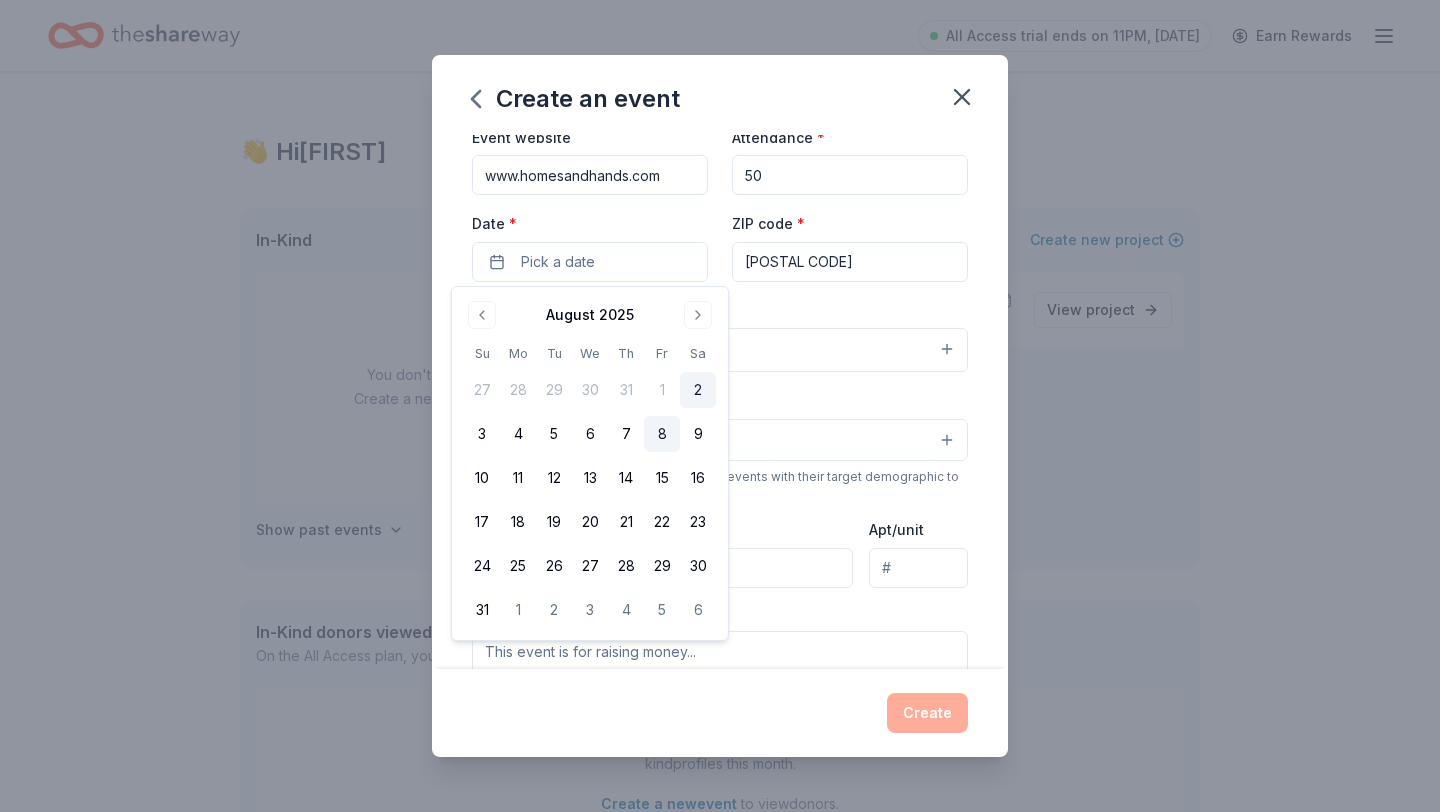 click on "8" at bounding box center [662, 434] 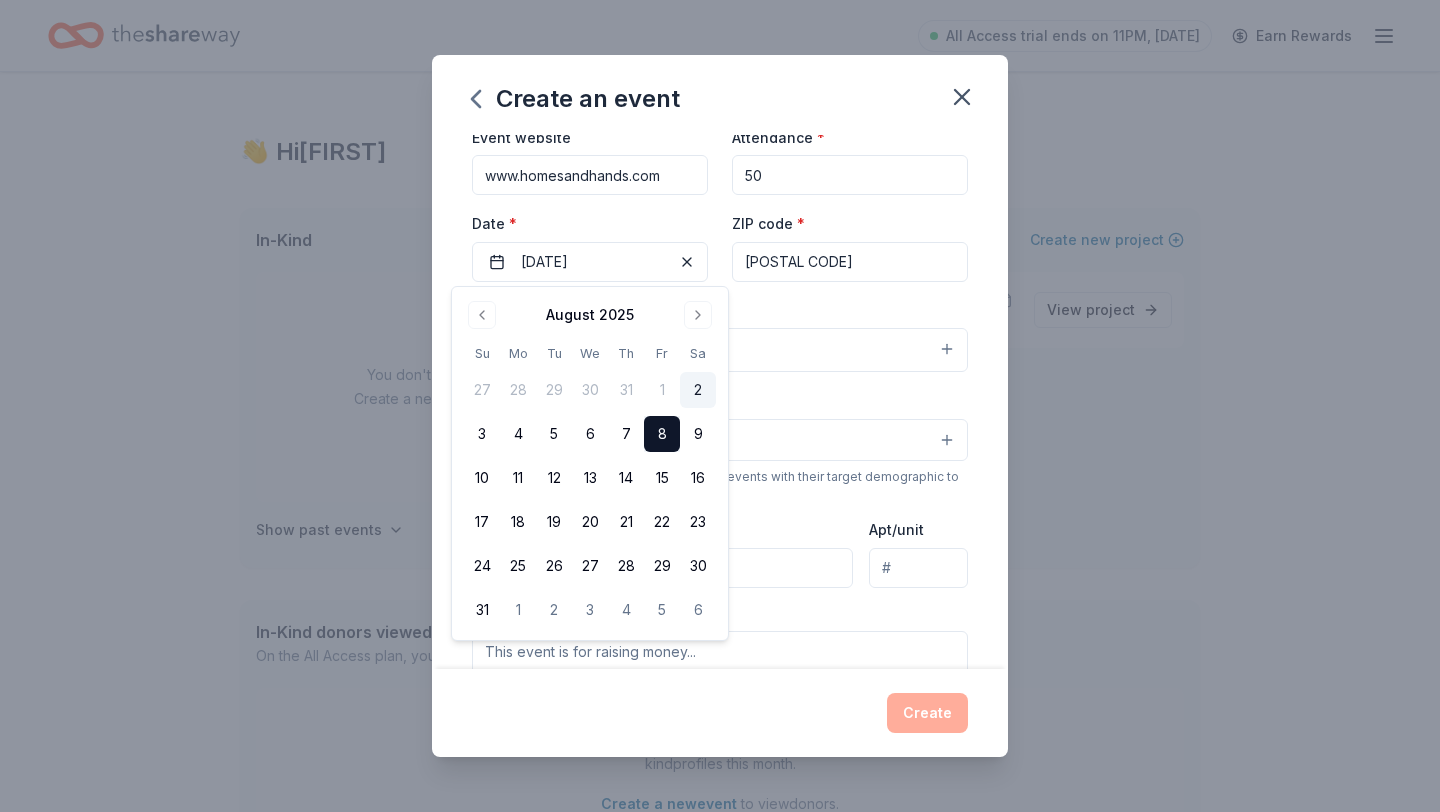click on "Create an event Event name * 0 /100 Event website www.homesandhands.com Attendance * 50 Date * 08/08/2025 ZIP code * 60465 Event type * Fundraiser Food & drink Demographic Select We use this information to help brands find events with their target demographic to sponsor their products. Mailing address 9708S.Kingsbury CT Apt/unit Description What are you looking for? * Auction & raffle Meals Snacks Desserts Alcohol Beverages Send me reminders Email me reminders of donor application deadlines Recurring event Create" at bounding box center (720, 406) 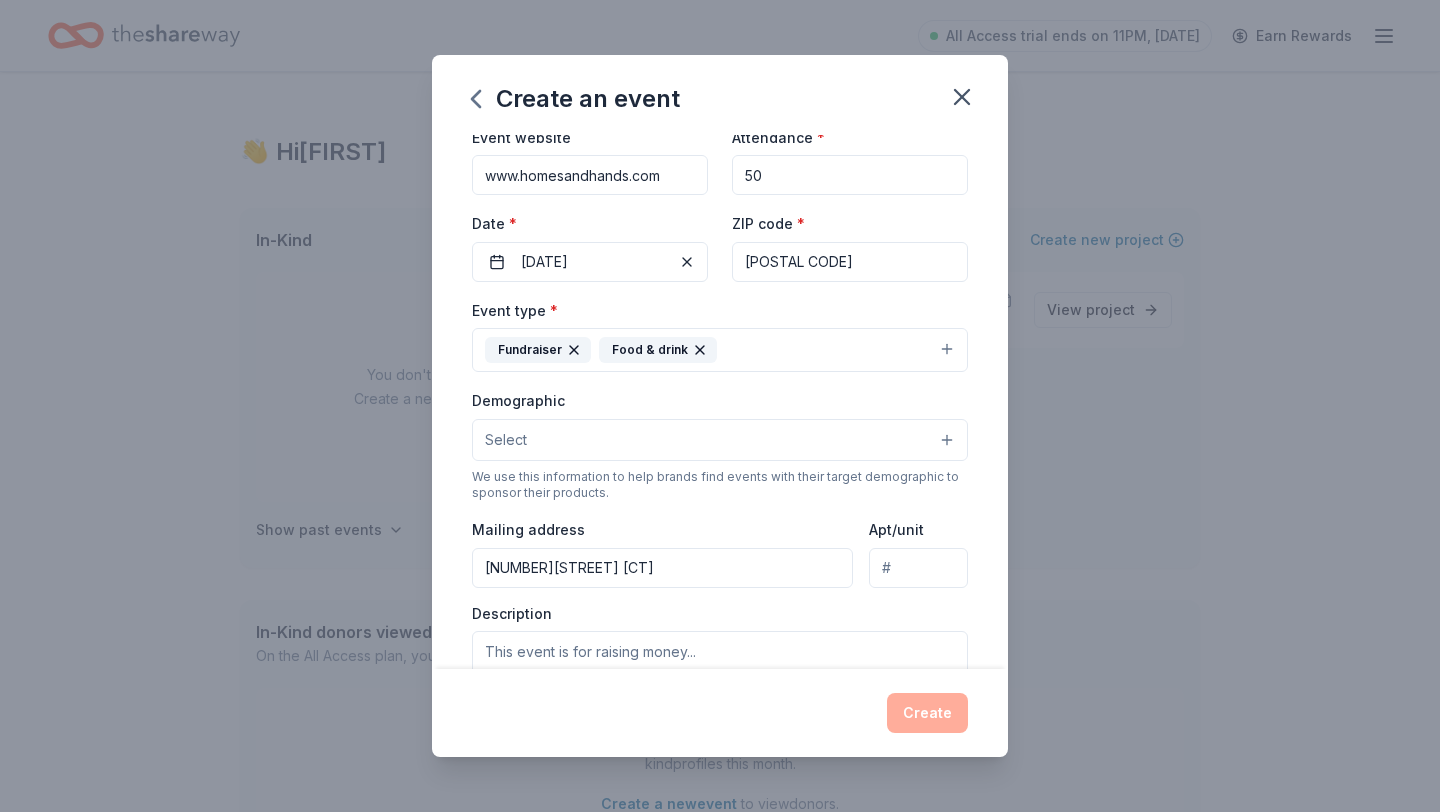 click on "Select" at bounding box center [720, 440] 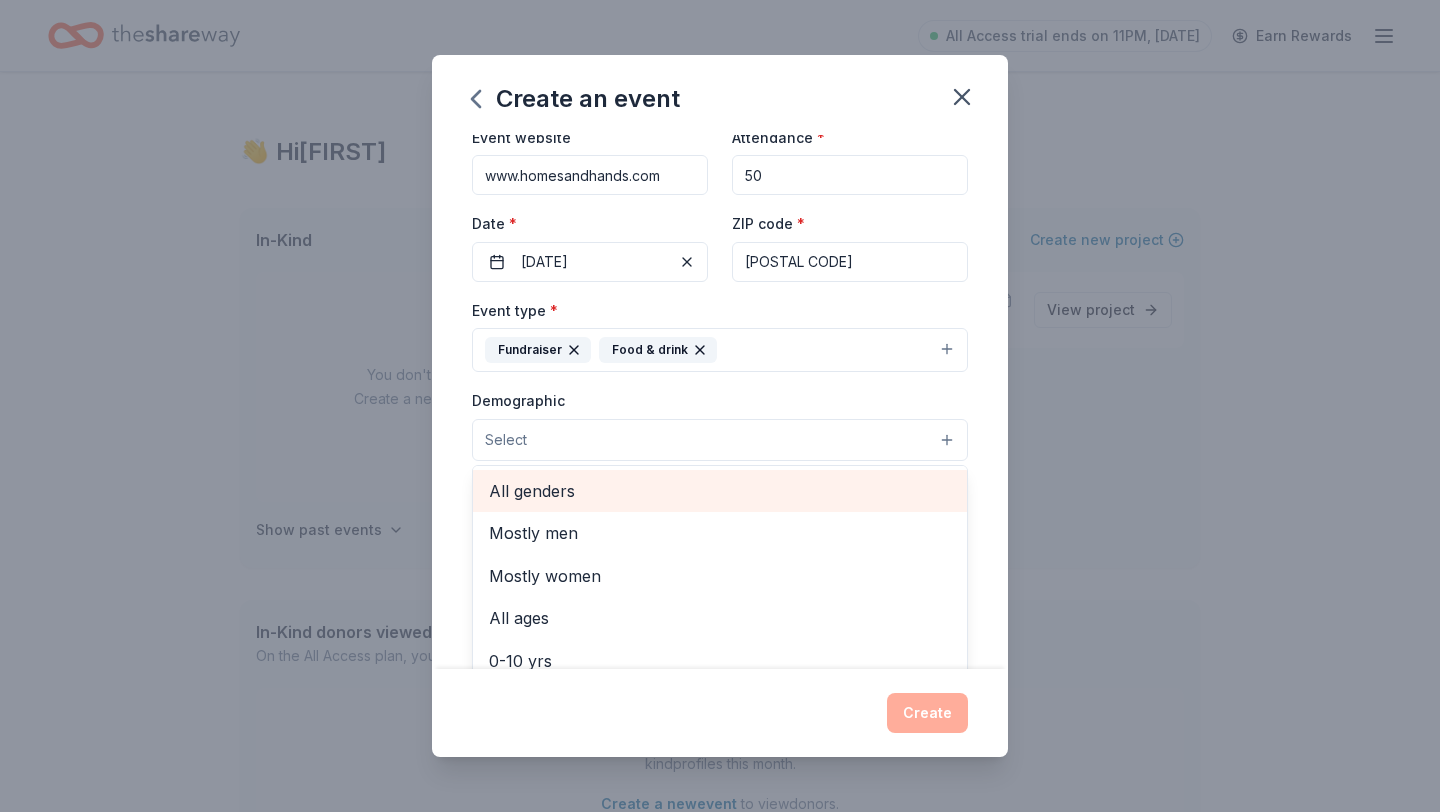 click on "All genders" at bounding box center [720, 491] 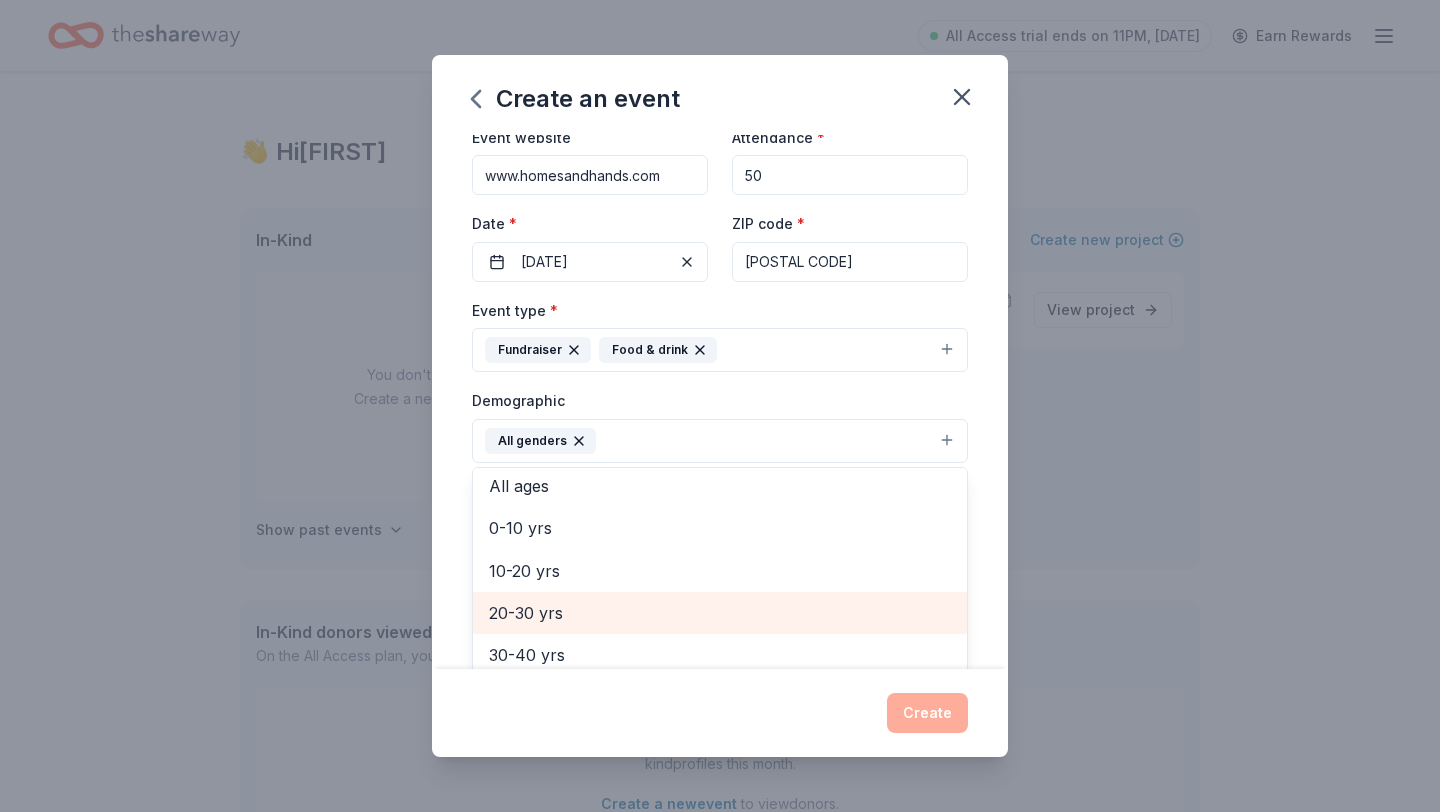 scroll, scrollTop: 279, scrollLeft: 0, axis: vertical 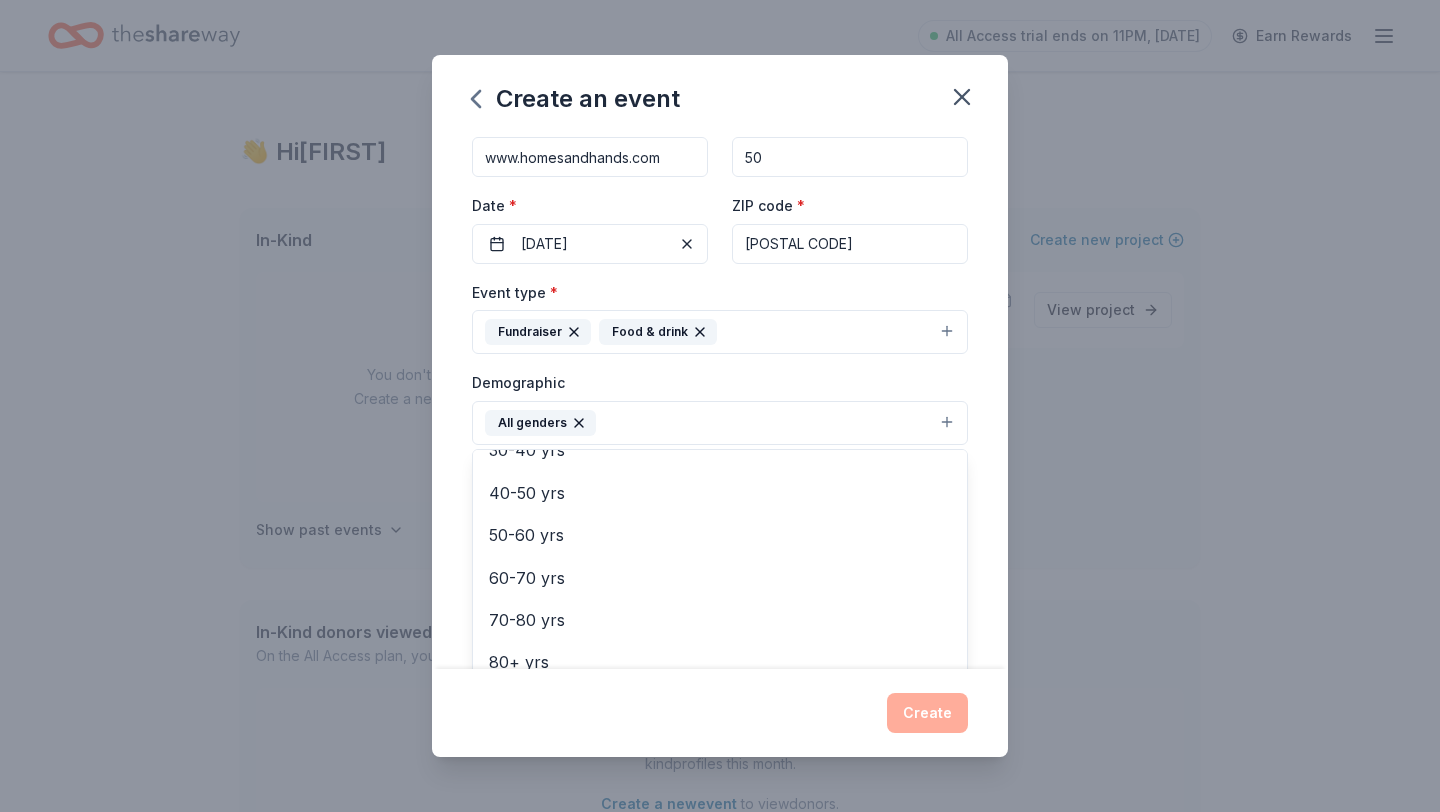 click on "Create an event Event name * 0 /100 Event website www.homesandhands.com Attendance * 50 Date * 08/08/2025 ZIP code * 60465 Event type * Fundraiser Food & drink Demographic All genders Mostly men Mostly women All ages 0-10 yrs 10-20 yrs 20-30 yrs 30-40 yrs 40-50 yrs 50-60 yrs 60-70 yrs 70-80 yrs 80+ yrs We use this information to help brands find events with their target demographic to sponsor their products. Mailing address 9708S.Kingsbury CT Apt/unit Description What are you looking for? * Auction & raffle Meals Snacks Desserts Alcohol Beverages Send me reminders Email me reminders of donor application deadlines Recurring event Create" at bounding box center (720, 406) 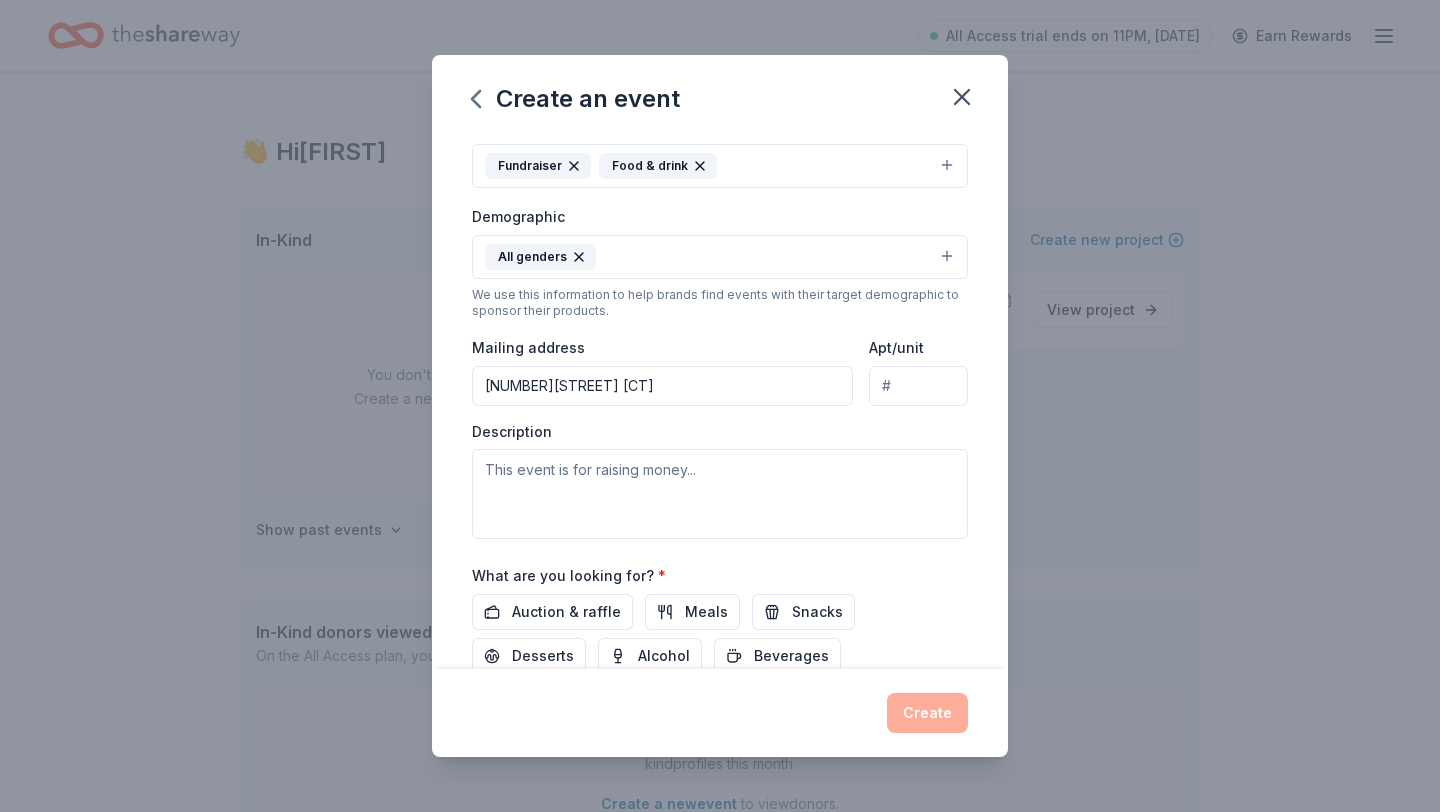 scroll, scrollTop: 284, scrollLeft: 0, axis: vertical 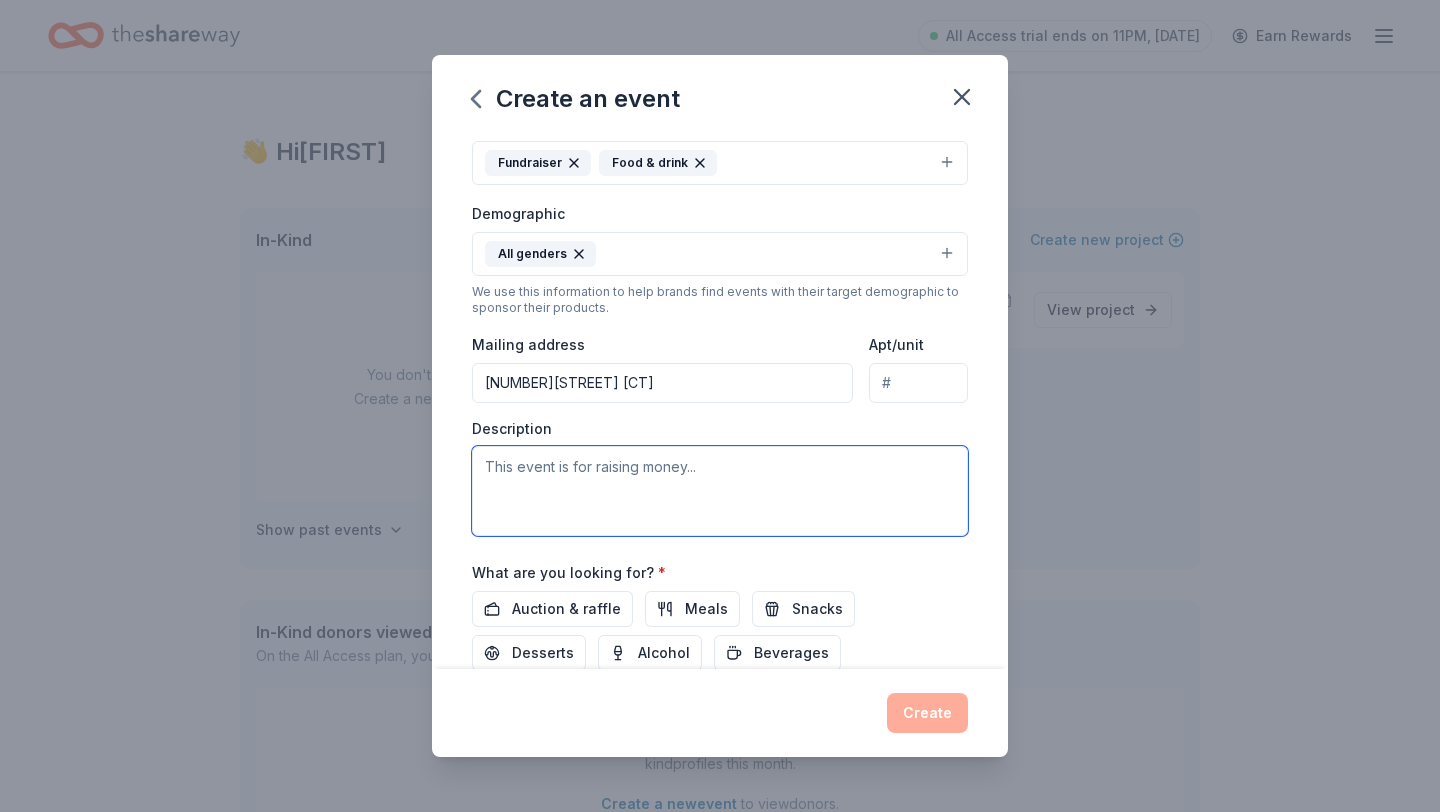 click at bounding box center (720, 491) 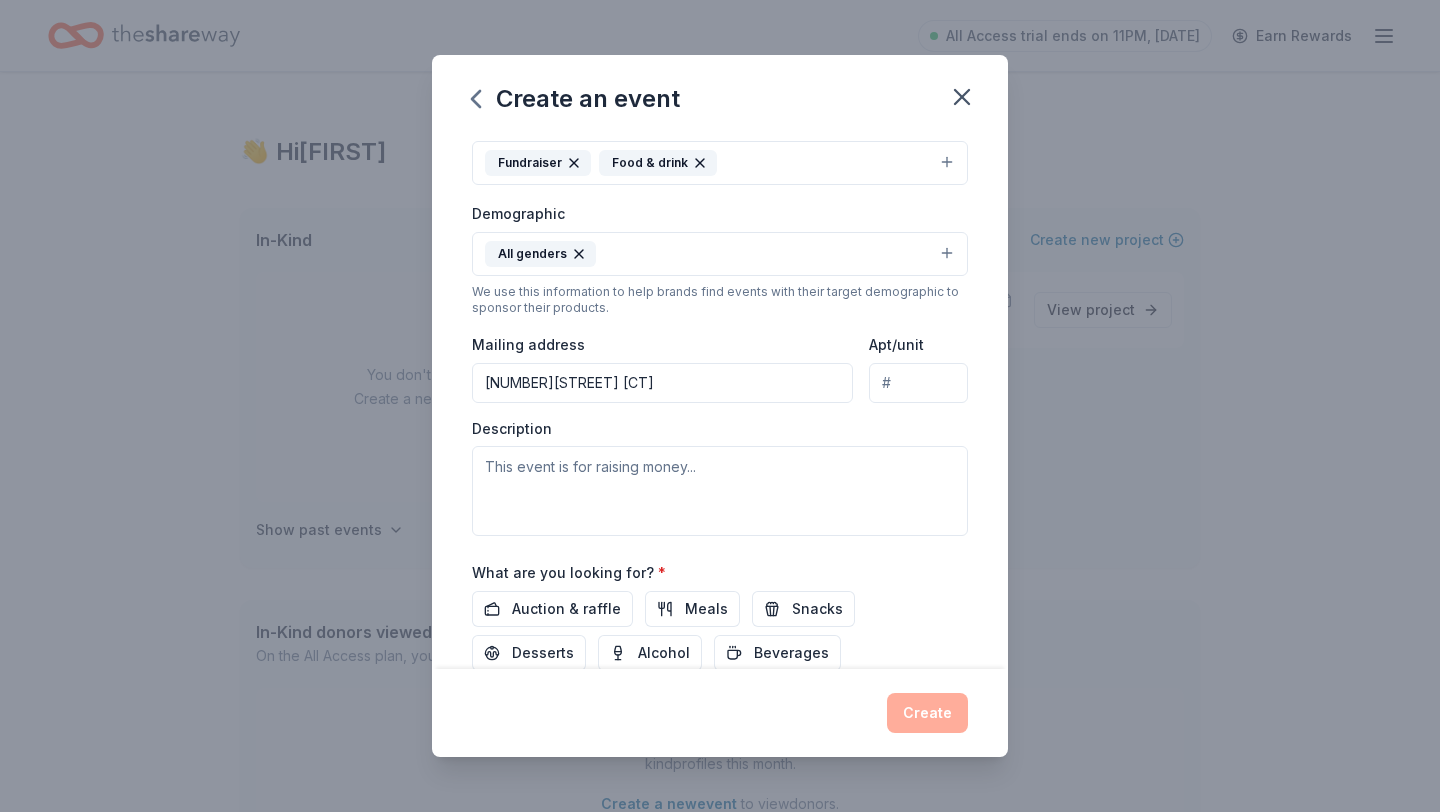 click on "Create" at bounding box center [720, 713] 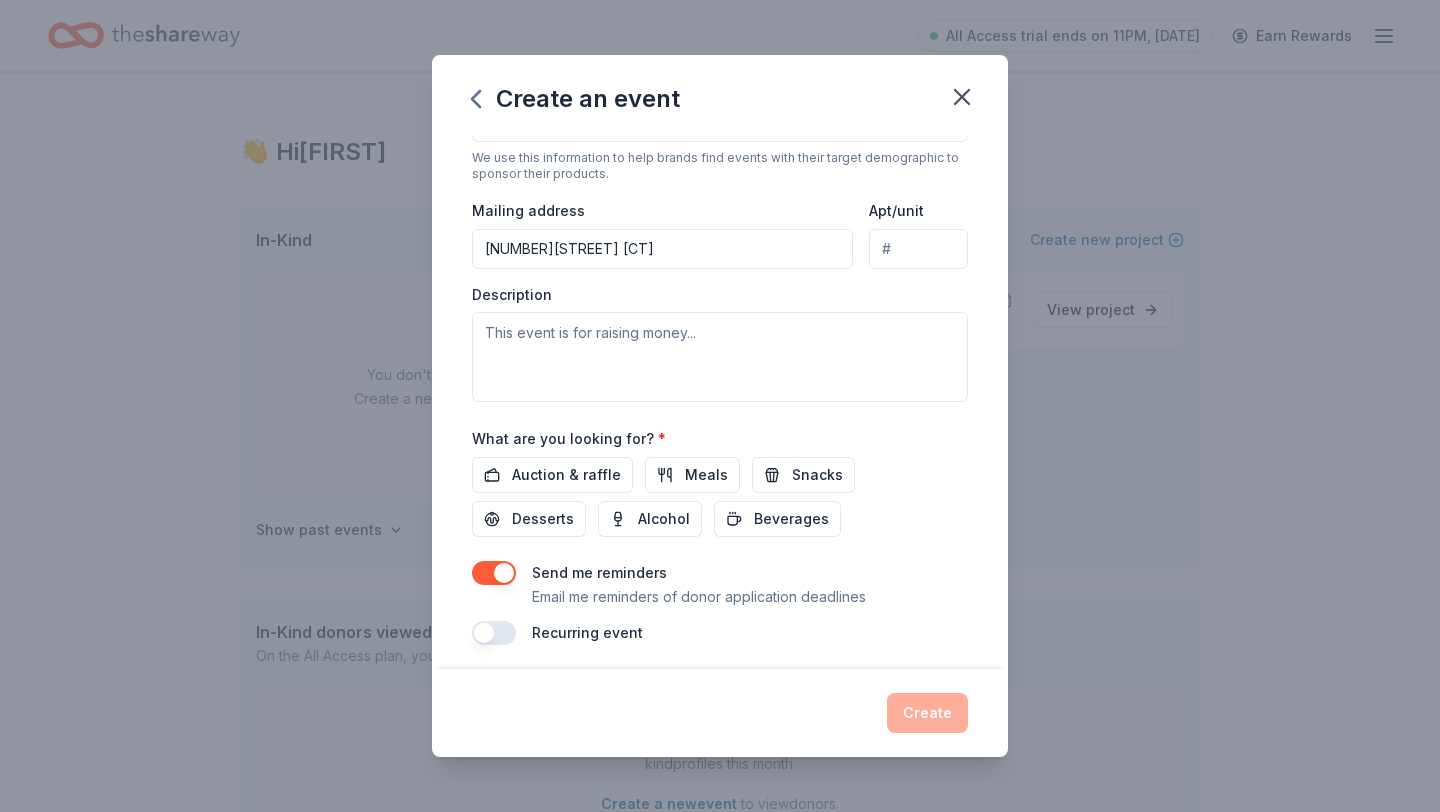 scroll, scrollTop: 426, scrollLeft: 0, axis: vertical 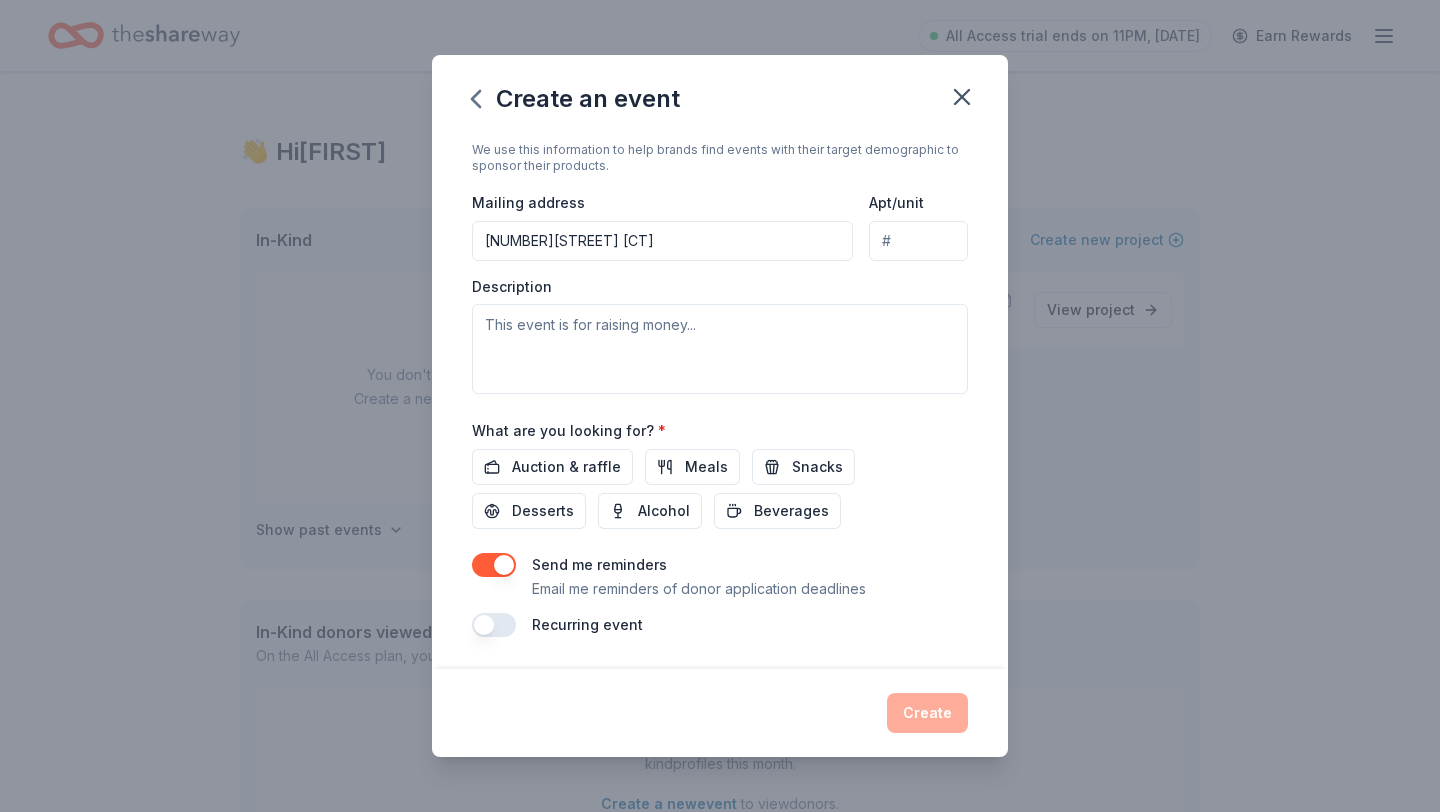 click on "Create" at bounding box center (720, 713) 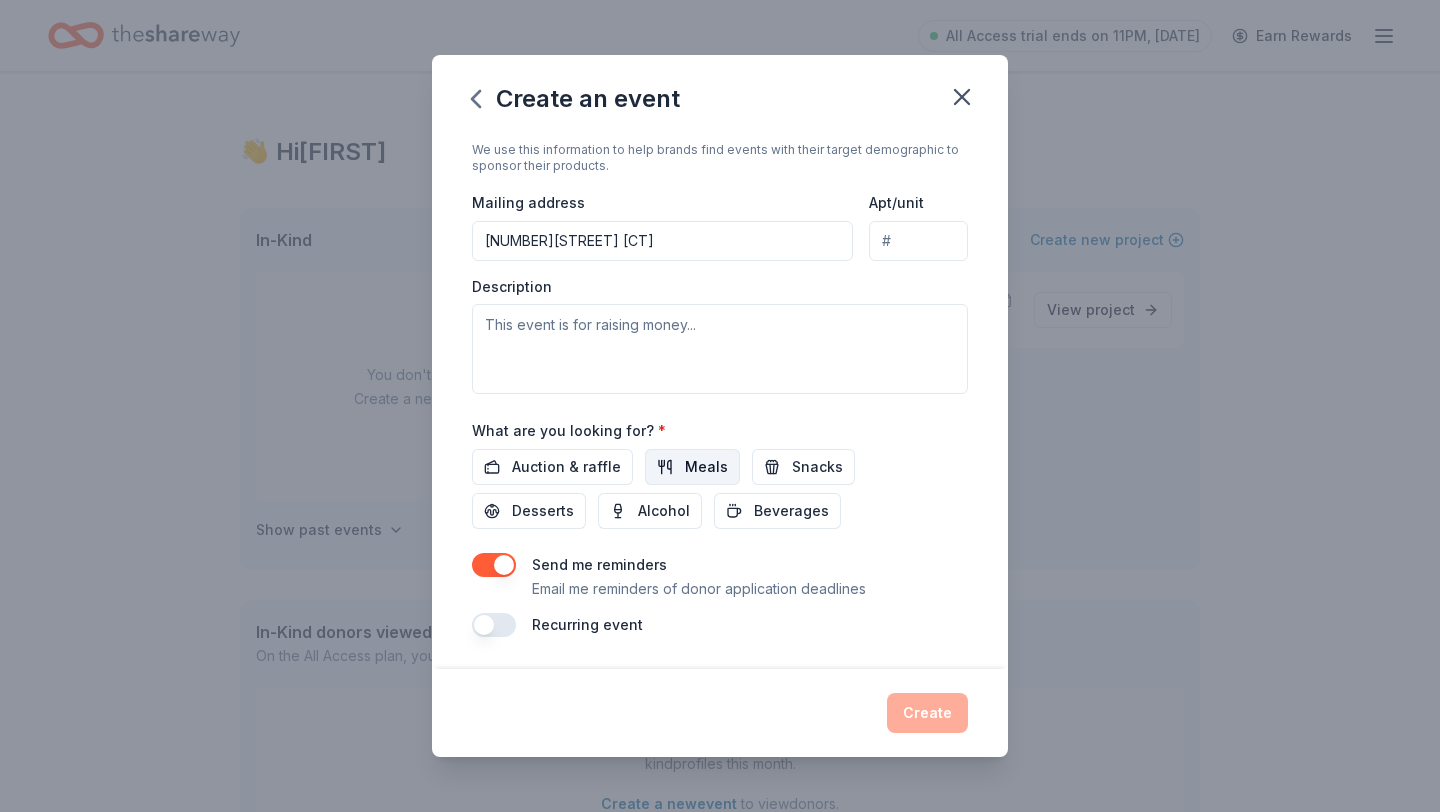 click on "Meals" at bounding box center (706, 467) 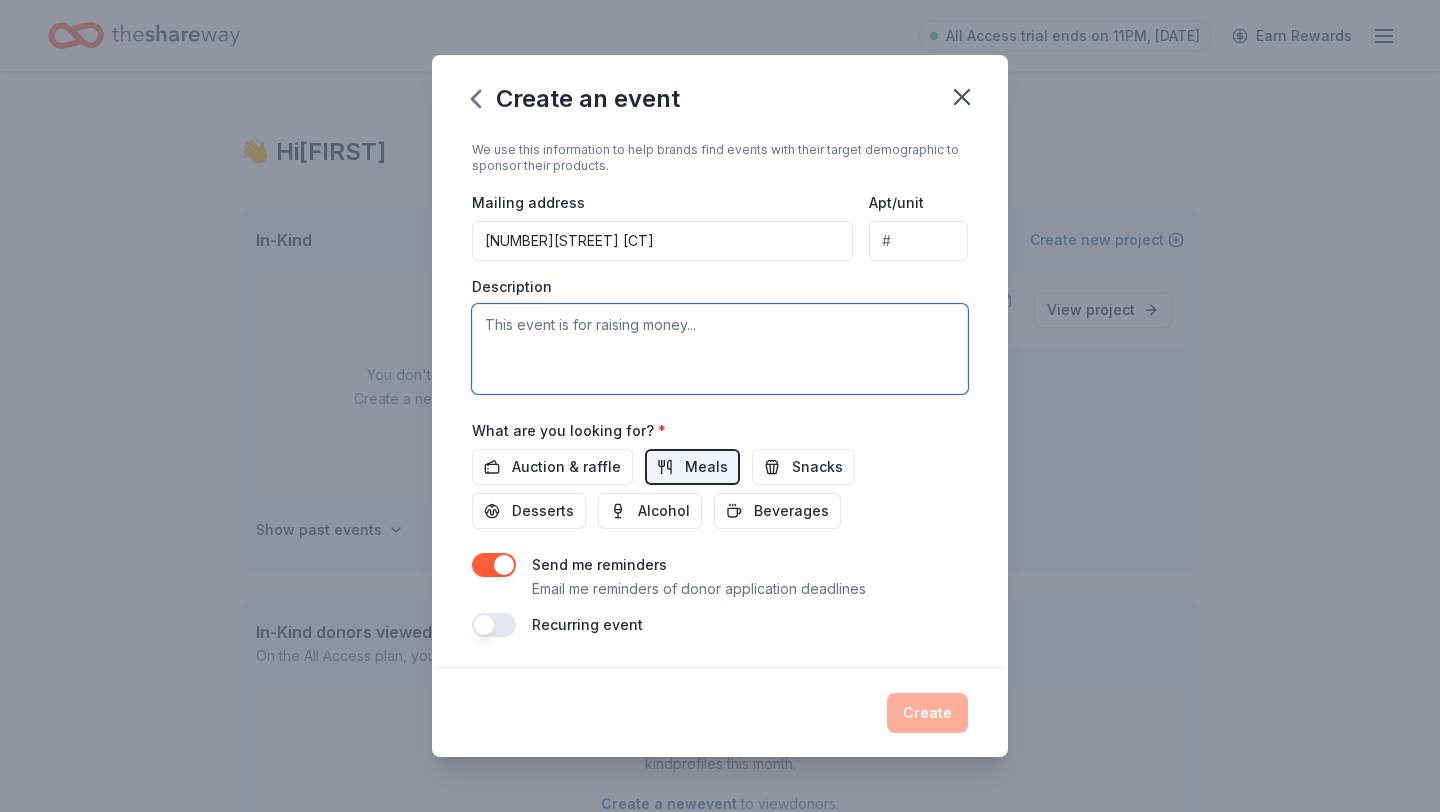 click at bounding box center (720, 349) 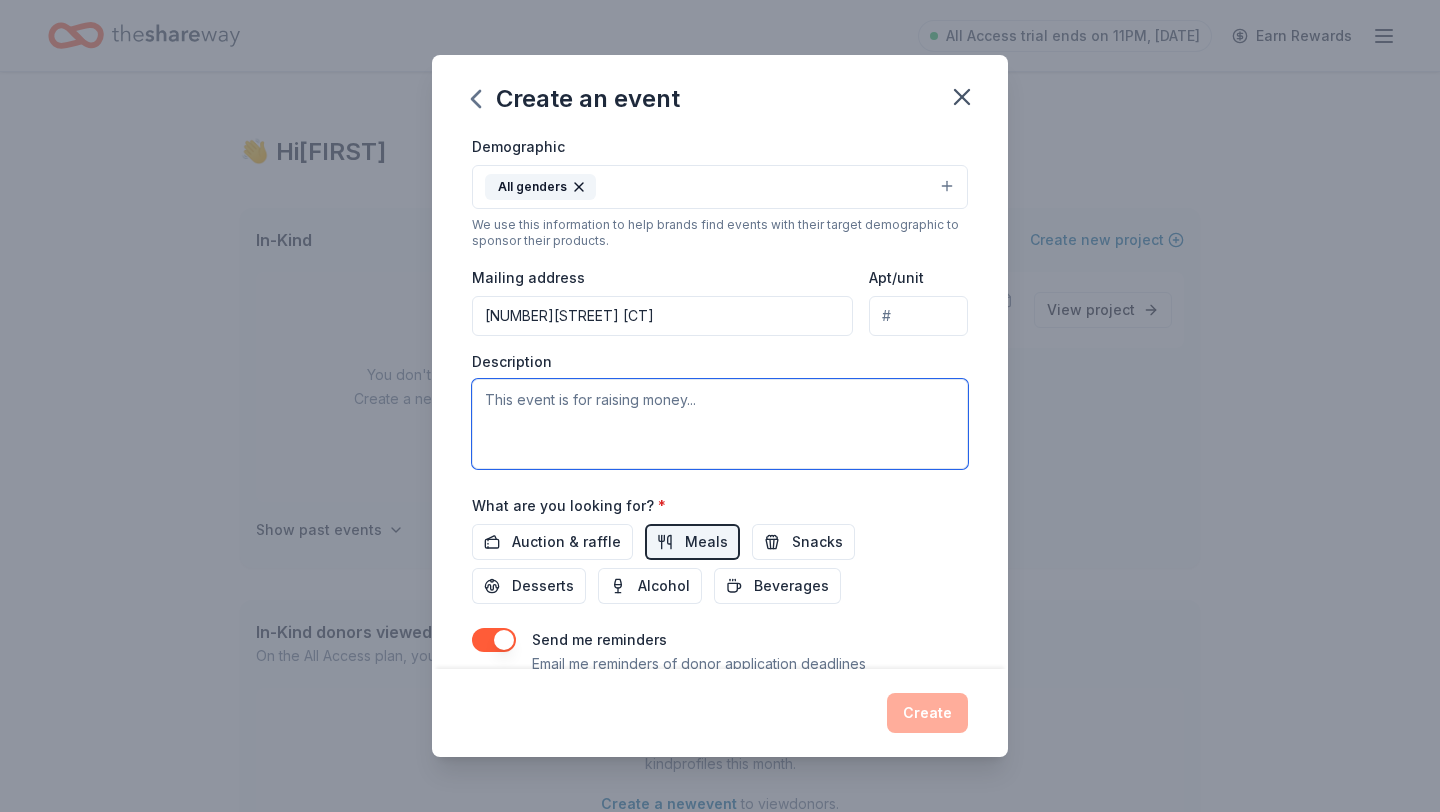 scroll, scrollTop: 426, scrollLeft: 0, axis: vertical 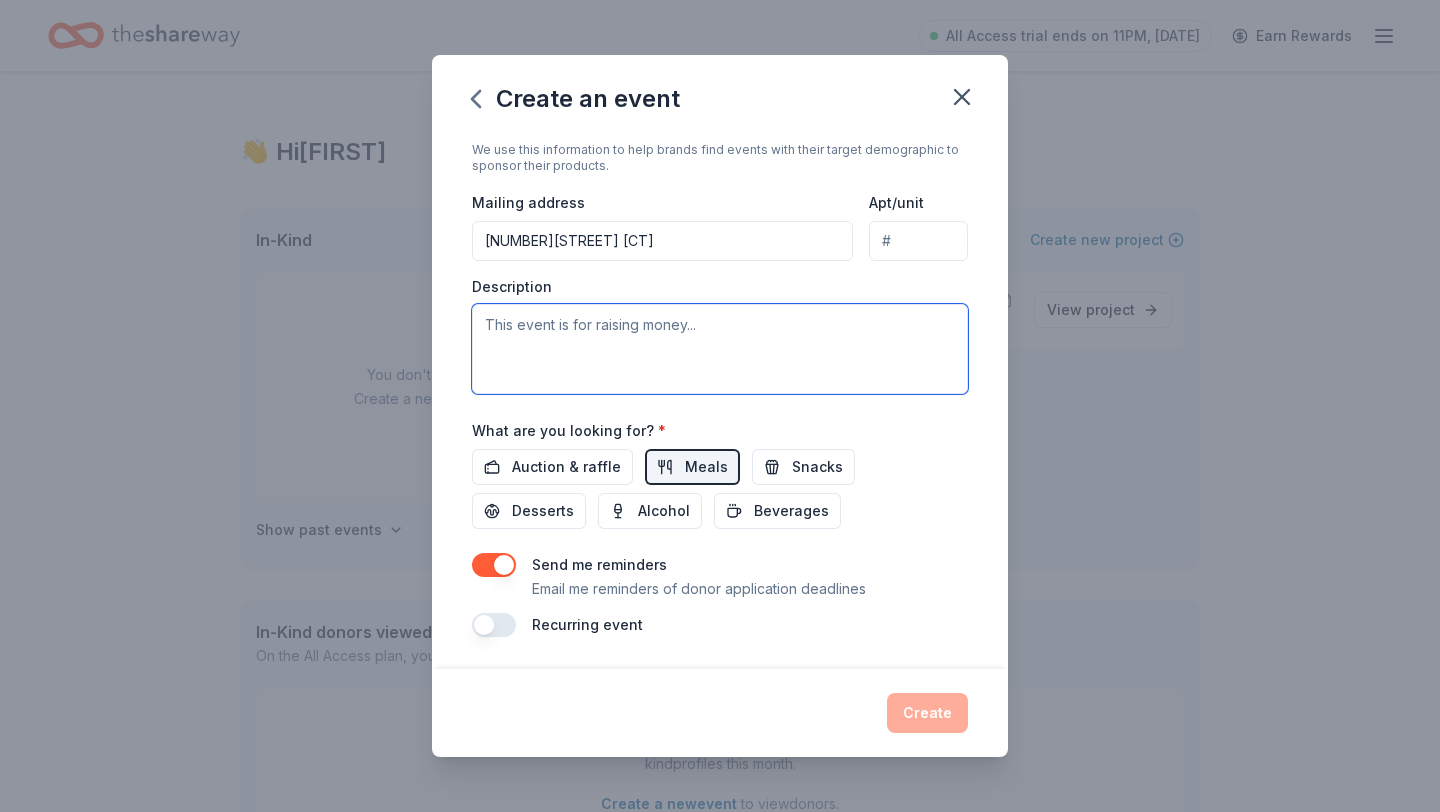 drag, startPoint x: 696, startPoint y: 324, endPoint x: 557, endPoint y: 322, distance: 139.01439 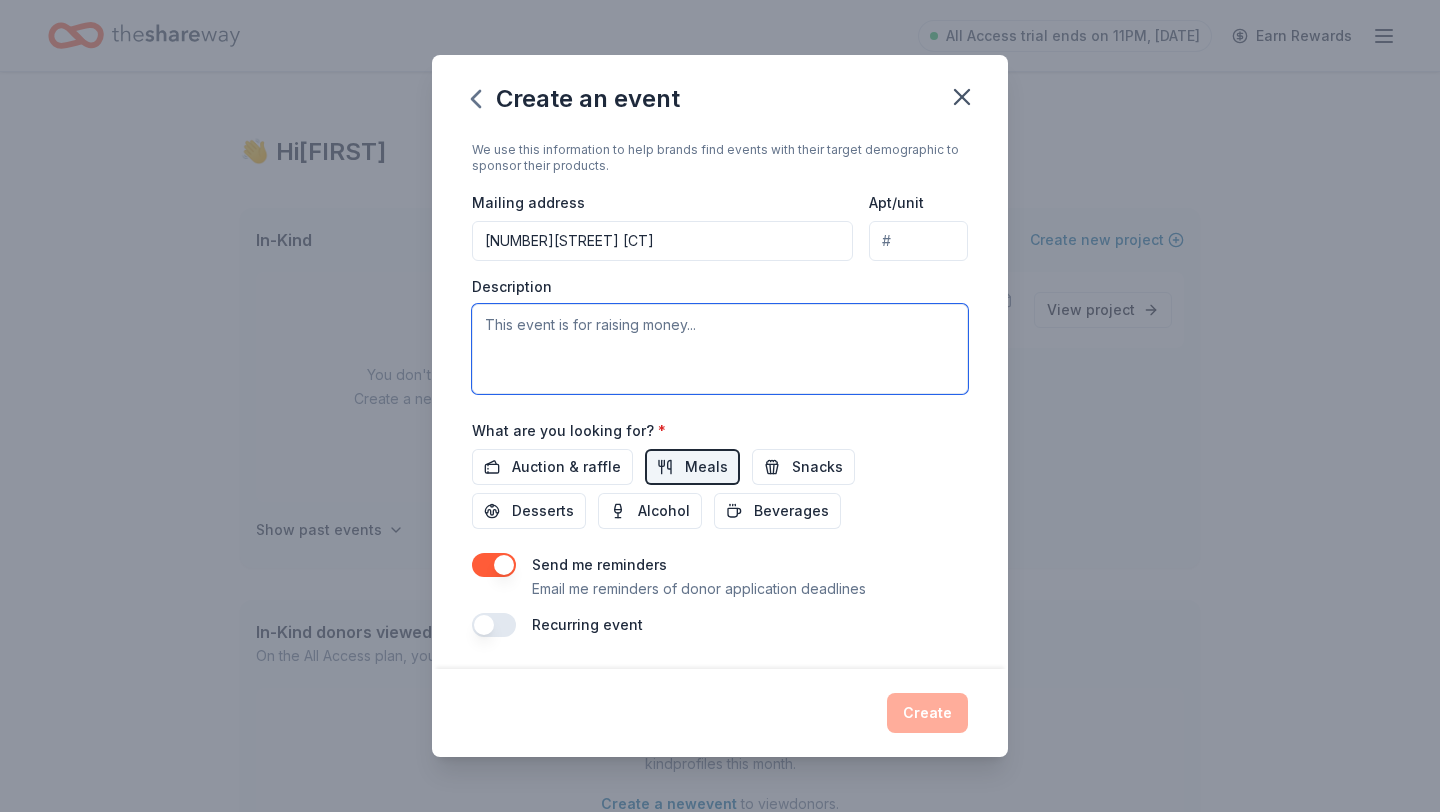click at bounding box center [720, 349] 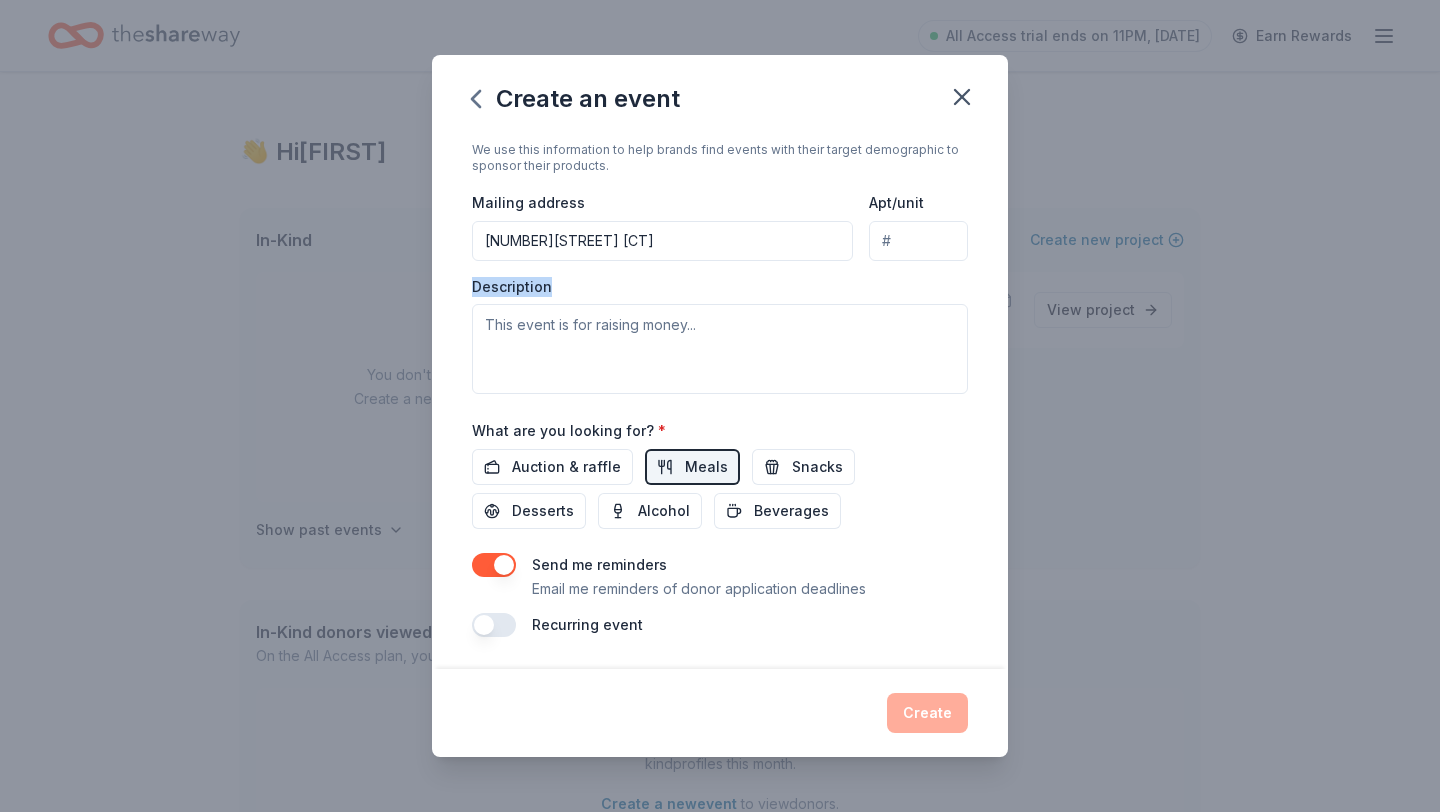 drag, startPoint x: 550, startPoint y: 283, endPoint x: 471, endPoint y: 285, distance: 79.025314 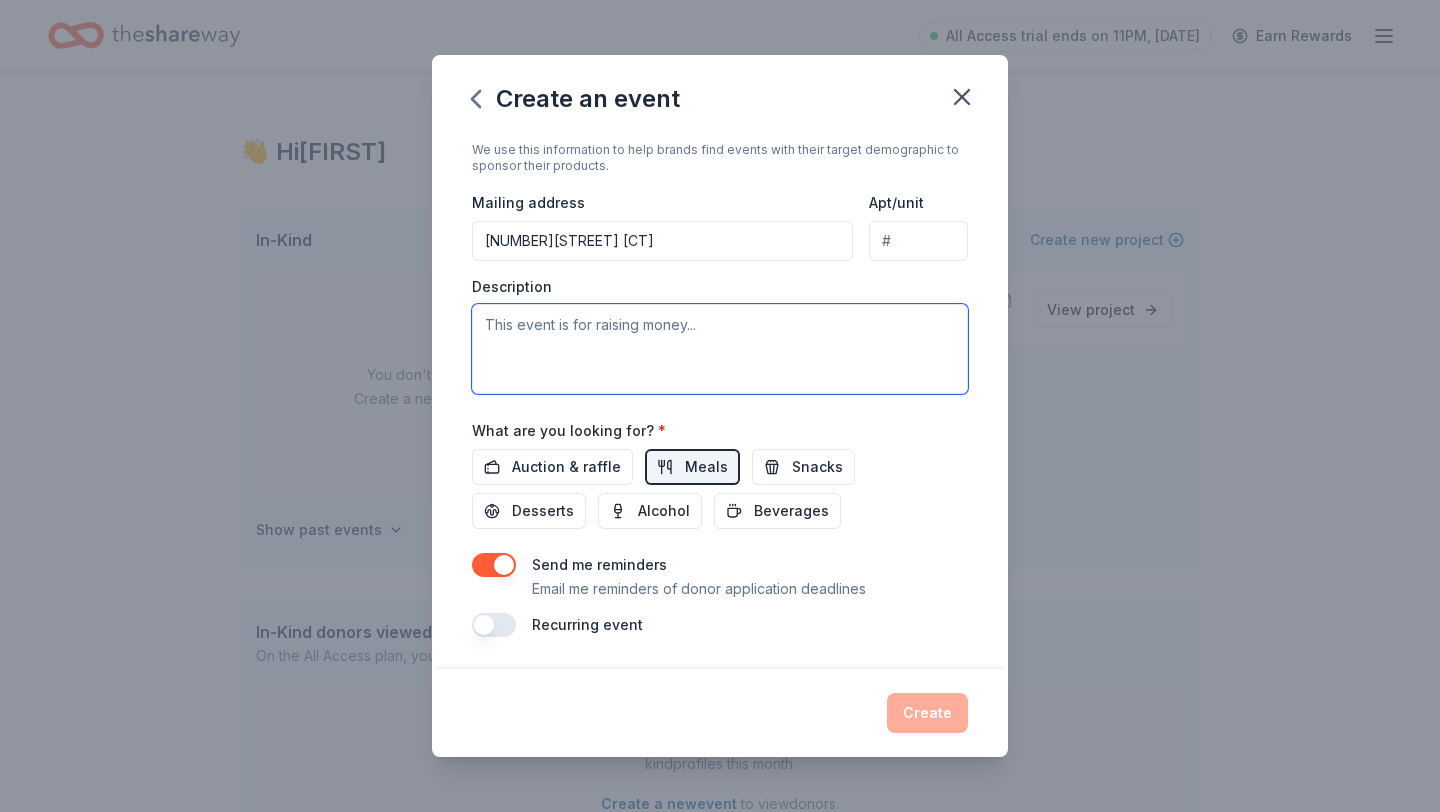 click at bounding box center [720, 349] 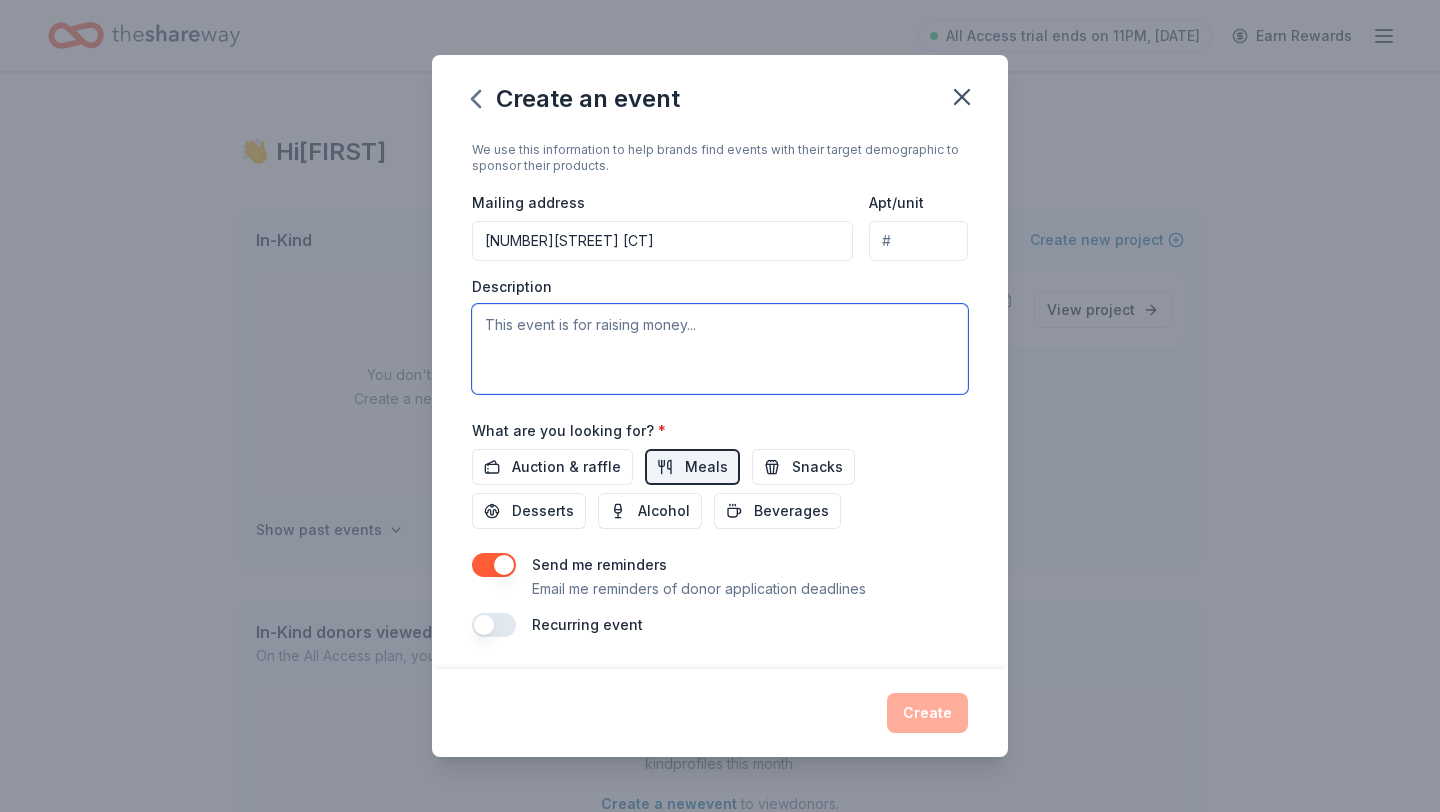 paste on "A Night of Giving: Empowering Our Community
Join us for a special evening dedicated to making a difference in the lives of families right here in our community. Home and Hand Help is hosting a fundraising event to empower our neighbors with essential resources. Your support will directly provide food, clothing, and hope to families in need.
Enjoy a night of delicious food, live music, and heartwarming stories of impact. Mingle with fellow community members who are passionate about creating a stronger, more supportive local network.
By attending, you're not just having a great time; you're directly contributing to a cause that ensures no family goes without the basics. Every ticket, every donation, helps us continue our mission of providing a hand up, not just a handout.
Event Details:
Date: [Date]
Time: [Time]
Location: [Venue Name and Address]" 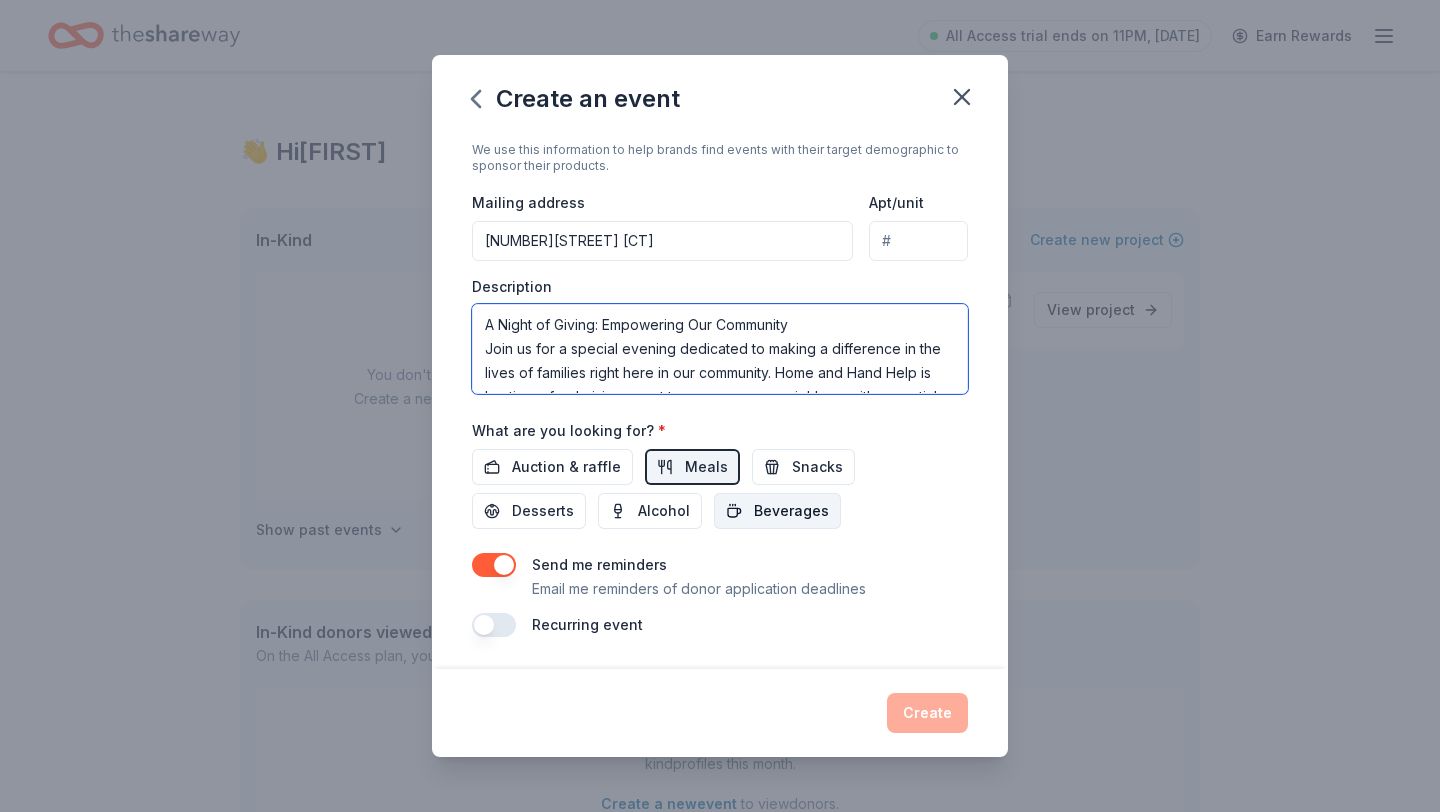 scroll, scrollTop: 469, scrollLeft: 0, axis: vertical 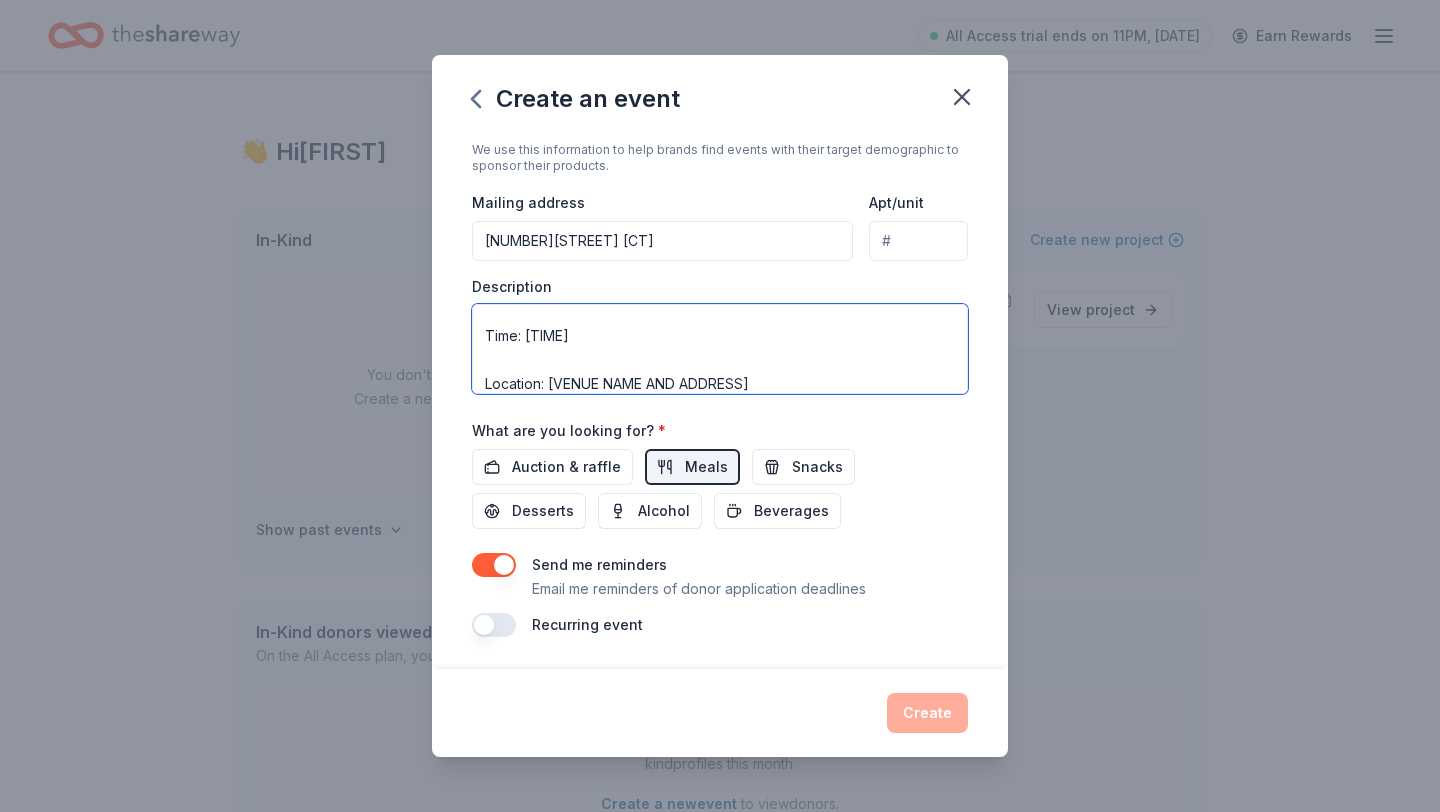 click on "A Night of Giving: Empowering Our Community
Join us for a special evening dedicated to making a difference in the lives of families right here in our community. Home and Hand Help is hosting a fundraising event to empower our neighbors with essential resources. Your support will directly provide food, clothing, and hope to families in need.
Enjoy a night of delicious food, live music, and heartwarming stories of impact. Mingle with fellow community members who are passionate about creating a stronger, more supportive local network.
By attending, you're not just having a great time; you're directly contributing to a cause that ensures no family goes without the basics. Every ticket, every donation, helps us continue our mission of providing a hand up, not just a handout.
Event Details:
Date: [Date]
Time: [Time]
Location: [Venue Name and Address]" at bounding box center (720, 349) 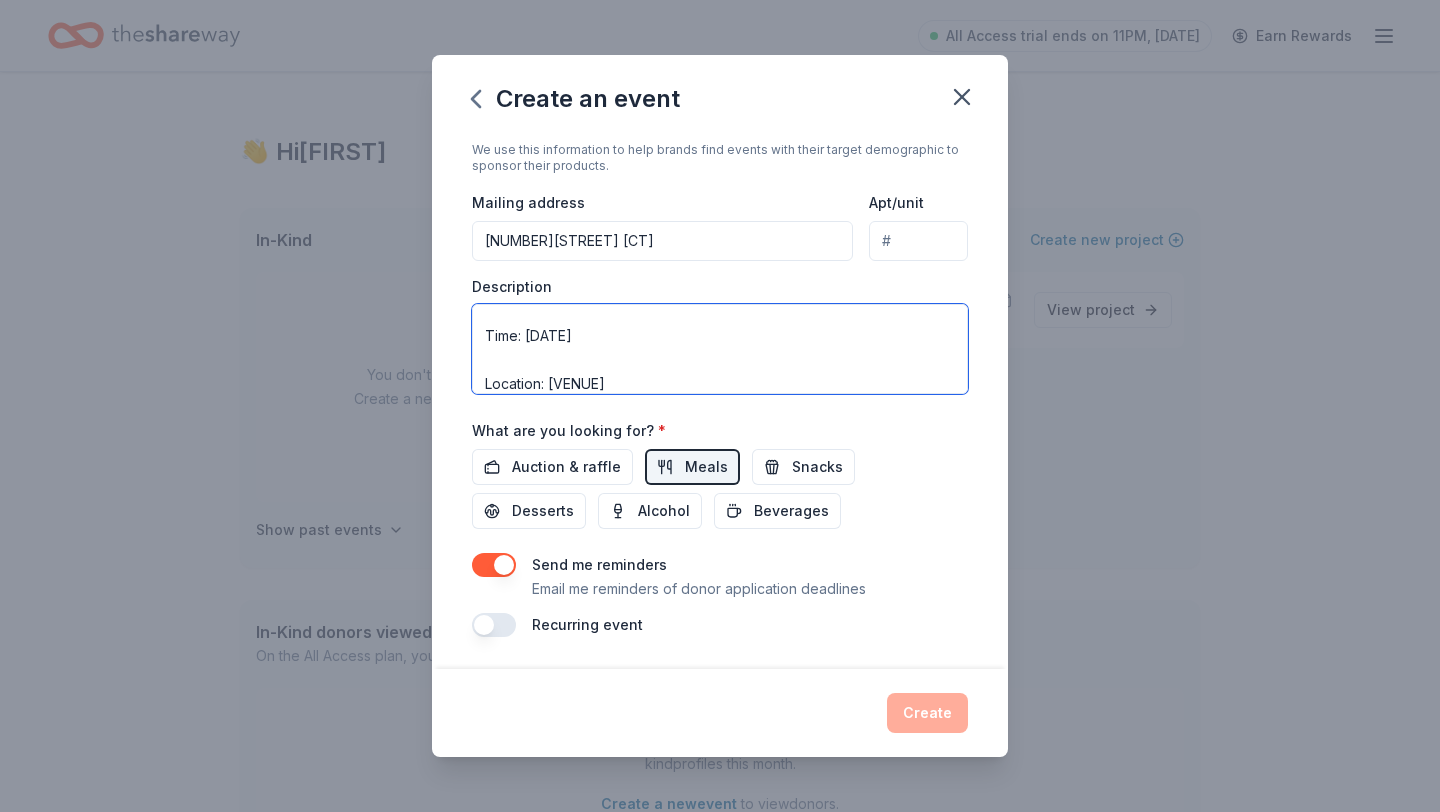 click on "A Night of Giving: Empowering Our Community
Join us for a special evening dedicated to making a difference in the lives of families right here in our community. Home and Hand Help is hosting a fundraising event to empower our neighbors with essential resources. Your support will directly provide food, clothing, and hope to families in need.
Enjoy a night of delicious food, live music, and heartwarming stories of impact. Mingle with fellow community members who are passionate about creating a stronger, more supportive local network.
By attending, you're not just having a great time; you're directly contributing to a cause that ensures no family goes without the basics. Every ticket, every donation, helps us continue our mission of providing a hand up, not just a handout.
Event Details:
Date: [Date]
Time:August 15/2025
Location: [Venue Name and Address]" at bounding box center [720, 349] 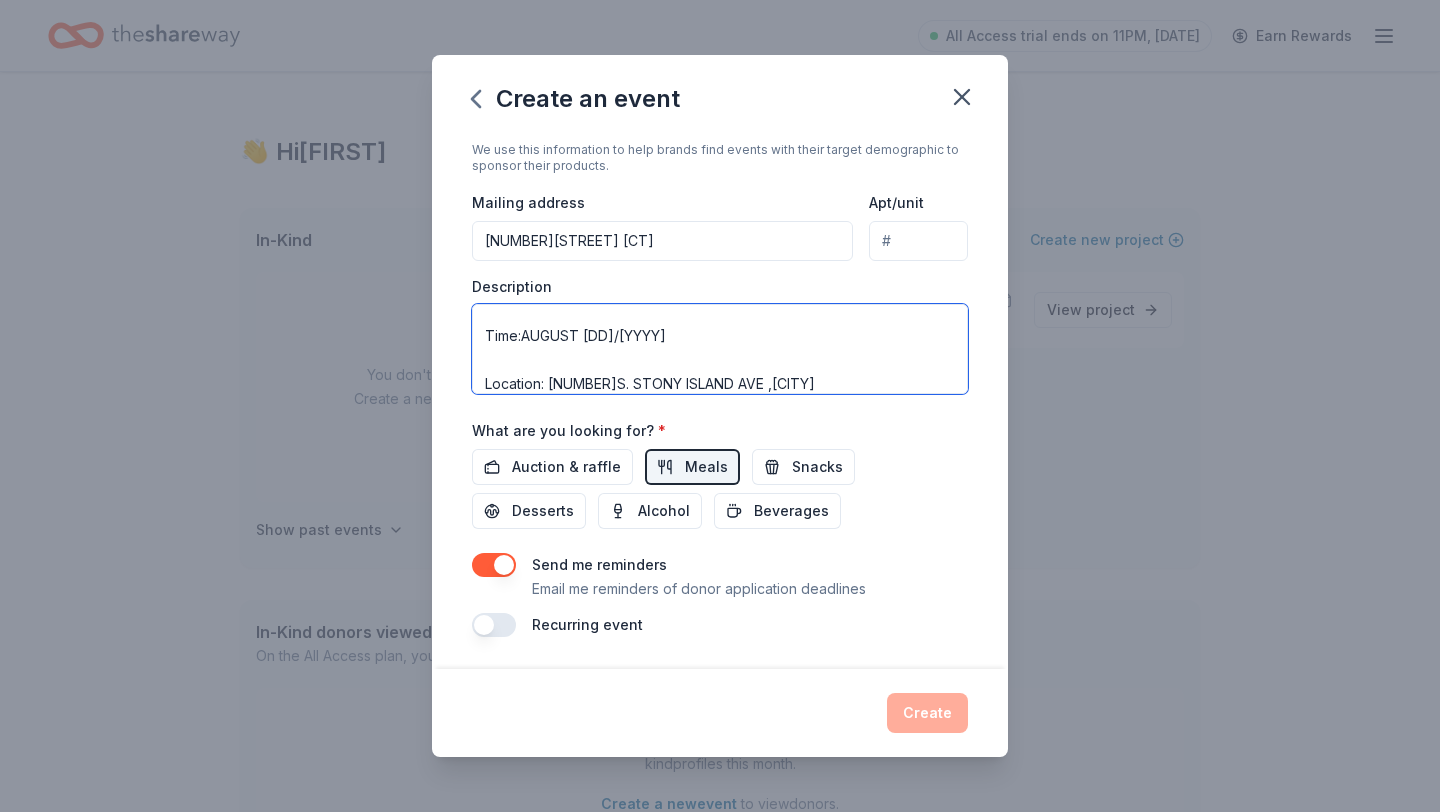 click on "A Night of Giving: Empowering Our Community
Join us for a special evening dedicated to making a difference in the lives of families right here in our community. Home and Hand Help is hosting a fundraising event to empower our neighbors with essential resources. Your support will directly provide food, clothing, and hope to families in need.
Enjoy a night of delicious food, live music, and heartwarming stories of impact. Mingle with fellow community members who are passionate about creating a stronger, more supportive local network.
By attending, you're not just having a great time; you're directly contributing to a cause that ensures no family goes without the basics. Every ticket, every donation, helps us continue our mission of providing a hand up, not just a handout.
Event Details:
Date: [Date]
Time:August 15/2025
Location: 8950S. Stony Island ave ,Chicago" at bounding box center [720, 349] 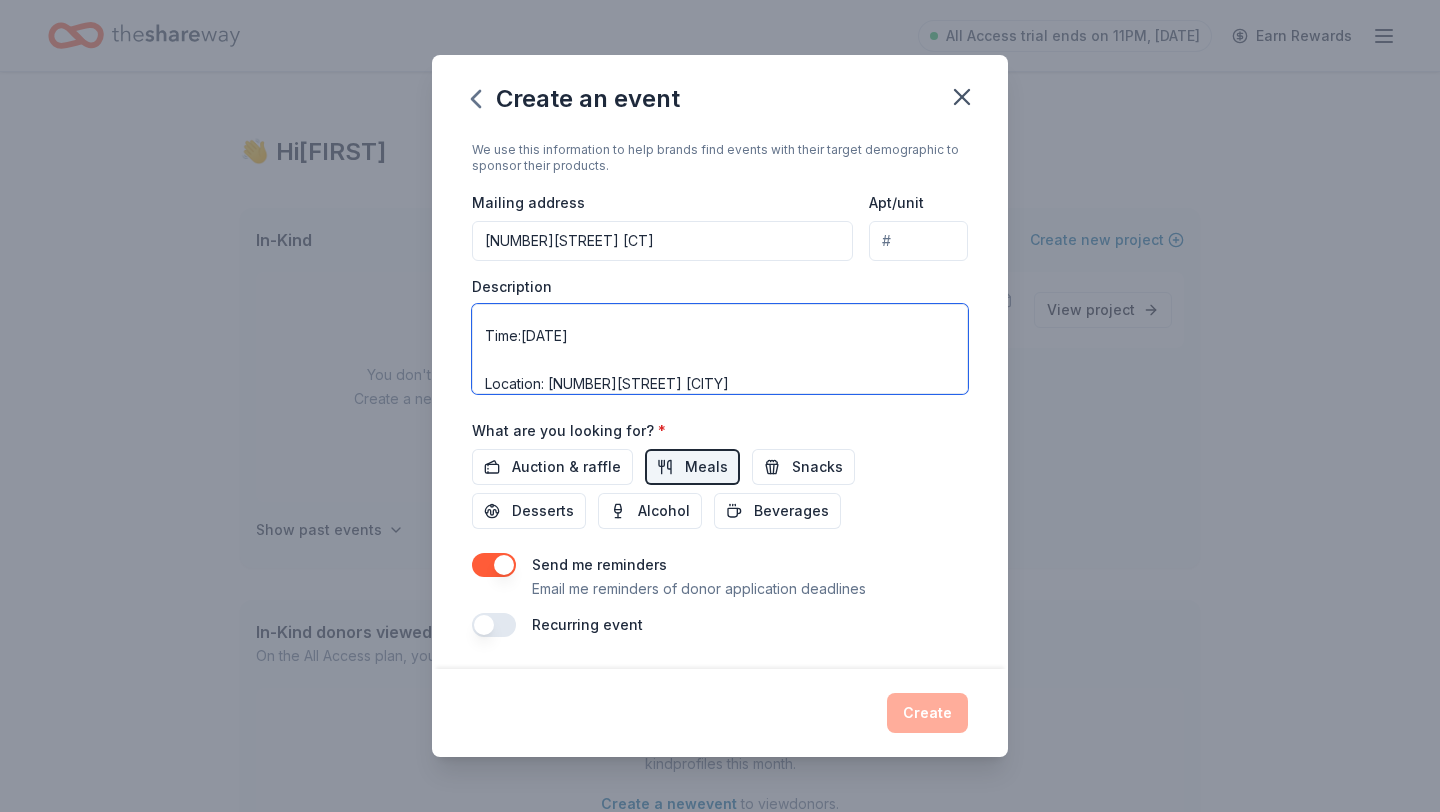click on "A Night of Giving: Empowering Our Community
Join us for a special evening dedicated to making a difference in the lives of families right here in our community. Home and Hand Help is hosting a fundraising event to empower our neighbors with essential resources. Your support will directly provide food, clothing, and hope to families in need.
Enjoy a night of delicious food, live music, and heartwarming stories of impact. Mingle with fellow community members who are passionate about creating a stronger, more supportive local network.
By attending, you're not just having a great time; you're directly contributing to a cause that ensures no family goes without the basics. Every ticket, every donation, helps us continue our mission of providing a hand up, not just a handout.
Event Details:
Date: [Date]
Time:August 15/2025
Location: 8950S. Stony Island ave Chicago" at bounding box center (720, 349) 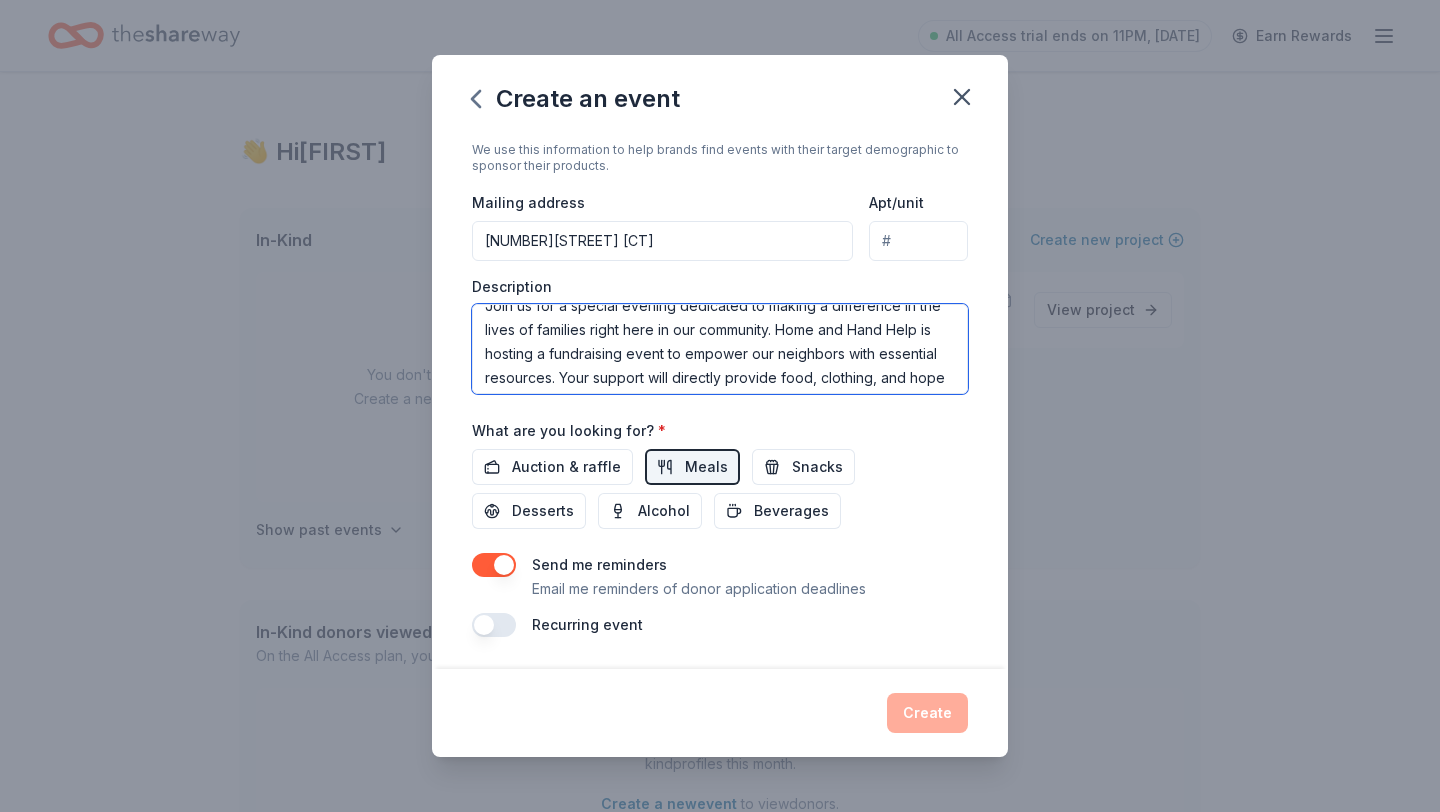 scroll, scrollTop: 0, scrollLeft: 0, axis: both 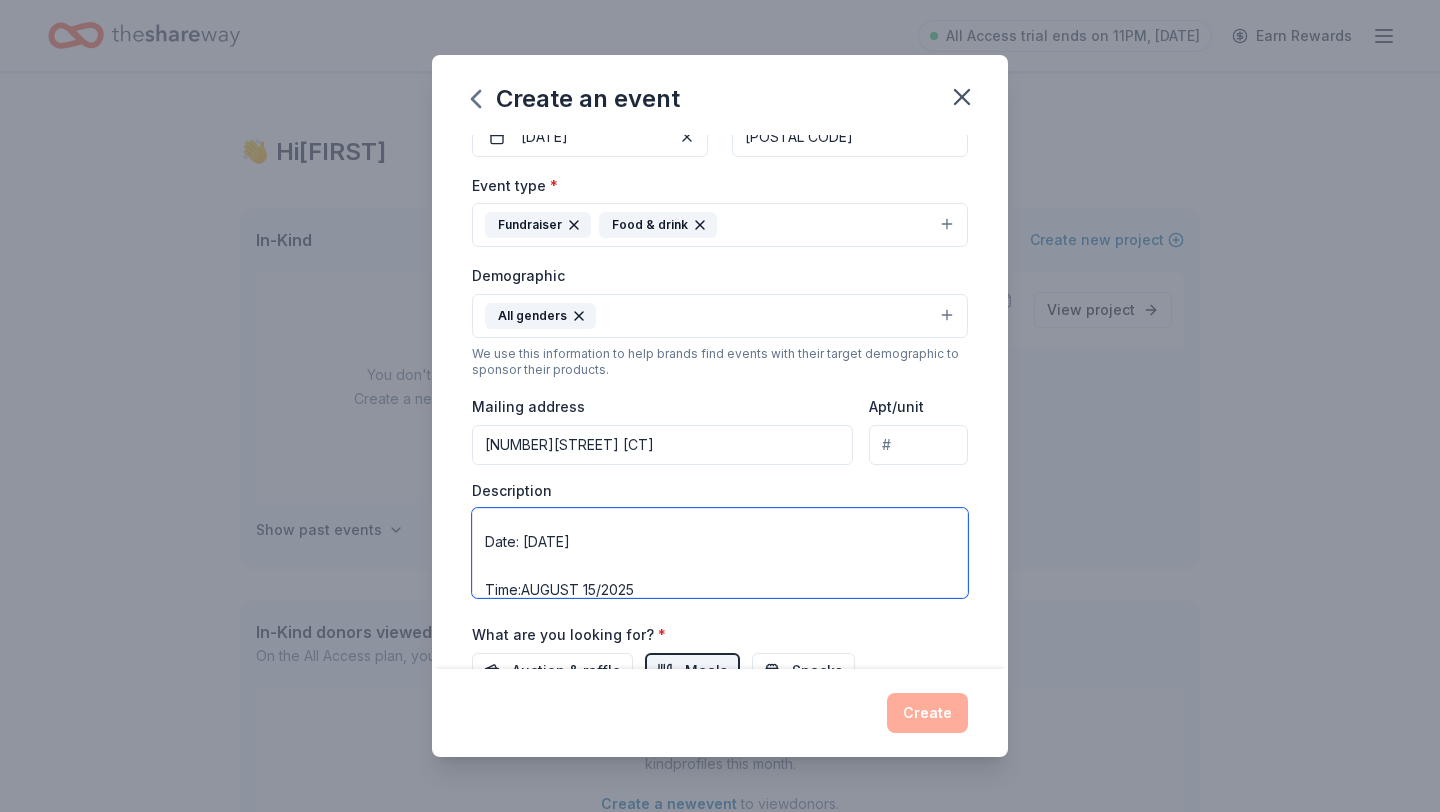 click on "A Night of Giving: Empowering Our Community
Join us for a special evening dedicated to making a difference in the lives of families right here in our community. Home and Hand Help is hosting a fundraising event to empower our neighbors with essential resources. Your support will directly provide food, clothing, and hope to families in need.
Enjoy a night of delicious food, live music, and heartwarming stories of impact. Mingle with fellow community members who are passionate about creating a stronger, more supportive local network.
By attending, you're not just having a great time; you're directly contributing to a cause that ensures no family goes without the basics. Every ticket, every donation, helps us continue our mission of providing a hand up, not just a handout.
Event Details:
Date: [Date]
Time:August 15/2025
Location: 8950S. Stony Island ave Chicago,IL" at bounding box center (720, 553) 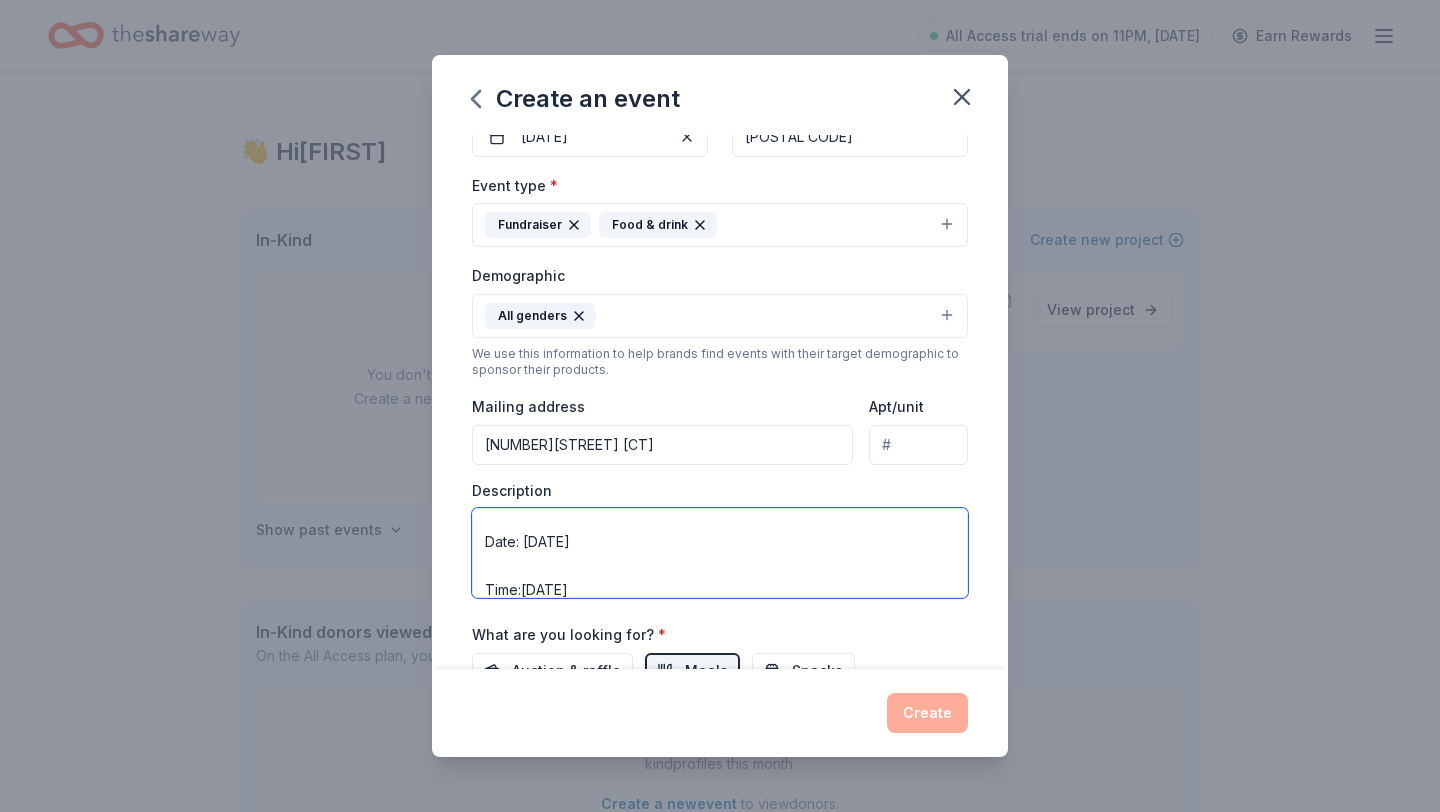 click on "A Night of Giving: Empowering Our Community
Join us for a special evening dedicated to making a difference in the lives of families right here in our community. Home and Hand Help is hosting a fundraising event to empower our neighbors with essential resources. Your support will directly provide food, clothing, and hope to families in need.
Enjoy a night of delicious food, live music, and heartwarming stories of impact. Mingle with fellow community members who are passionate about creating a stronger, more supportive local network.
By attending, you're not just having a great time; you're directly contributing to a cause that ensures no family goes without the basics. Every ticket, every donation, helps us continue our mission of providing a hand up, not just a handout.
Event Details:
Date: August15/2025
Time:August 15/2025
Location: 8950S. Stony Island ave Chicago,IL" at bounding box center (720, 553) 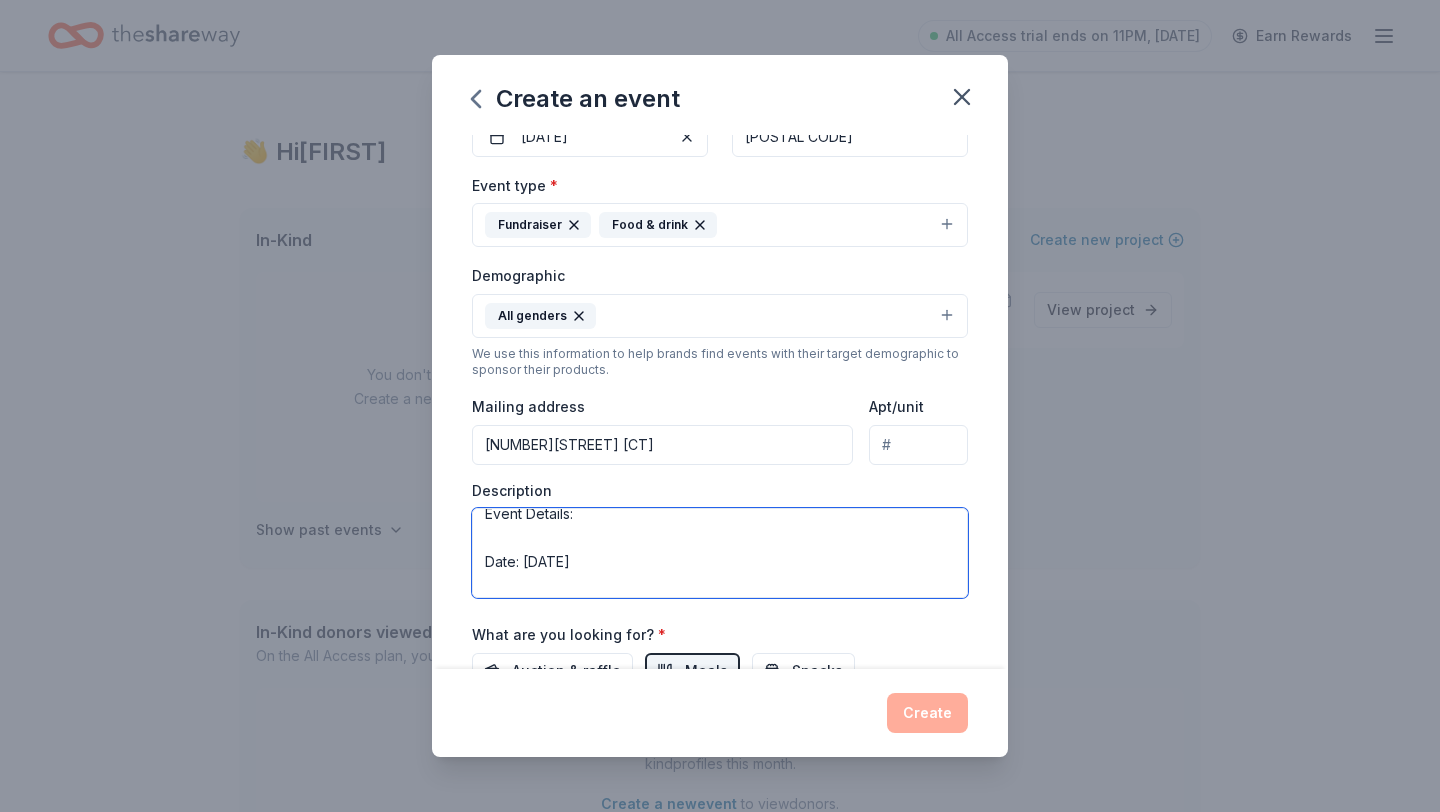 scroll, scrollTop: 412, scrollLeft: 0, axis: vertical 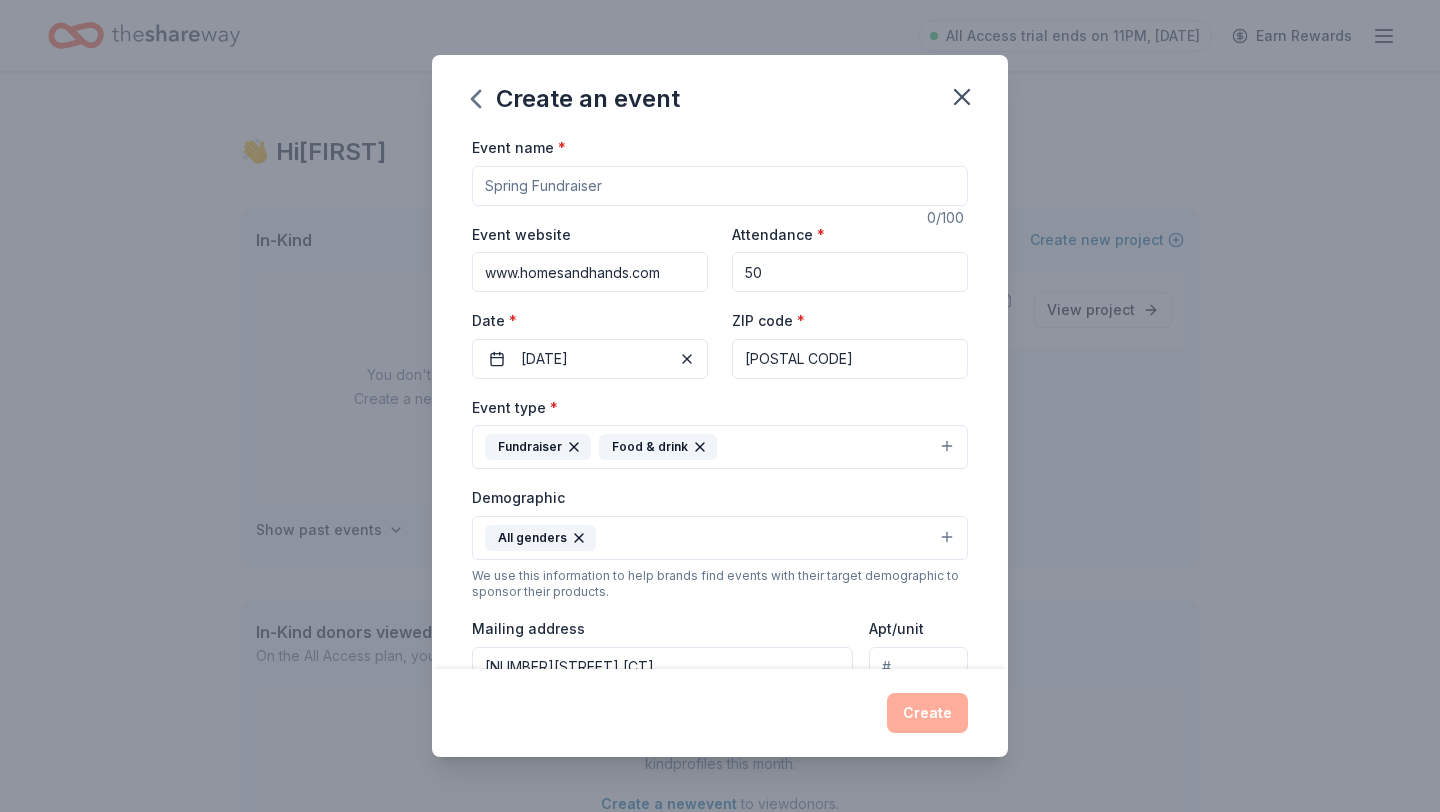 type on "A Night of Giving: Empowering Our Community
Join us for a special evening dedicated to making a difference in the lives of families right here in our community. Home and Hand Help is hosting a fundraising event to empower our neighbors with essential resources. Your support will directly provide food, clothing, and hope to families in need.
Enjoy a night of delicious food, live music, and heartwarming stories of impact. Mingle with fellow community members who are passionate about creating a stronger, more supportive local network.
By attending, you're not just having a great time; you're directly contributing to a cause that ensures no family goes without the basics. Every ticket, every donation, helps us continue our mission of providing a hand up, not just a handout.
Event Details:
Date: [DATE]
Time:1:pm
Location: [NUMBER][STREET] [CITY],[STATE]" 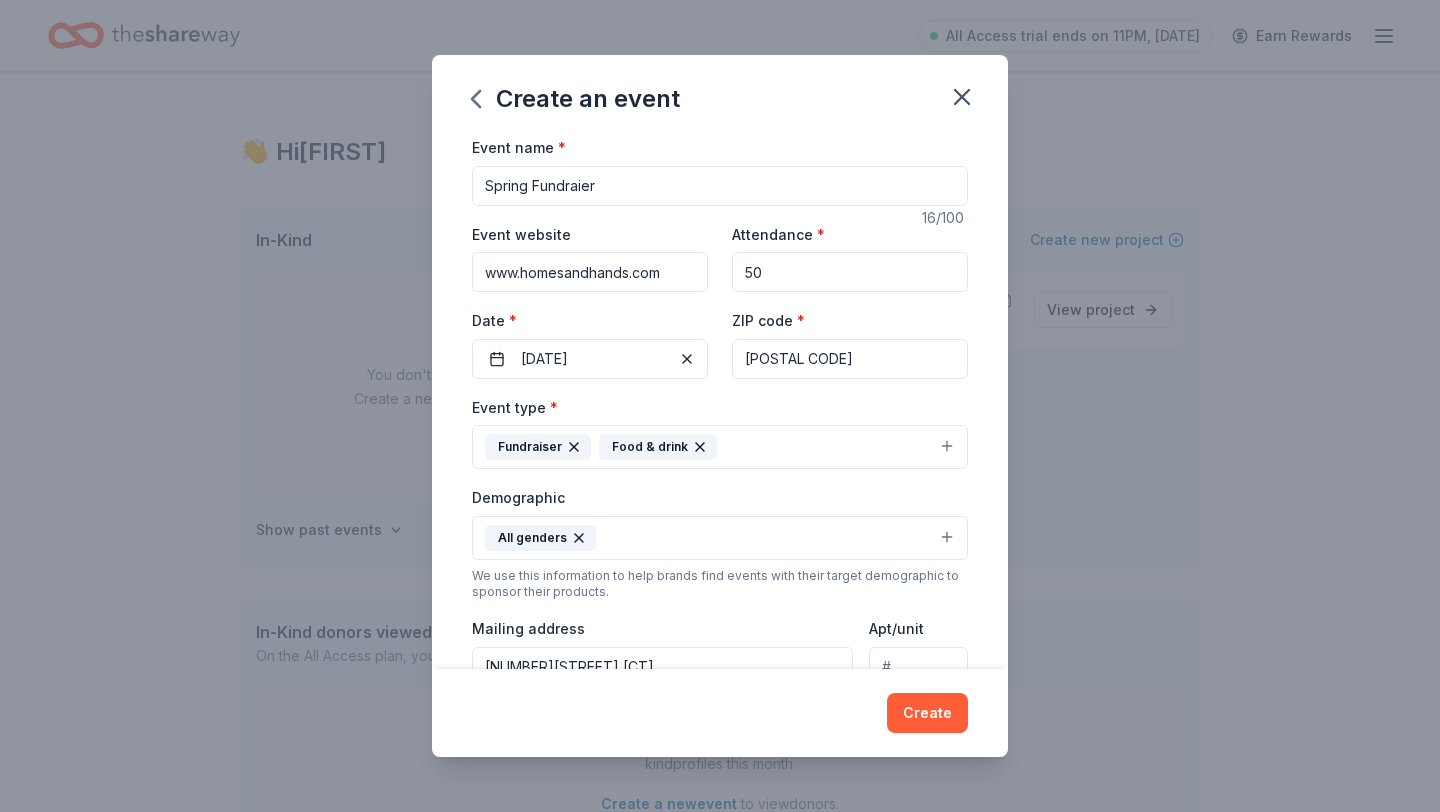 click on "Spring Fundraier" at bounding box center (720, 186) 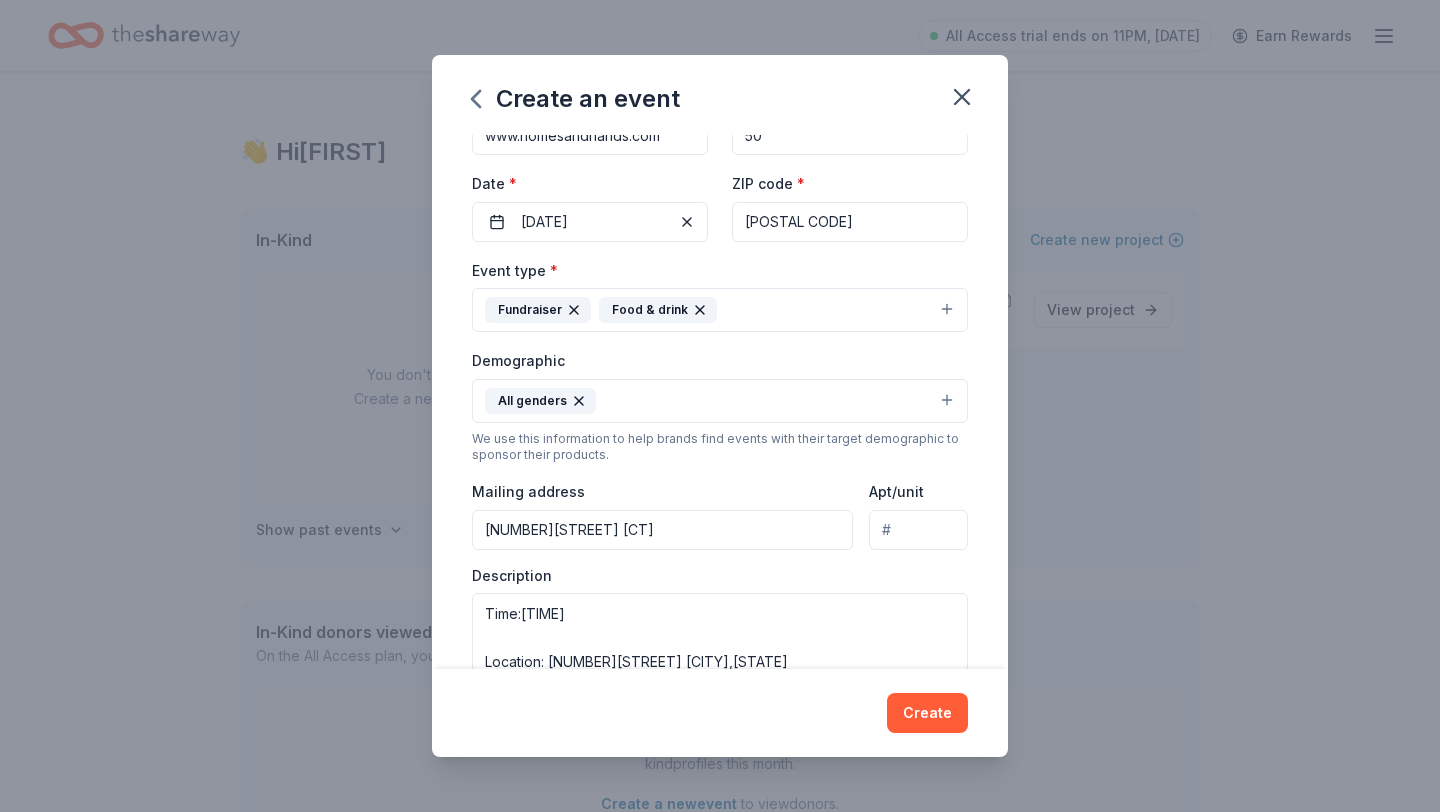 scroll, scrollTop: 139, scrollLeft: 0, axis: vertical 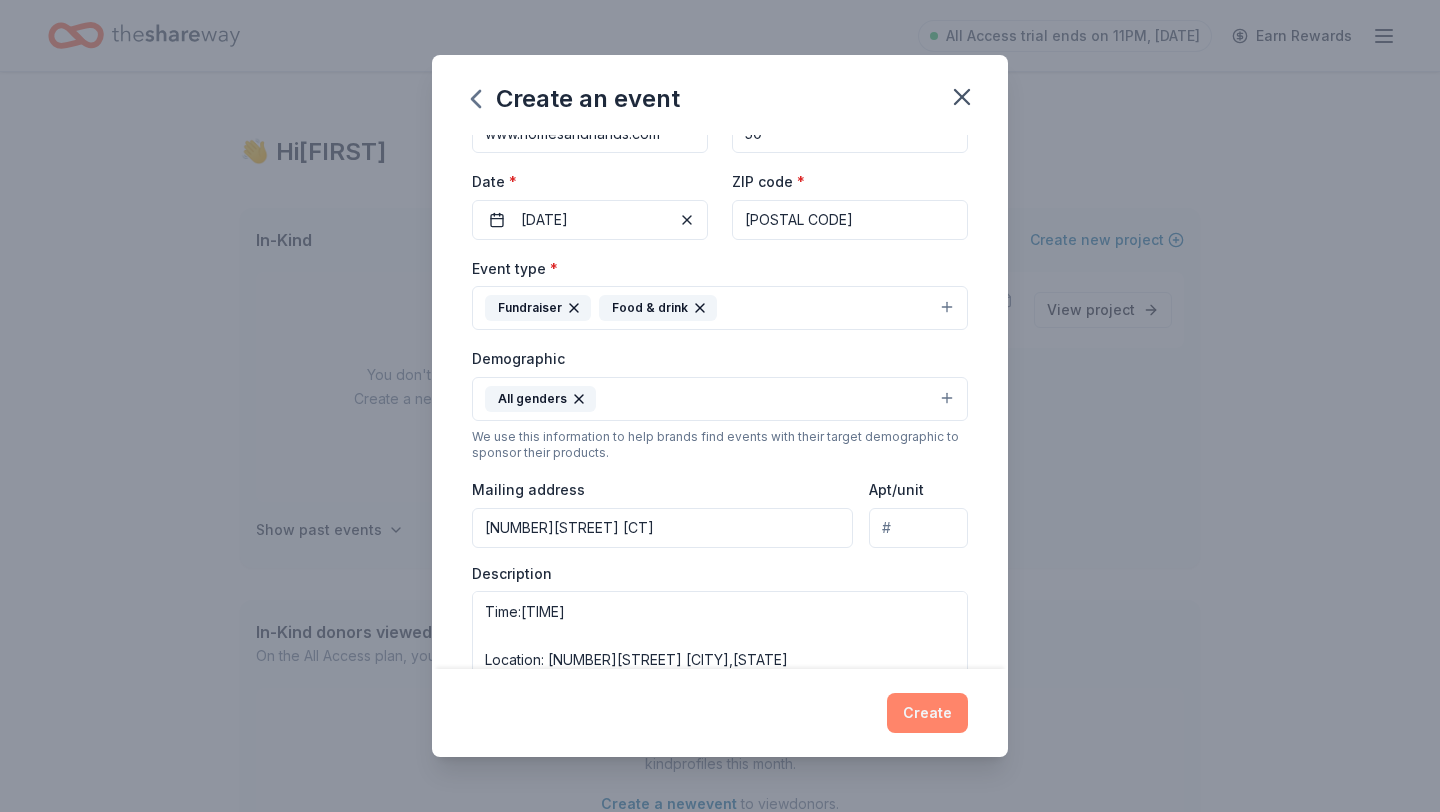 type on "Spring Fundraiser" 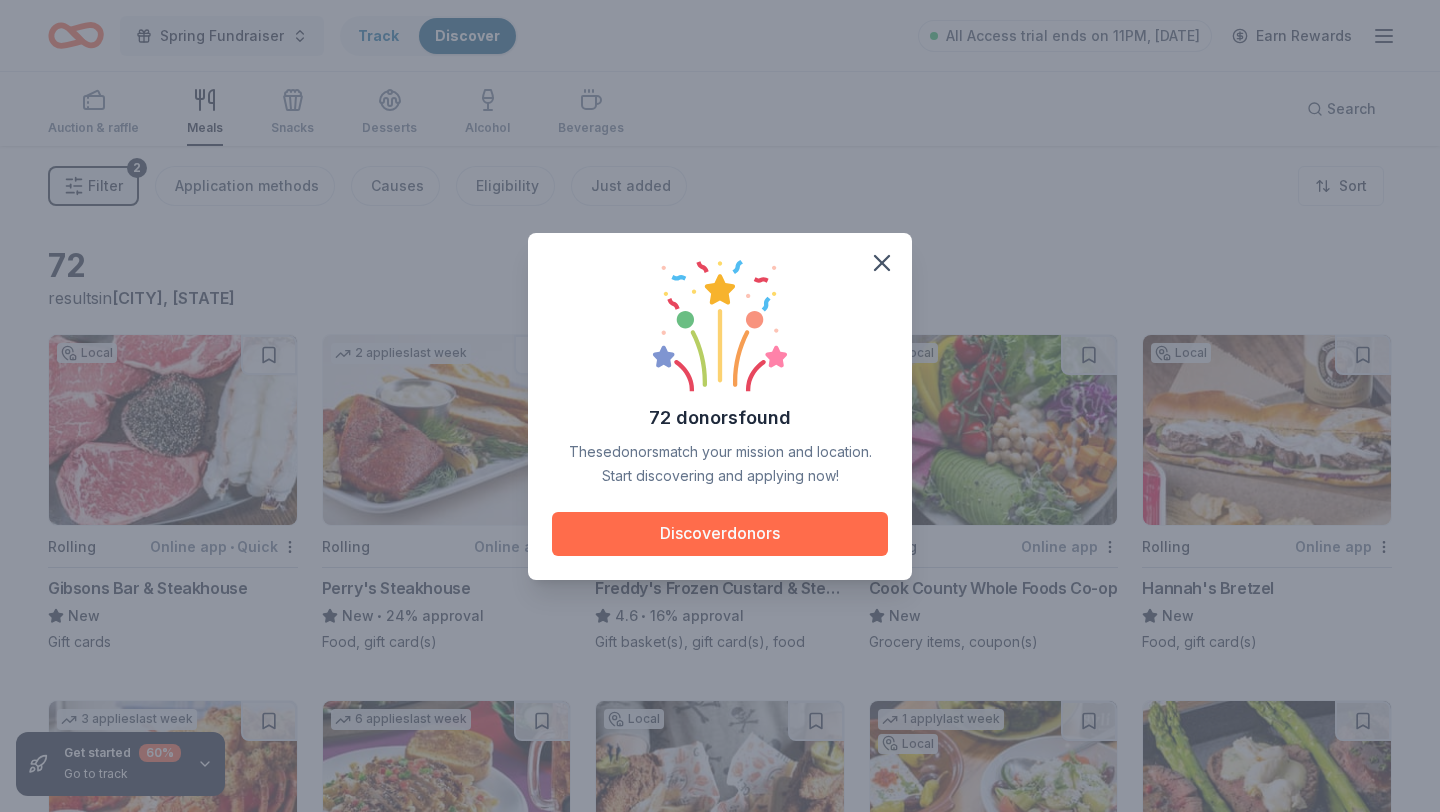click on "Discover  donors" at bounding box center (720, 534) 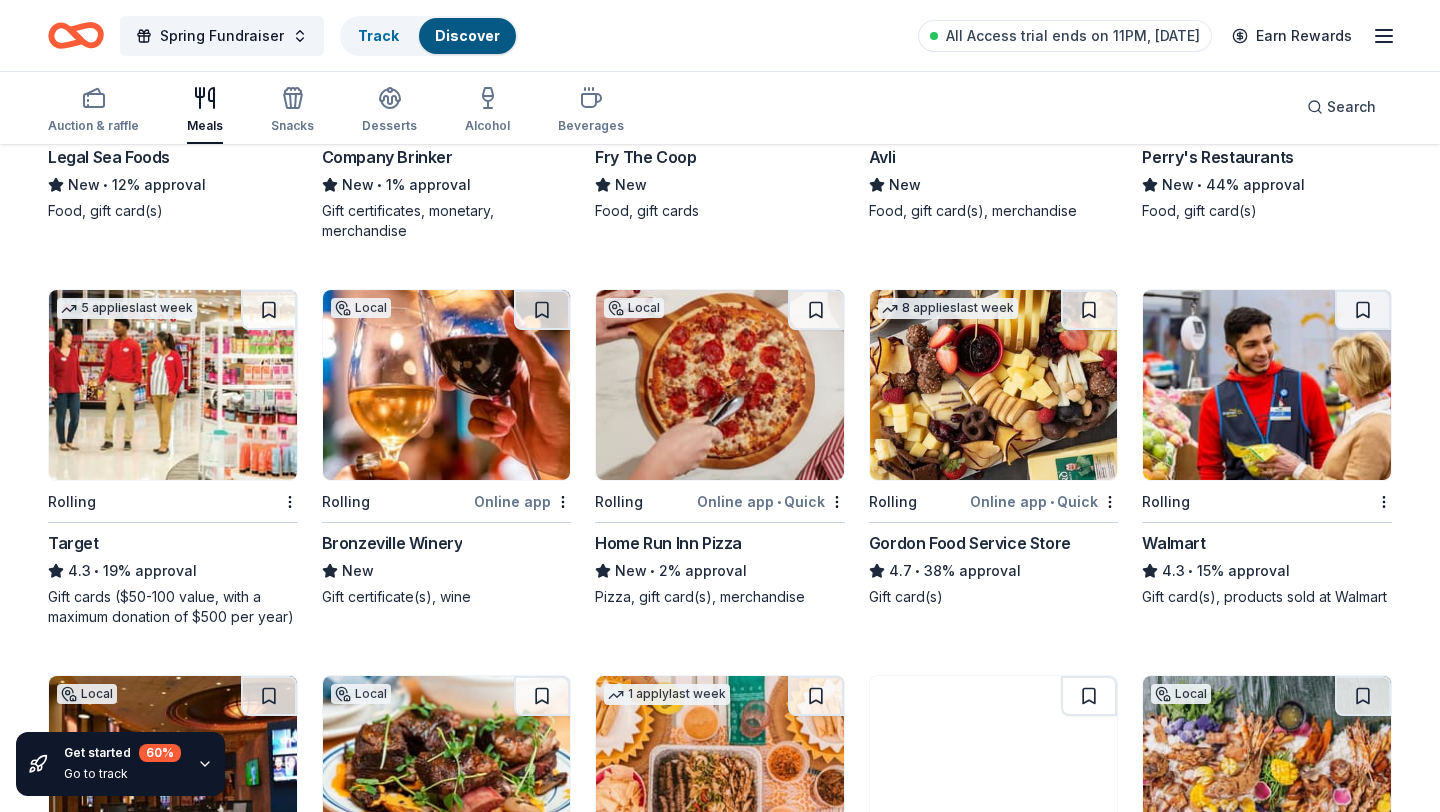 scroll, scrollTop: 804, scrollLeft: 0, axis: vertical 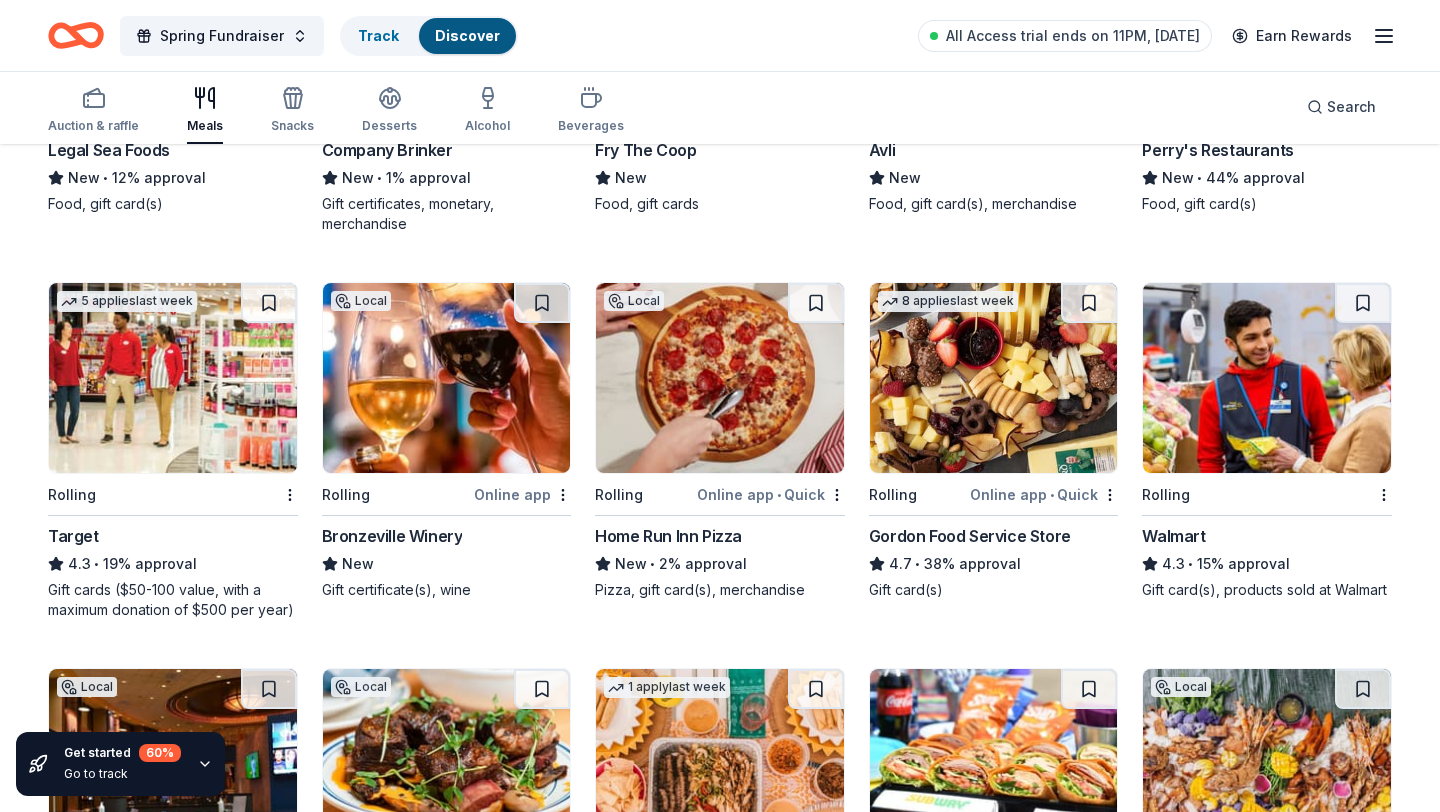click at bounding box center (1267, 378) 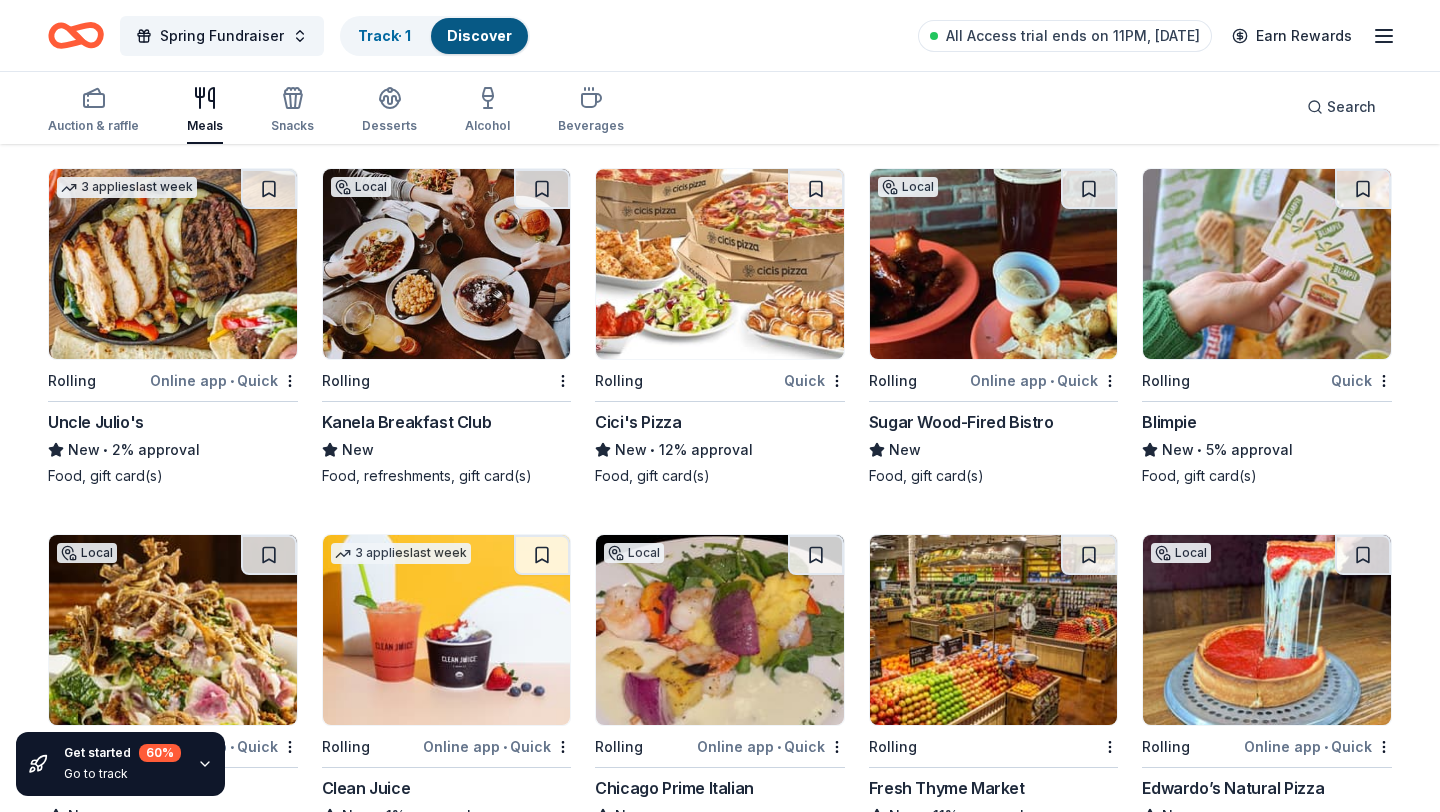scroll, scrollTop: 4265, scrollLeft: 0, axis: vertical 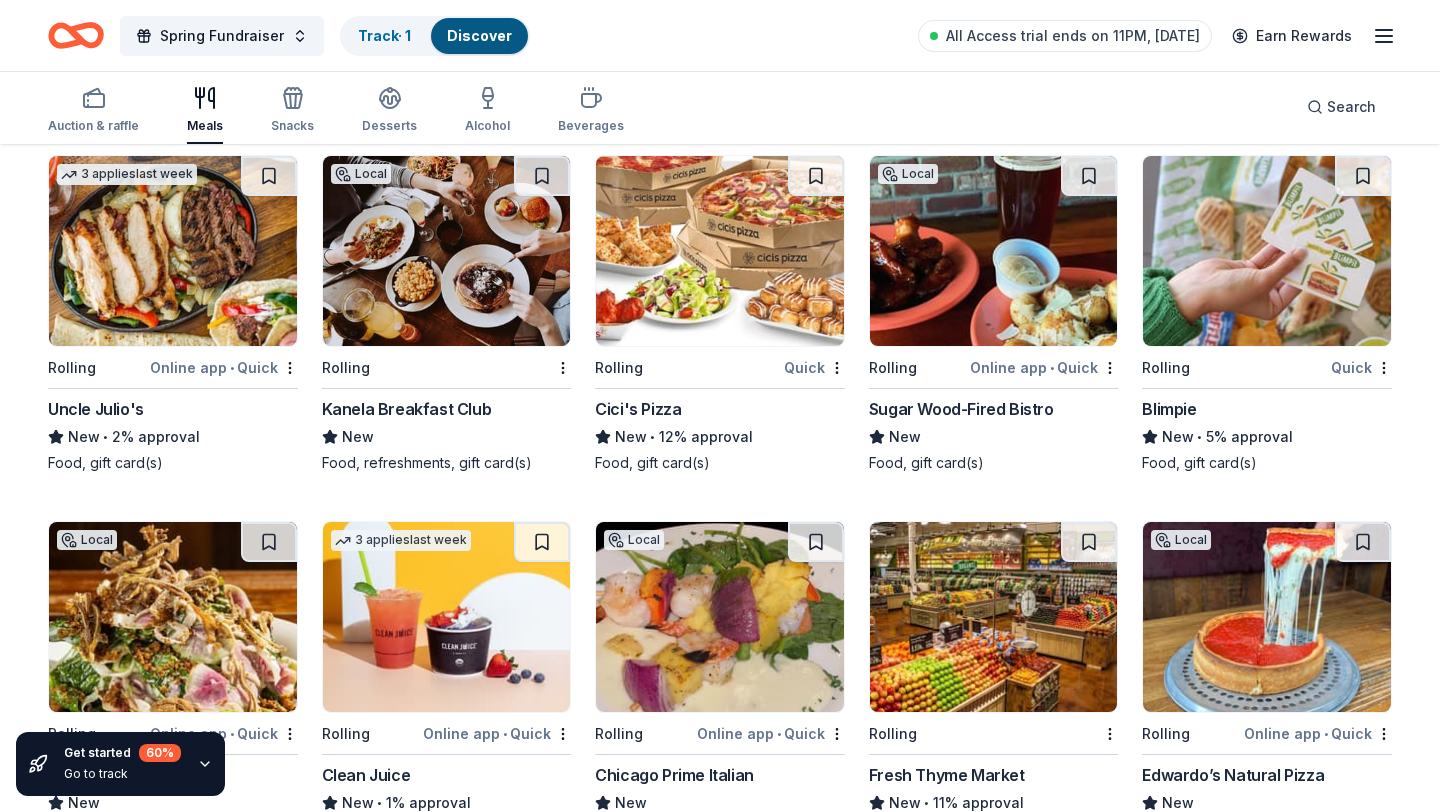 click at bounding box center (994, 617) 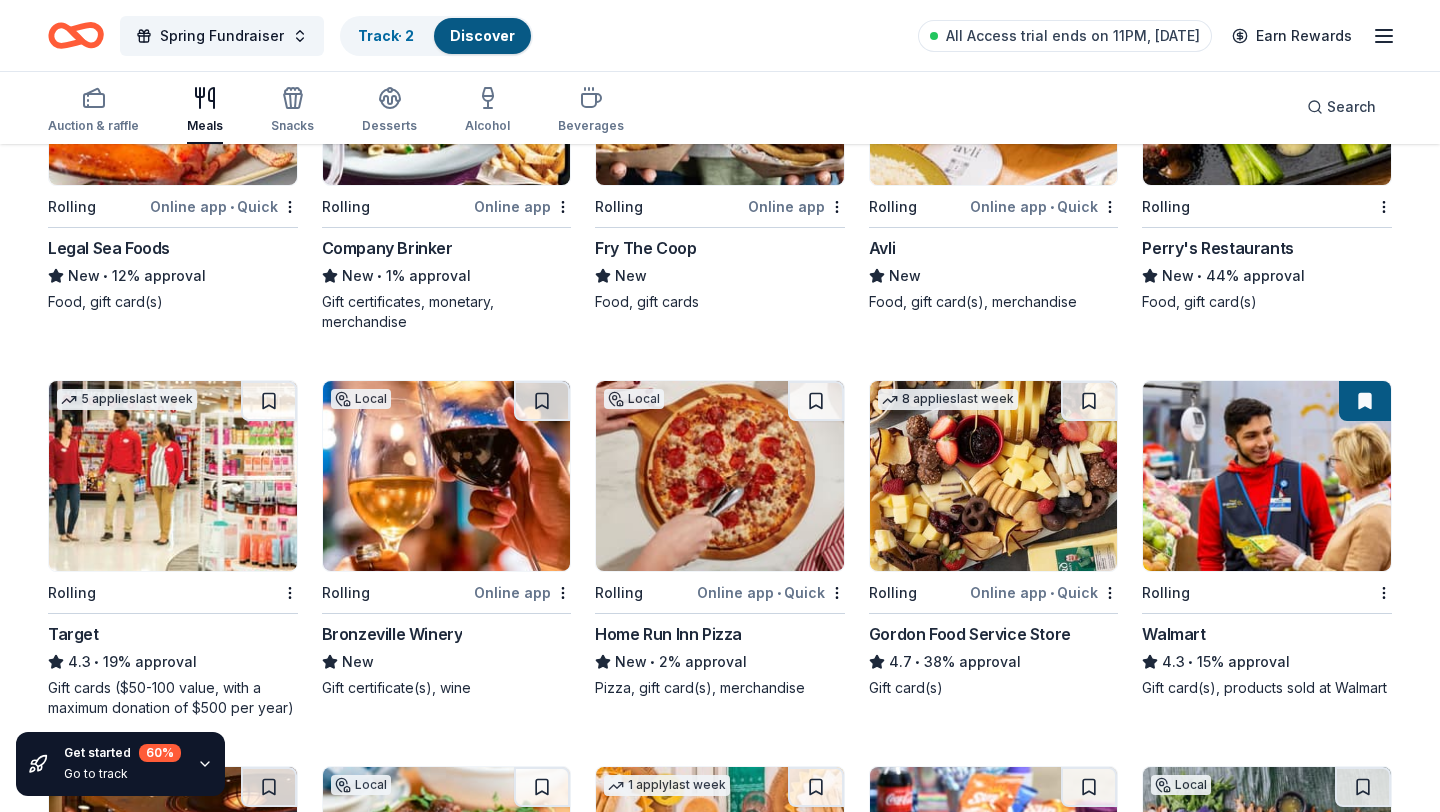 scroll, scrollTop: 705, scrollLeft: 0, axis: vertical 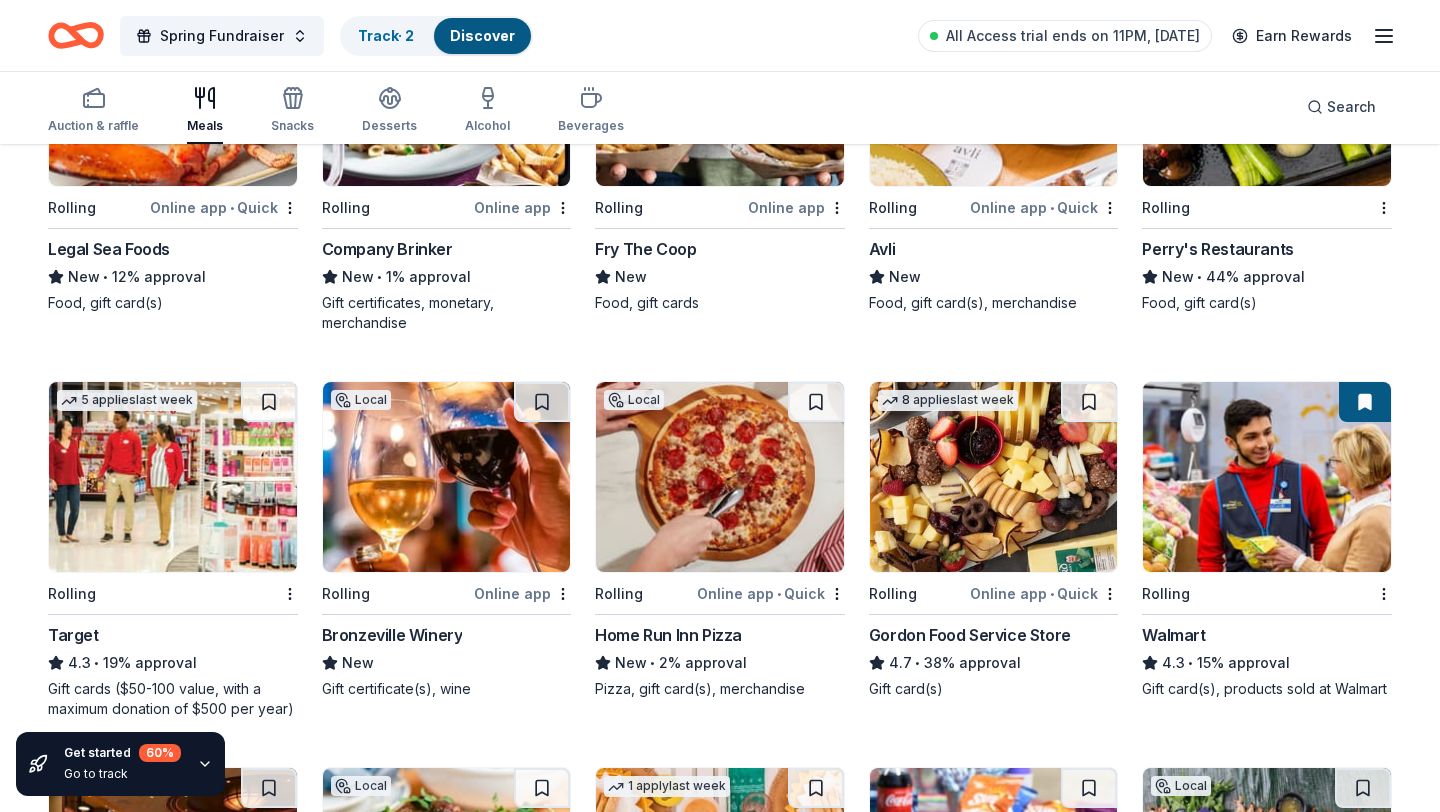 click at bounding box center (173, 477) 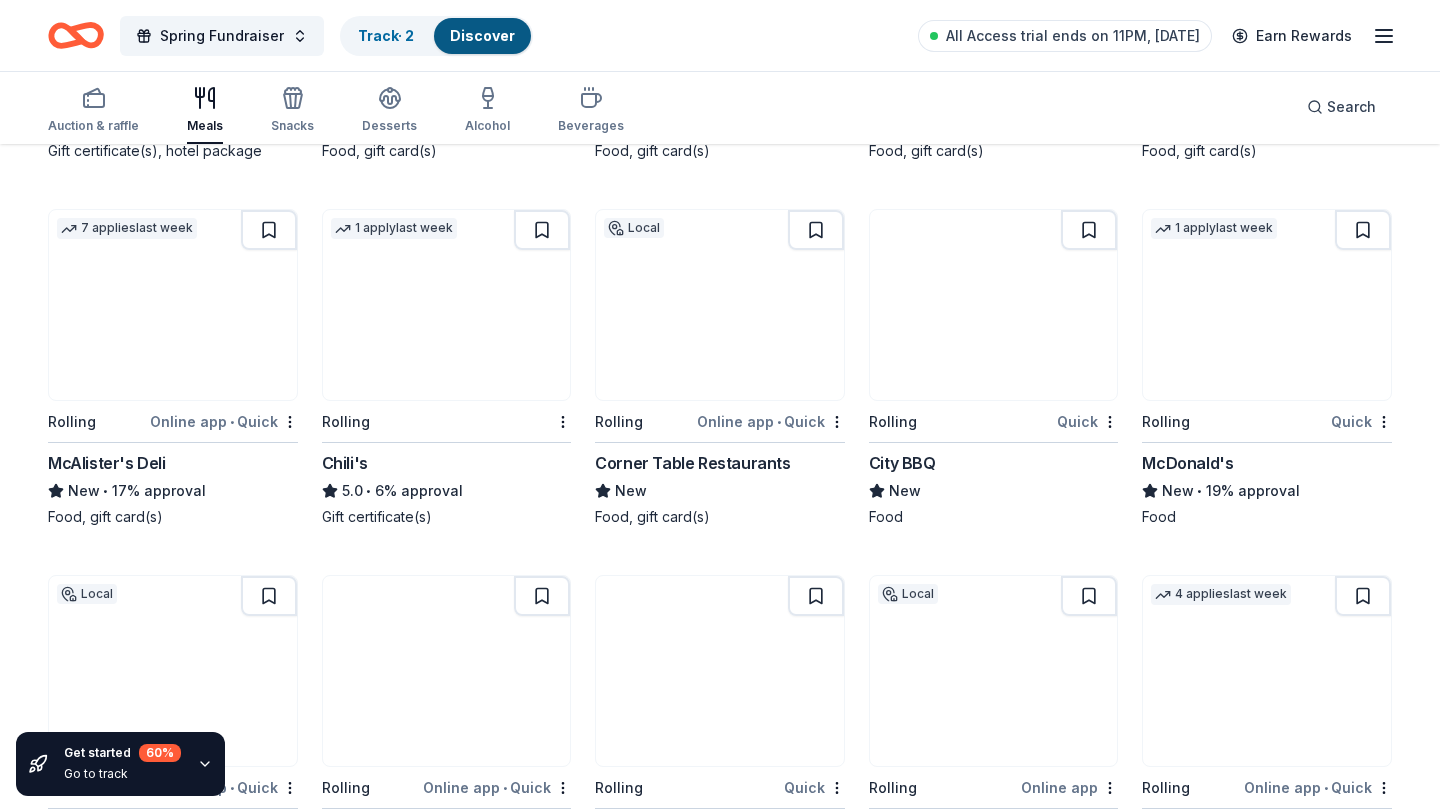 scroll, scrollTop: 1634, scrollLeft: 0, axis: vertical 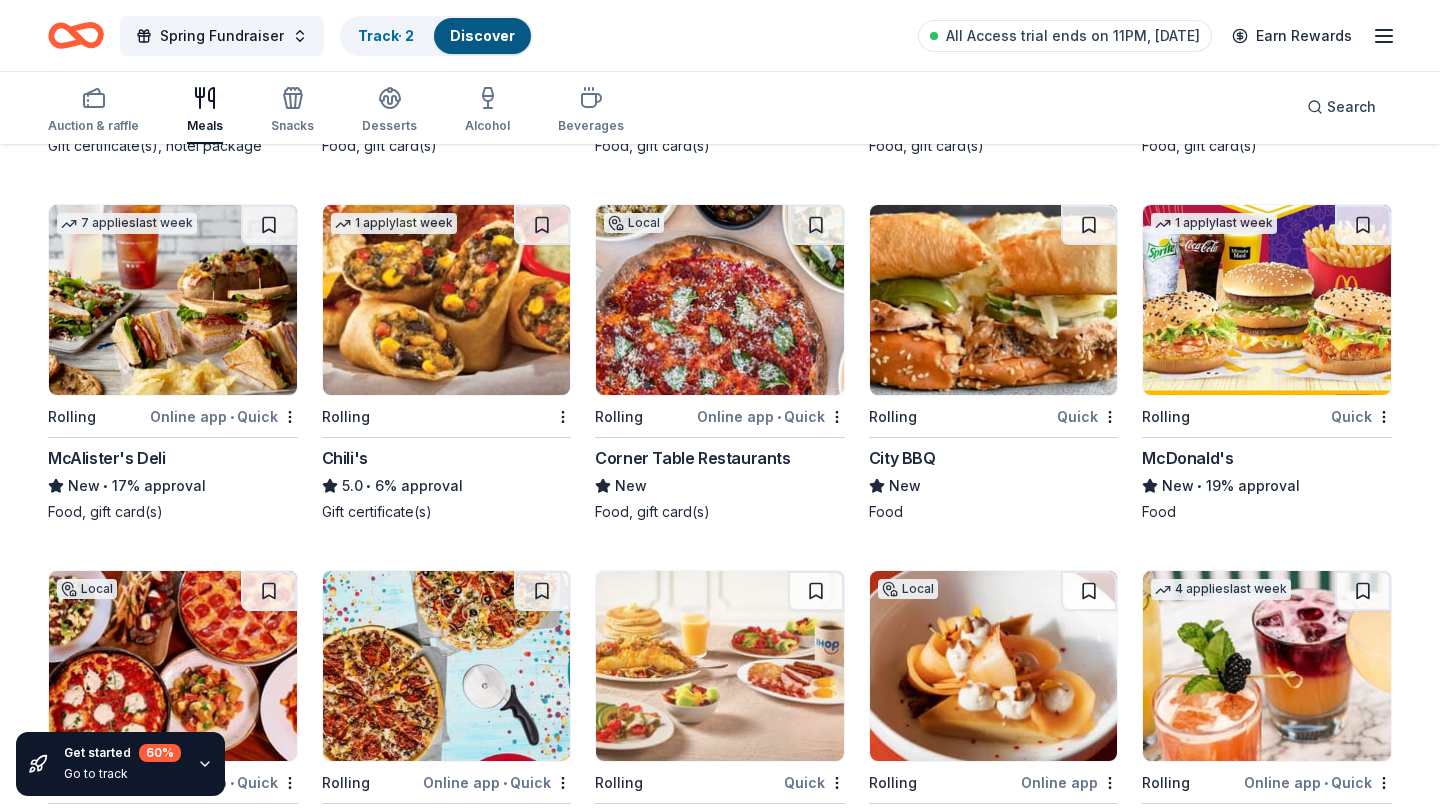 click at bounding box center (1267, 300) 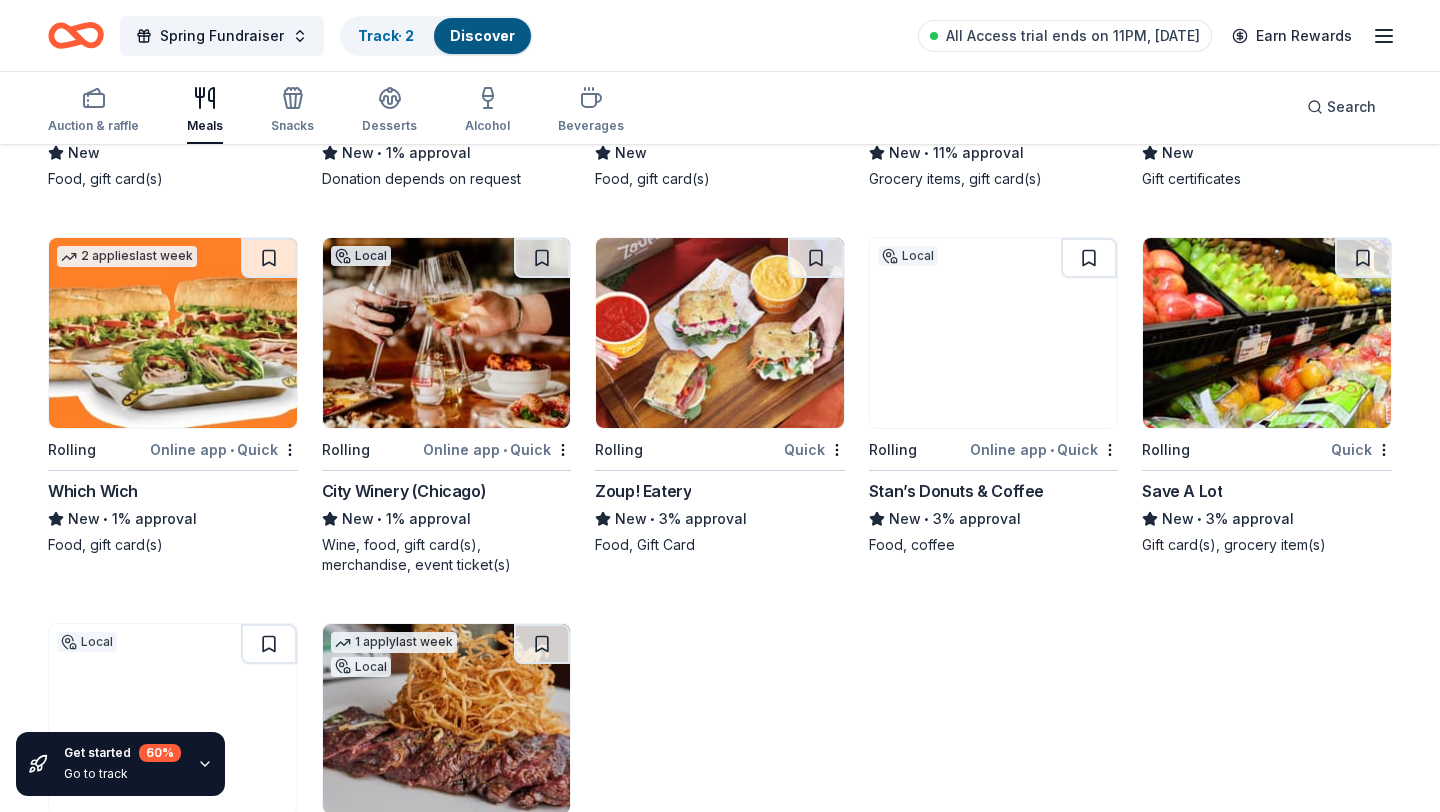 scroll, scrollTop: 4914, scrollLeft: 0, axis: vertical 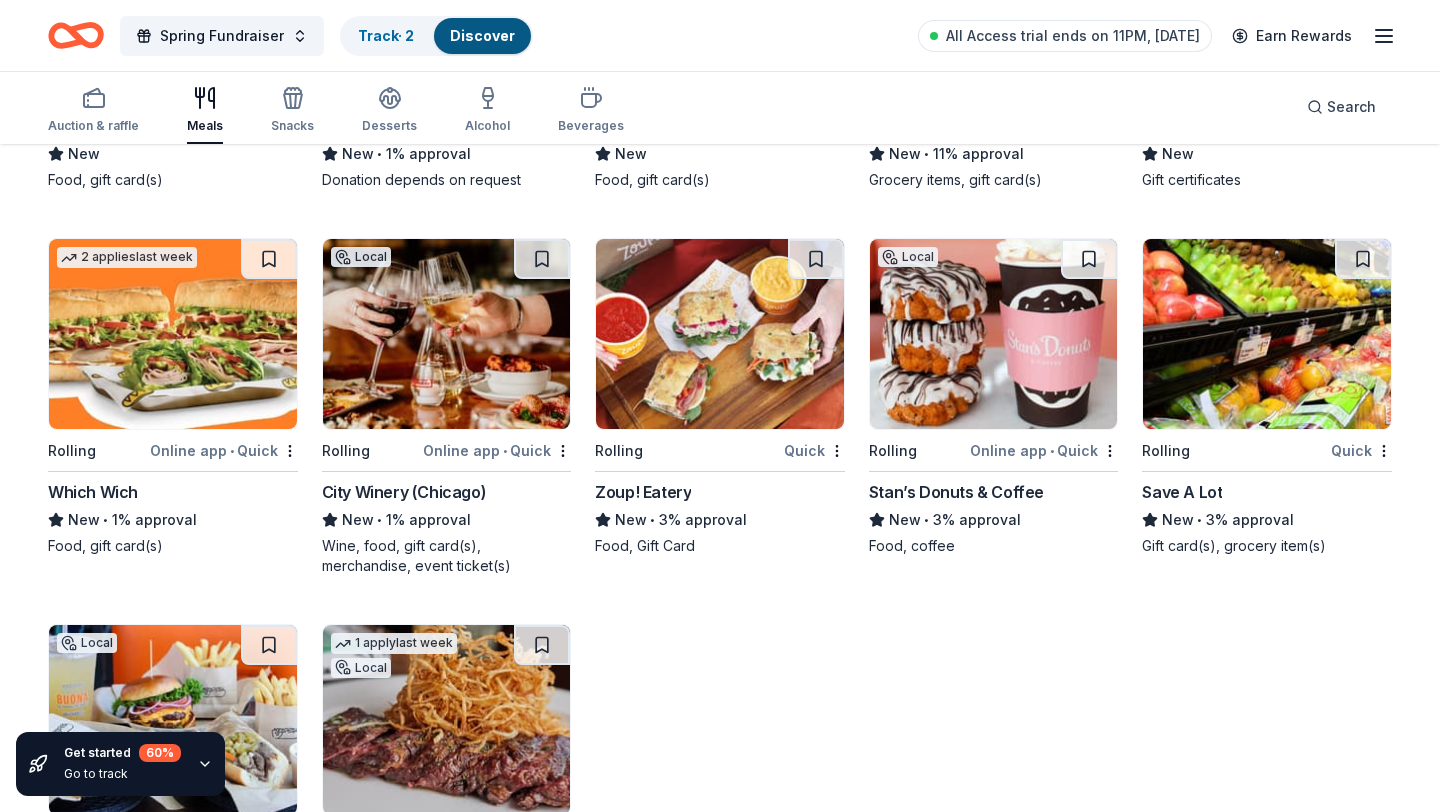 click at bounding box center [1267, 334] 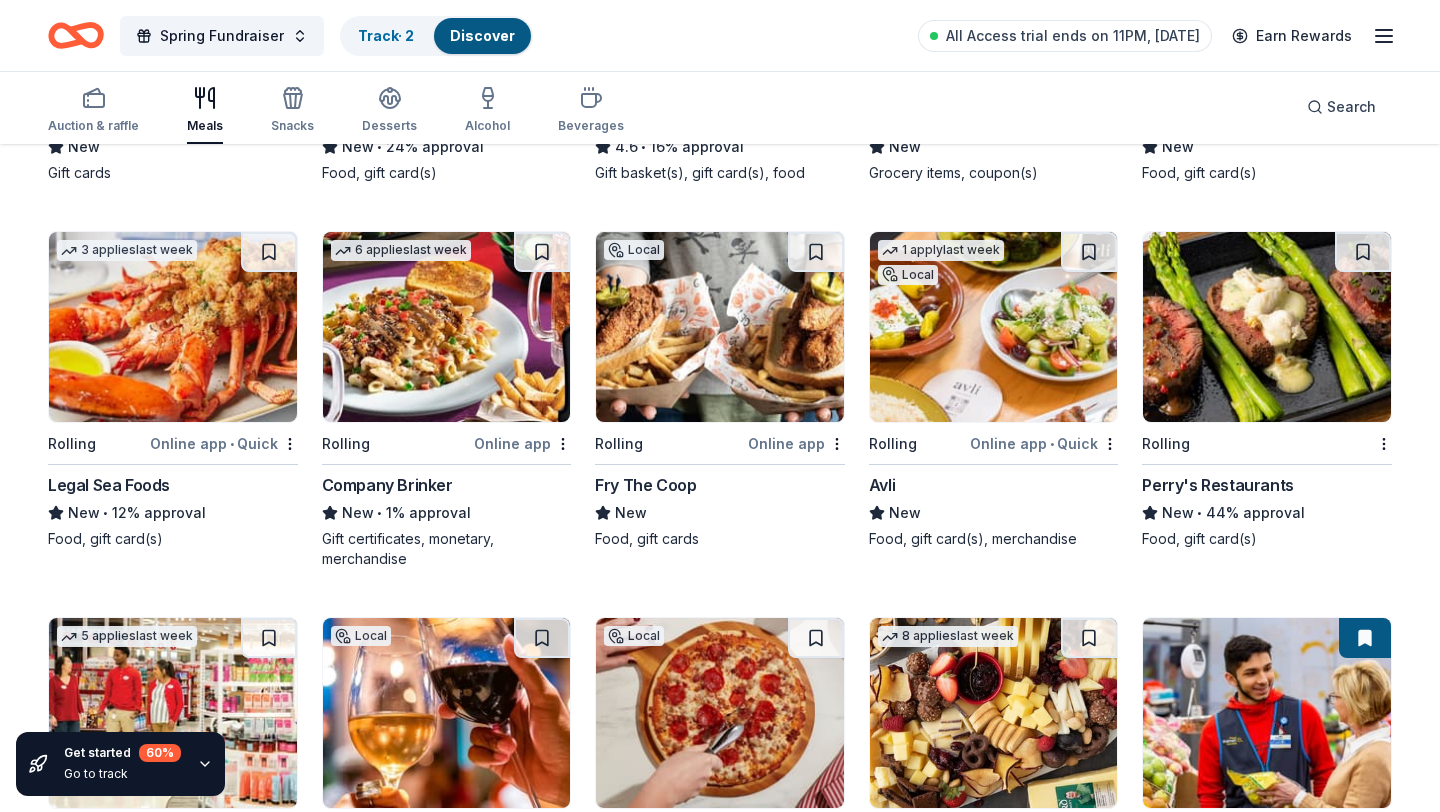 scroll, scrollTop: 0, scrollLeft: 0, axis: both 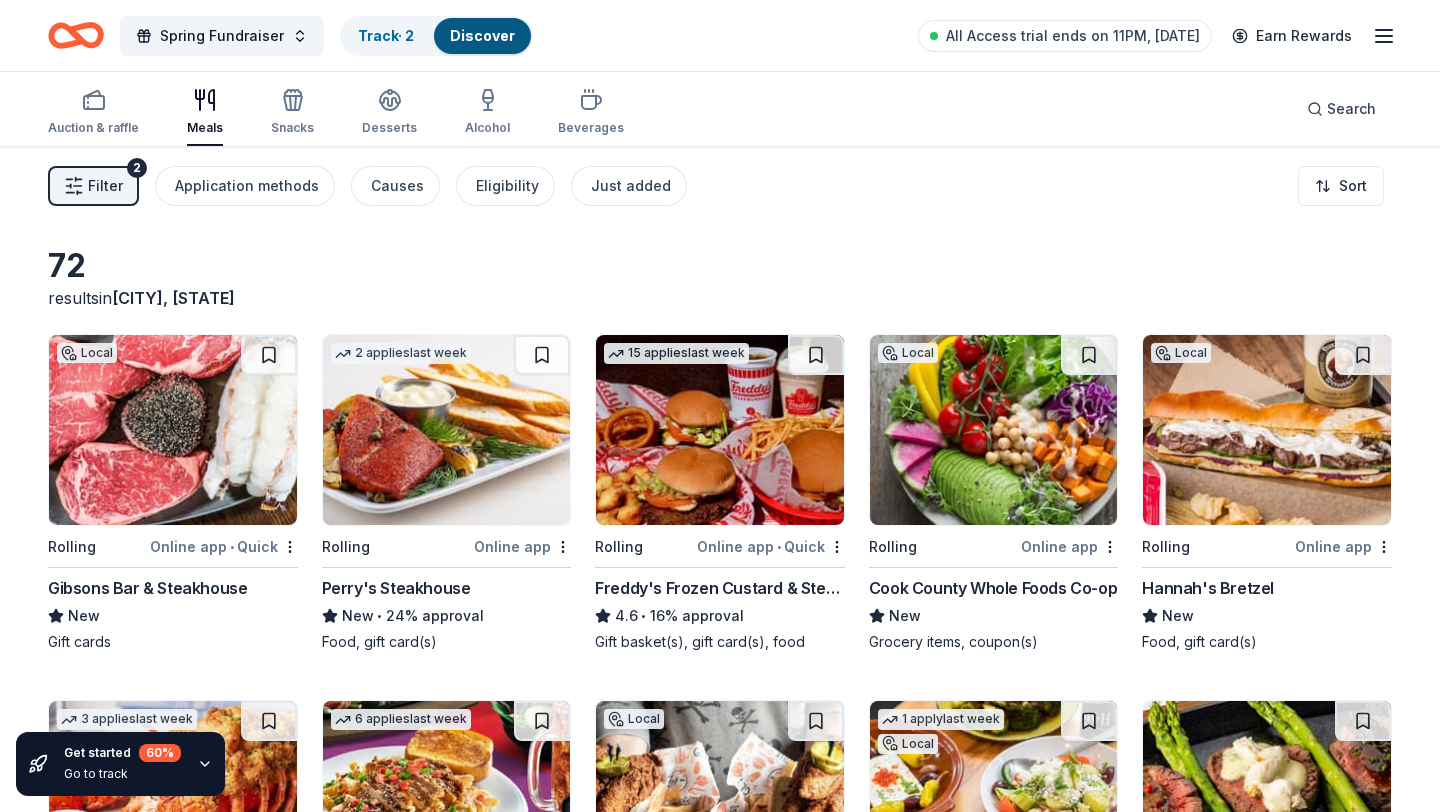 click at bounding box center [173, 430] 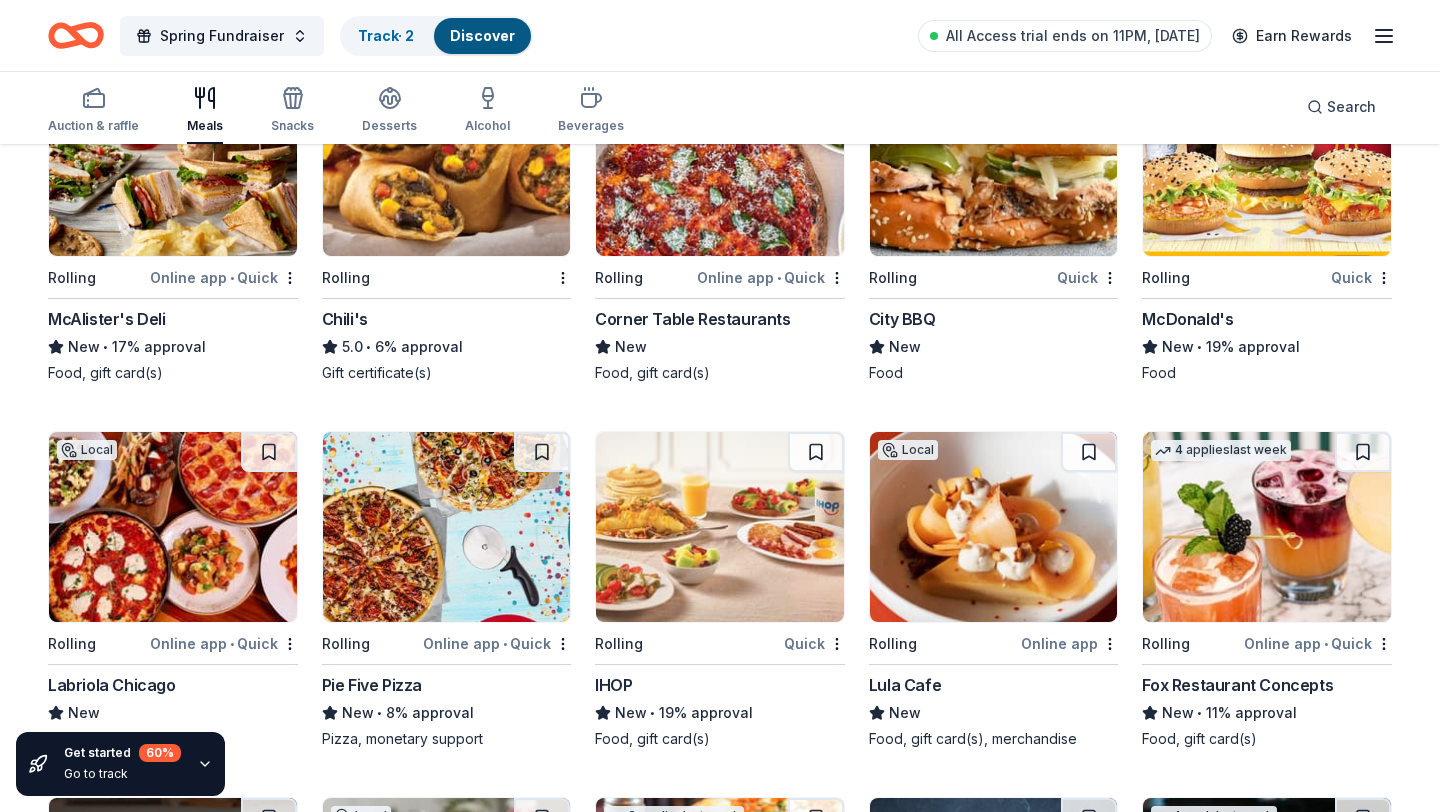 scroll, scrollTop: 1776, scrollLeft: 0, axis: vertical 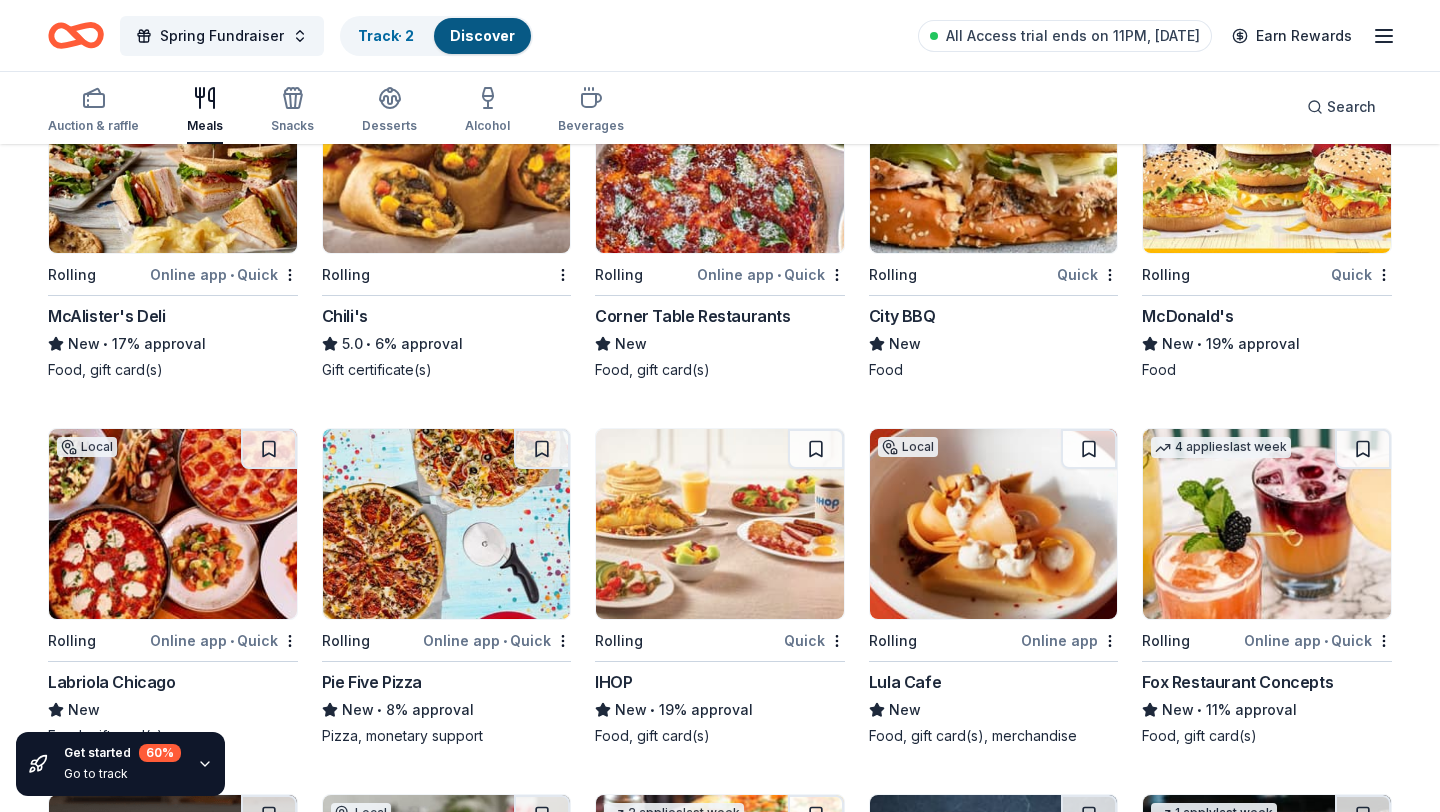 click at bounding box center [1267, 524] 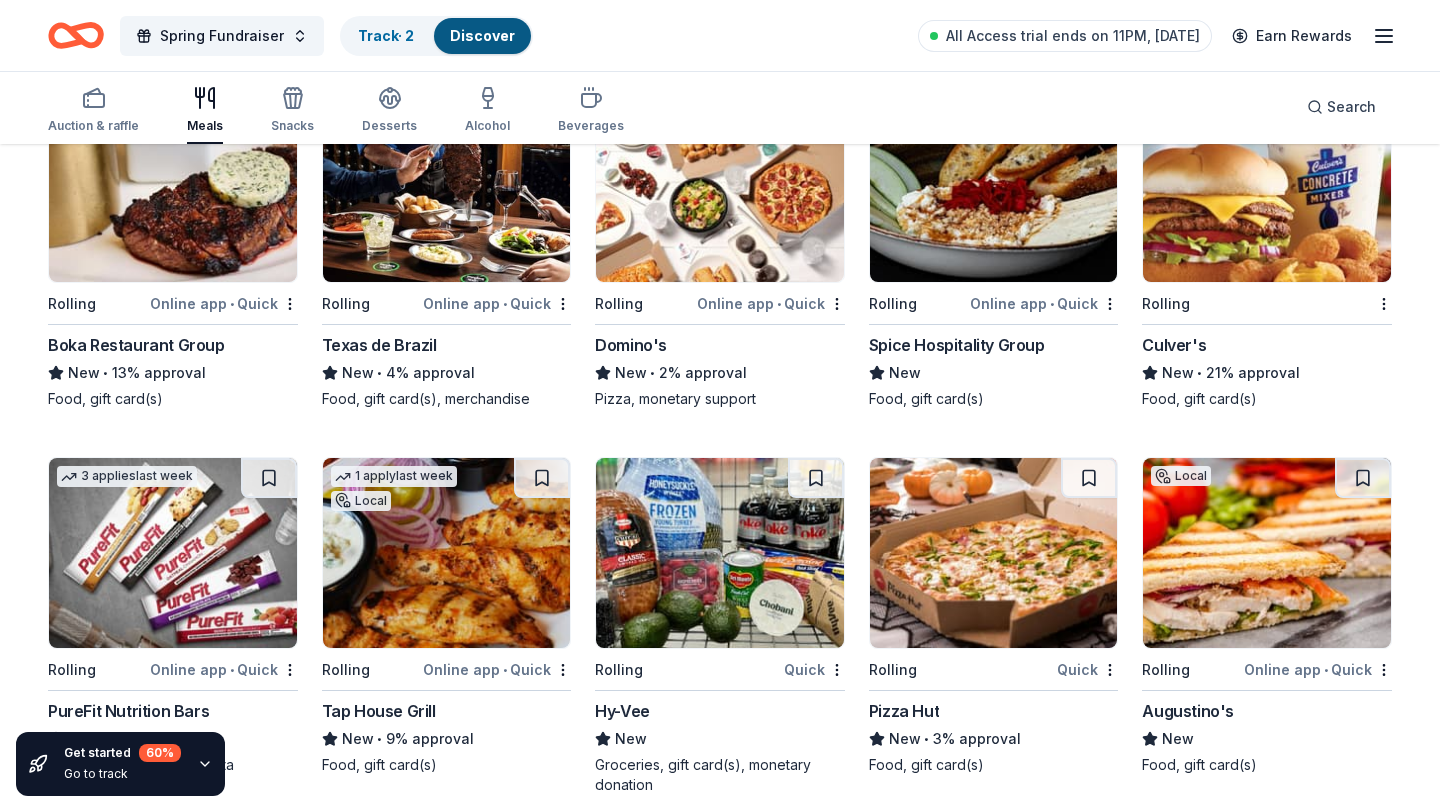scroll, scrollTop: 3216, scrollLeft: 0, axis: vertical 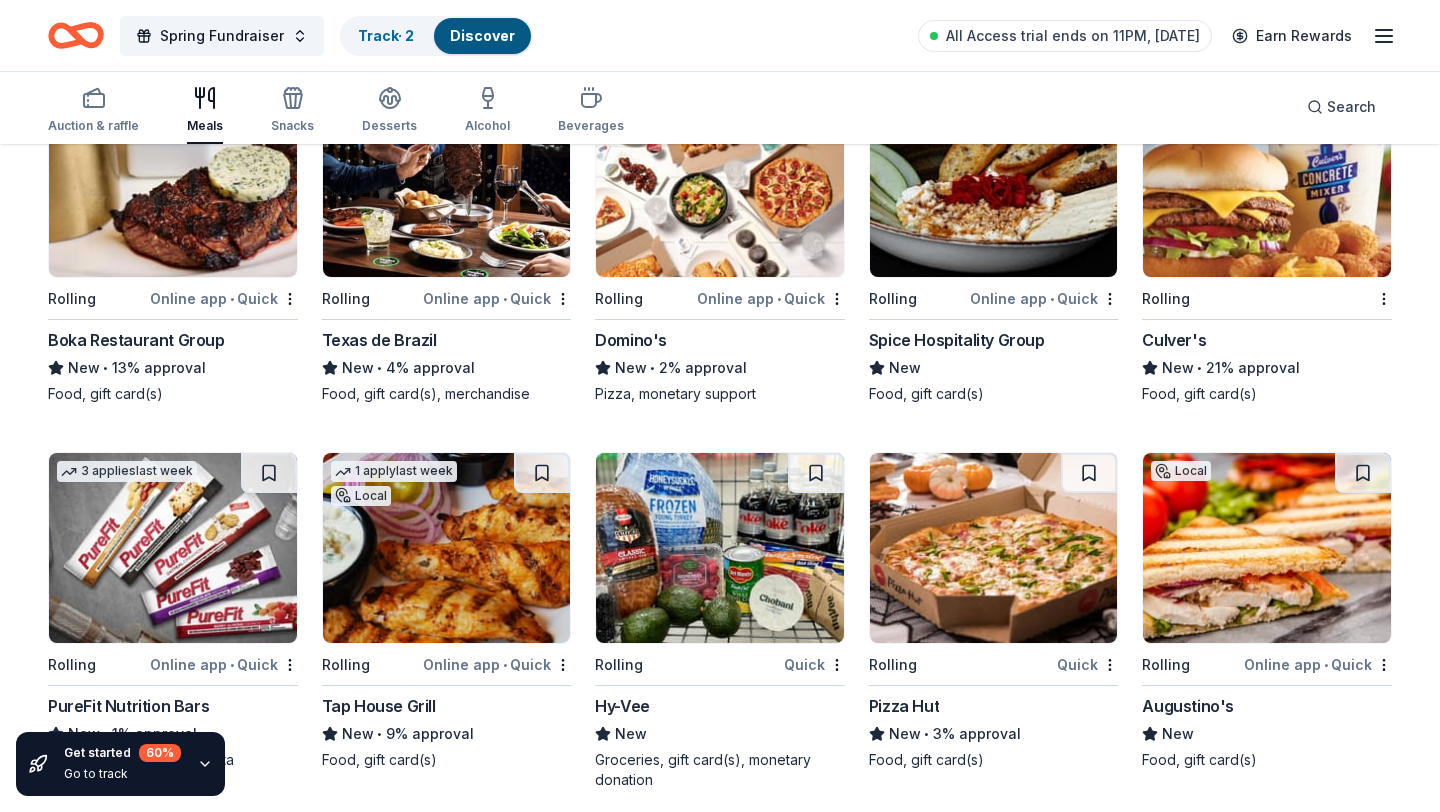 click at bounding box center [720, 548] 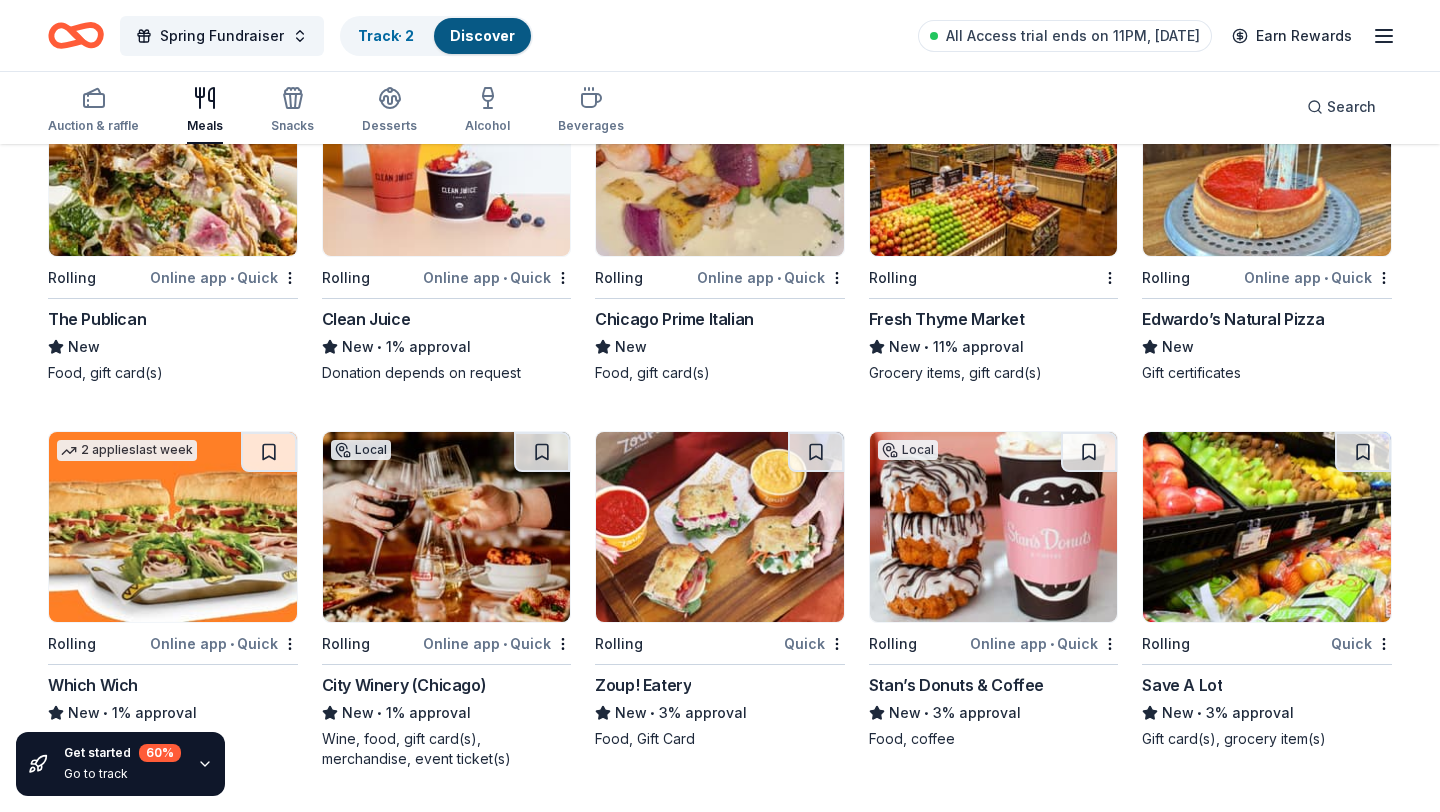 scroll, scrollTop: 5084, scrollLeft: 0, axis: vertical 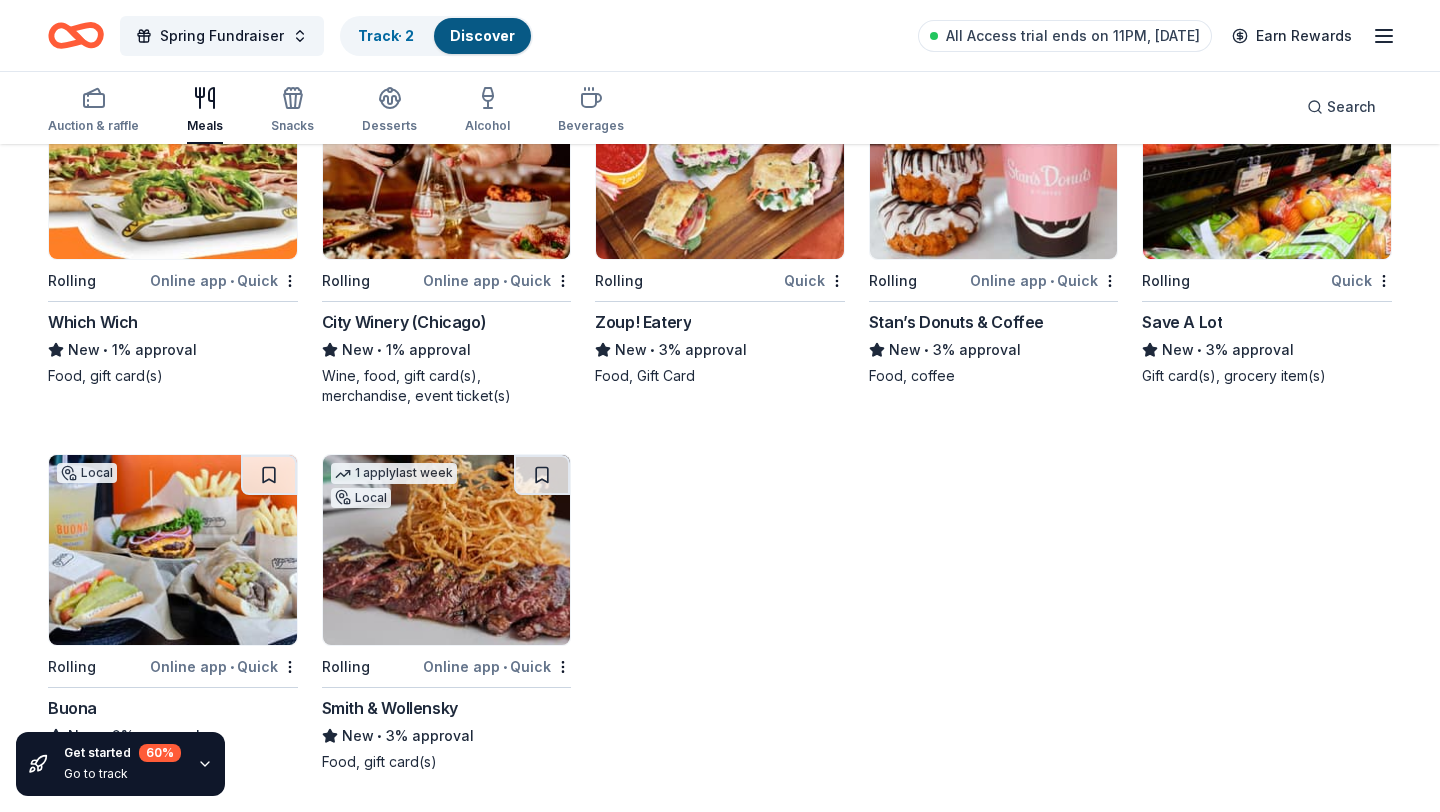 click at bounding box center [447, 550] 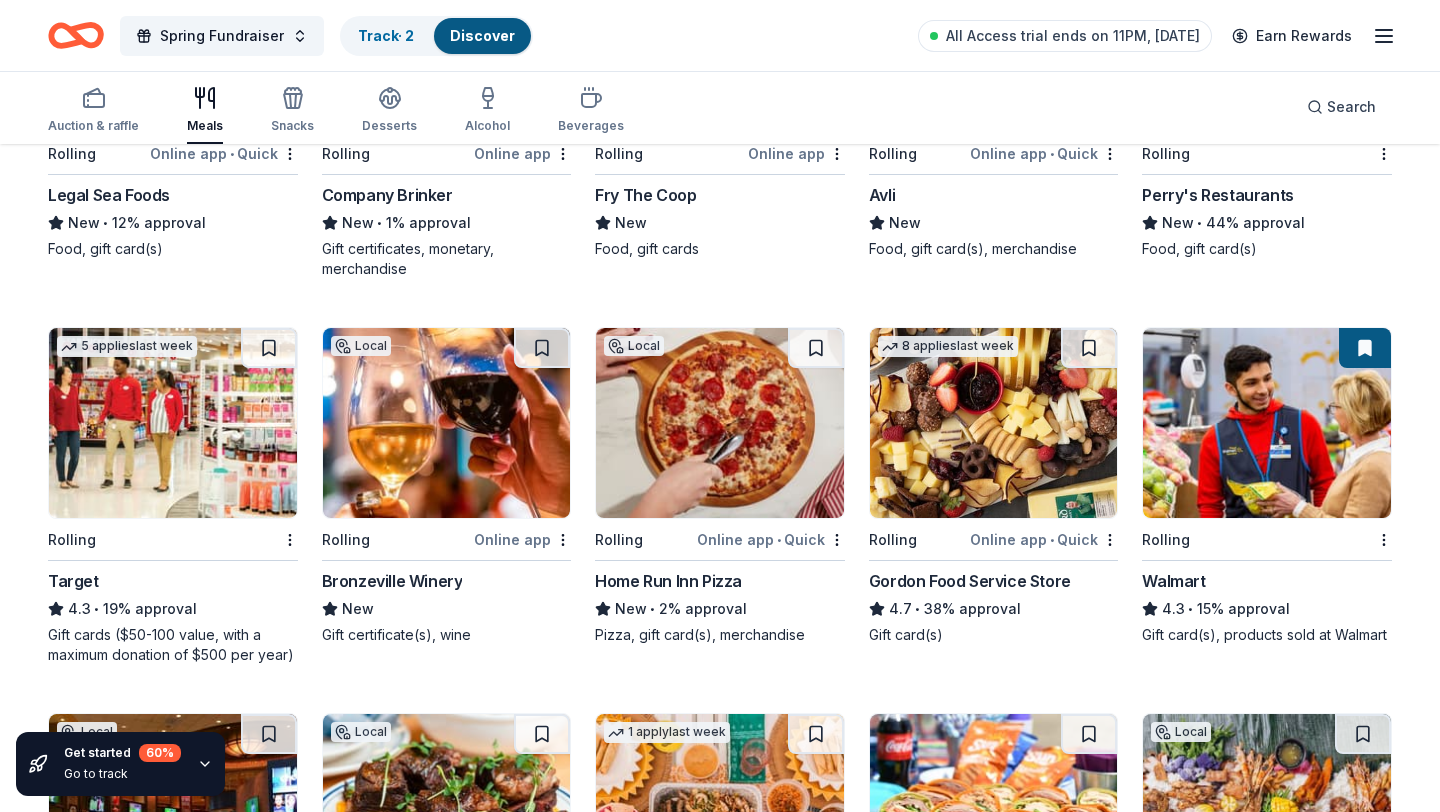 scroll, scrollTop: 756, scrollLeft: 0, axis: vertical 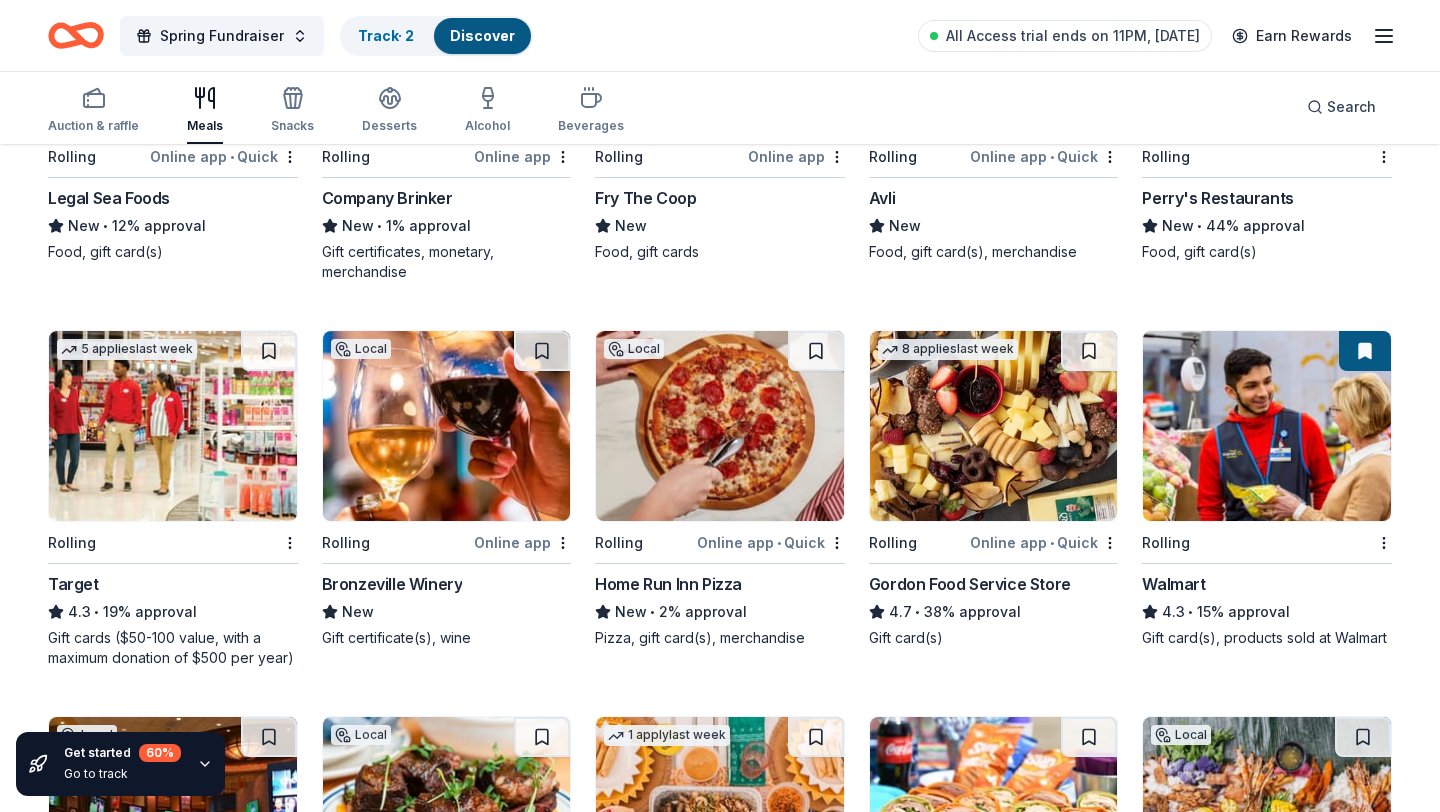 click at bounding box center [1267, 426] 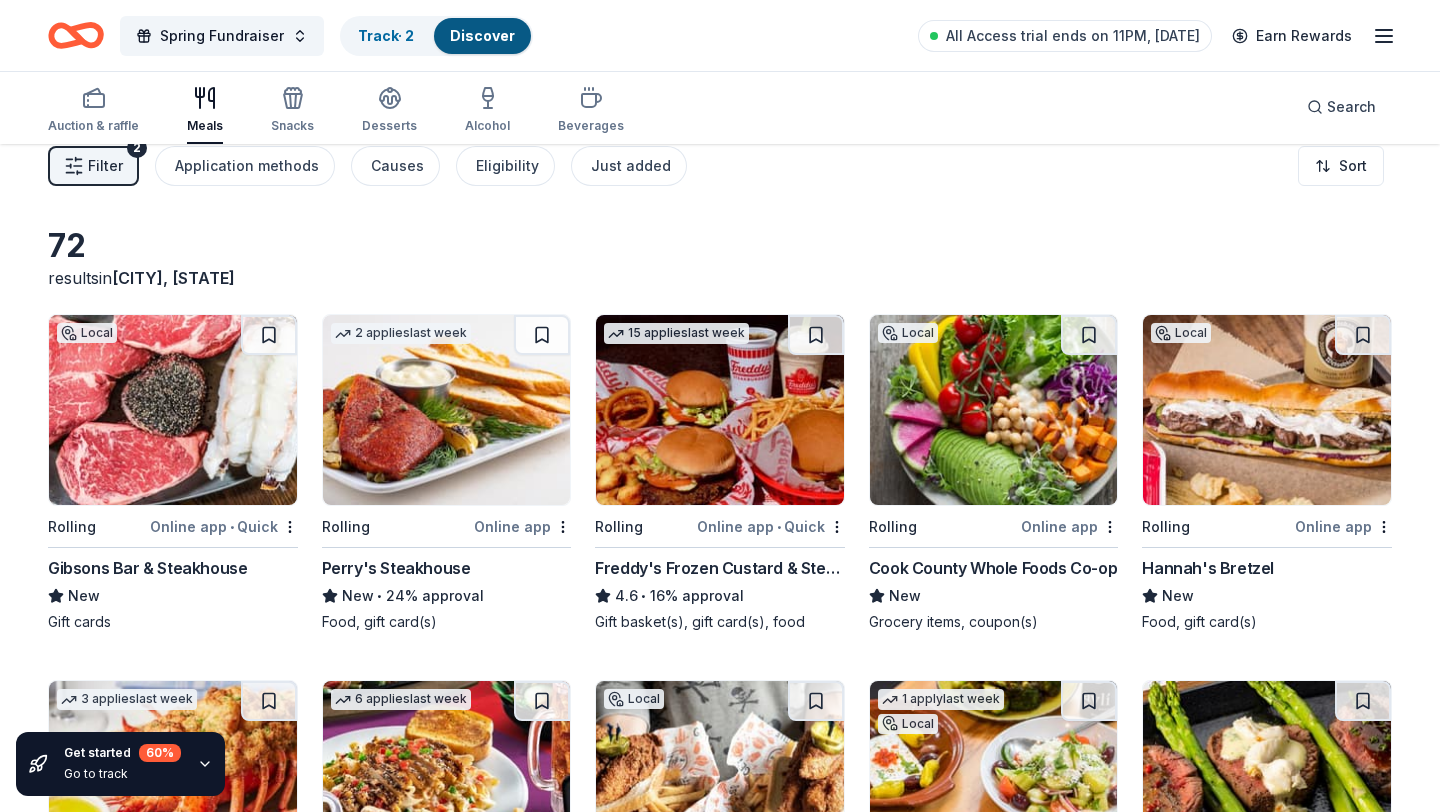 scroll, scrollTop: 0, scrollLeft: 0, axis: both 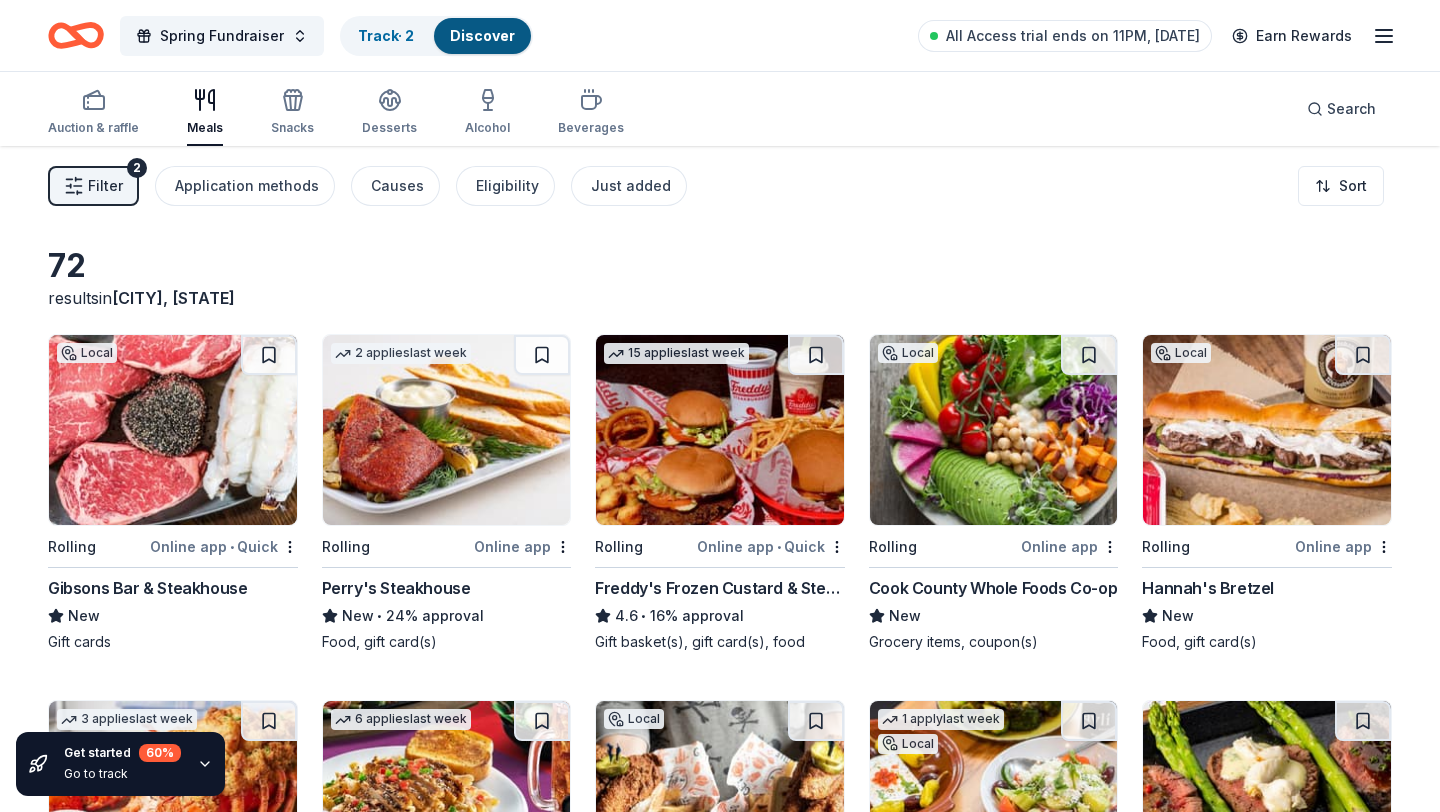 click at bounding box center [720, 430] 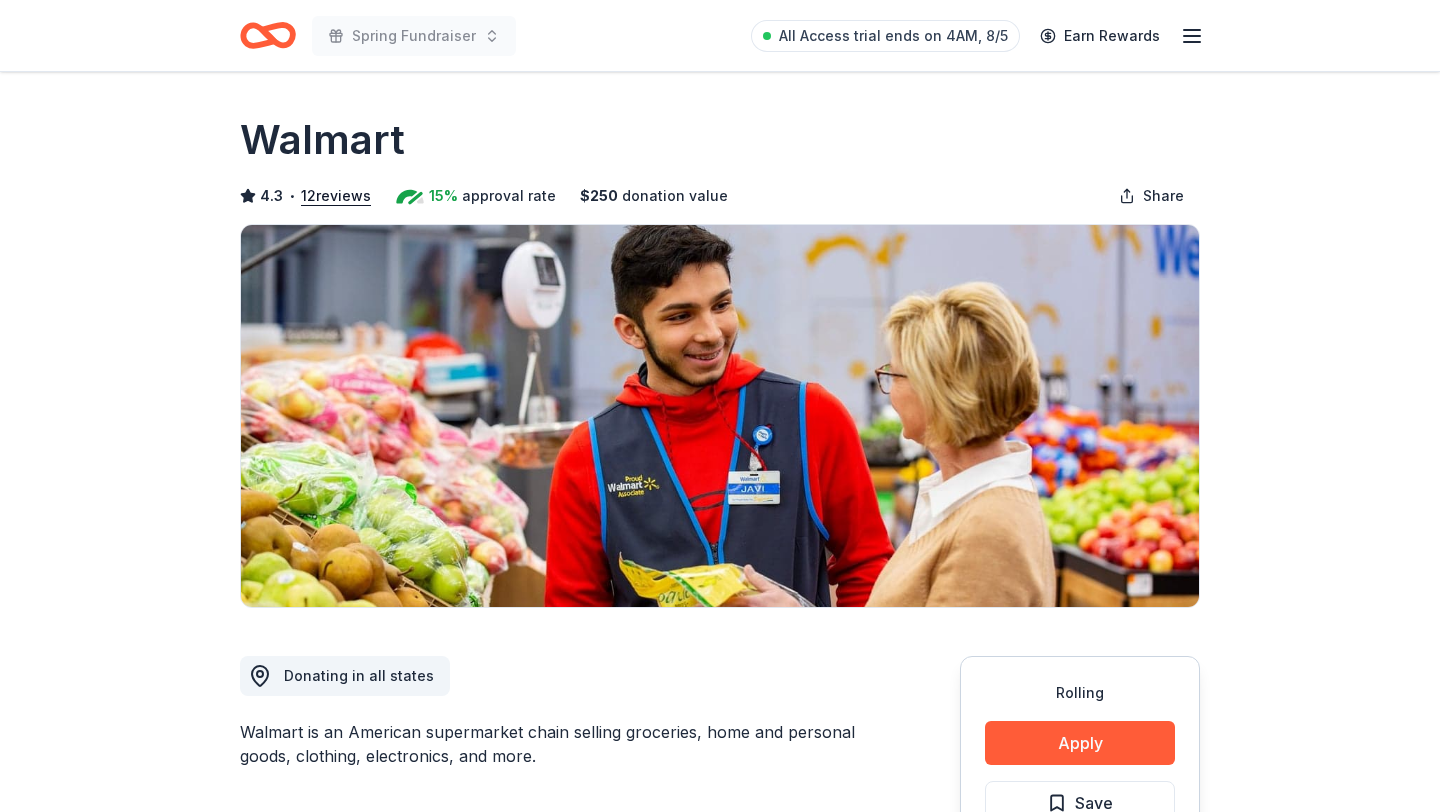 scroll, scrollTop: 0, scrollLeft: 0, axis: both 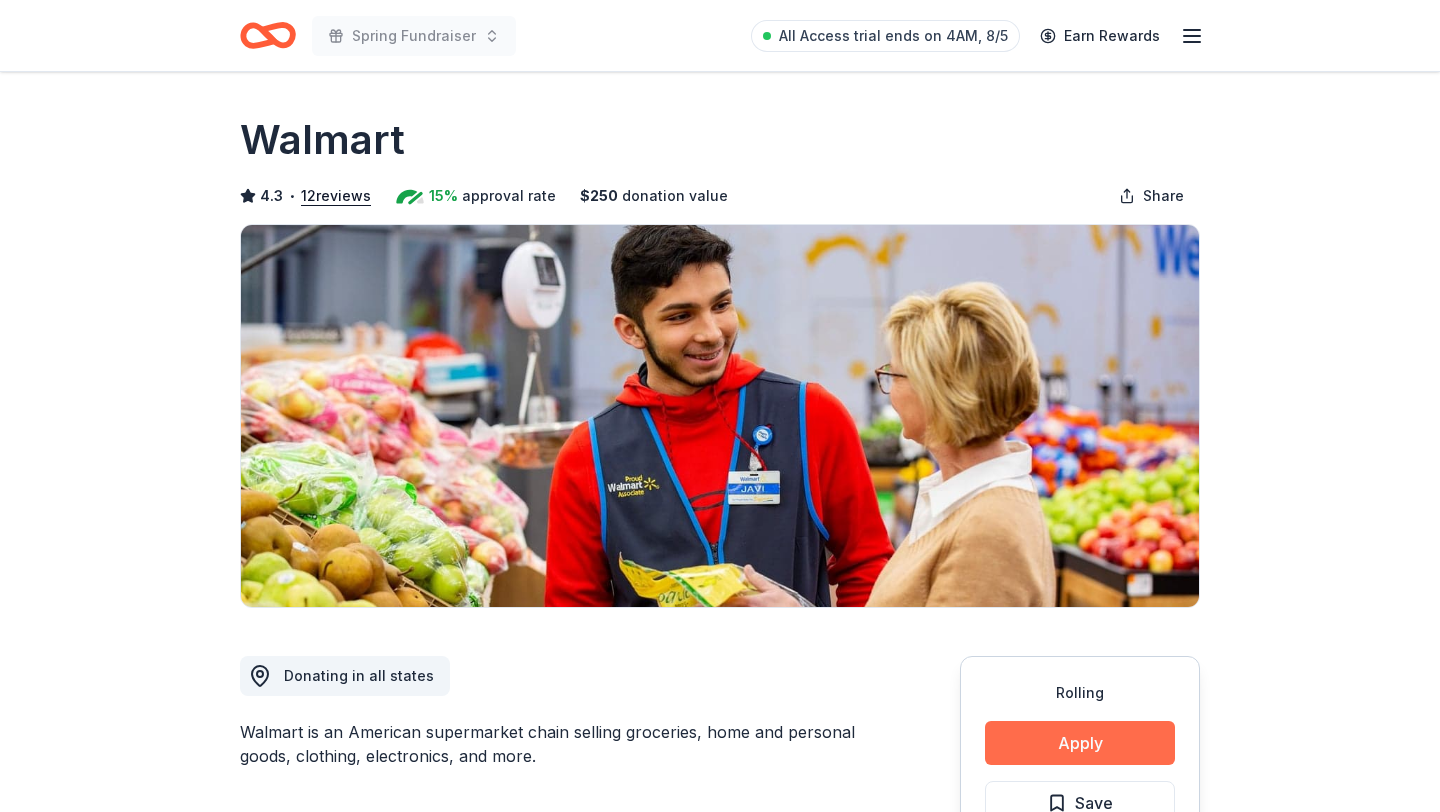 click on "Apply" at bounding box center [1080, 743] 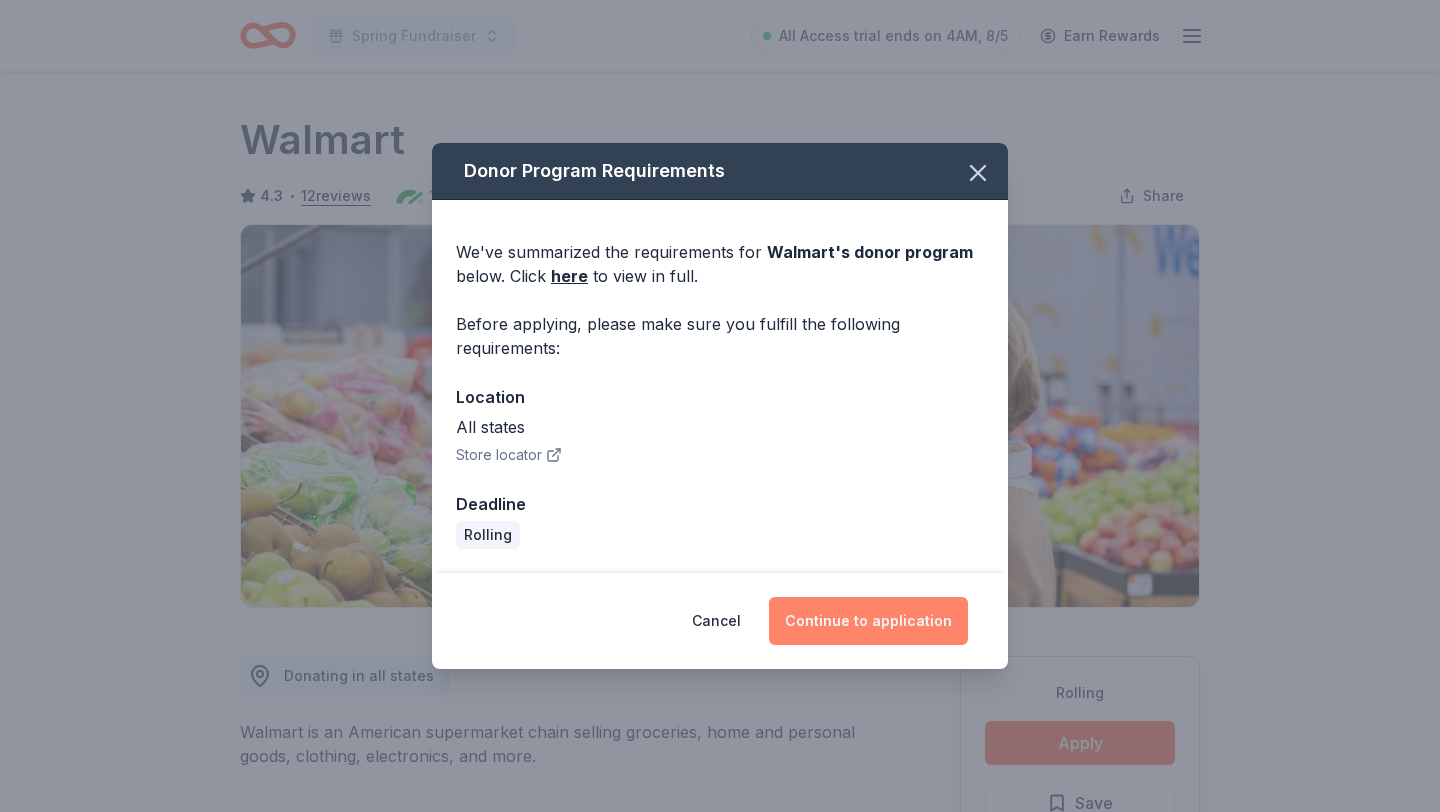 click on "Continue to application" at bounding box center (868, 621) 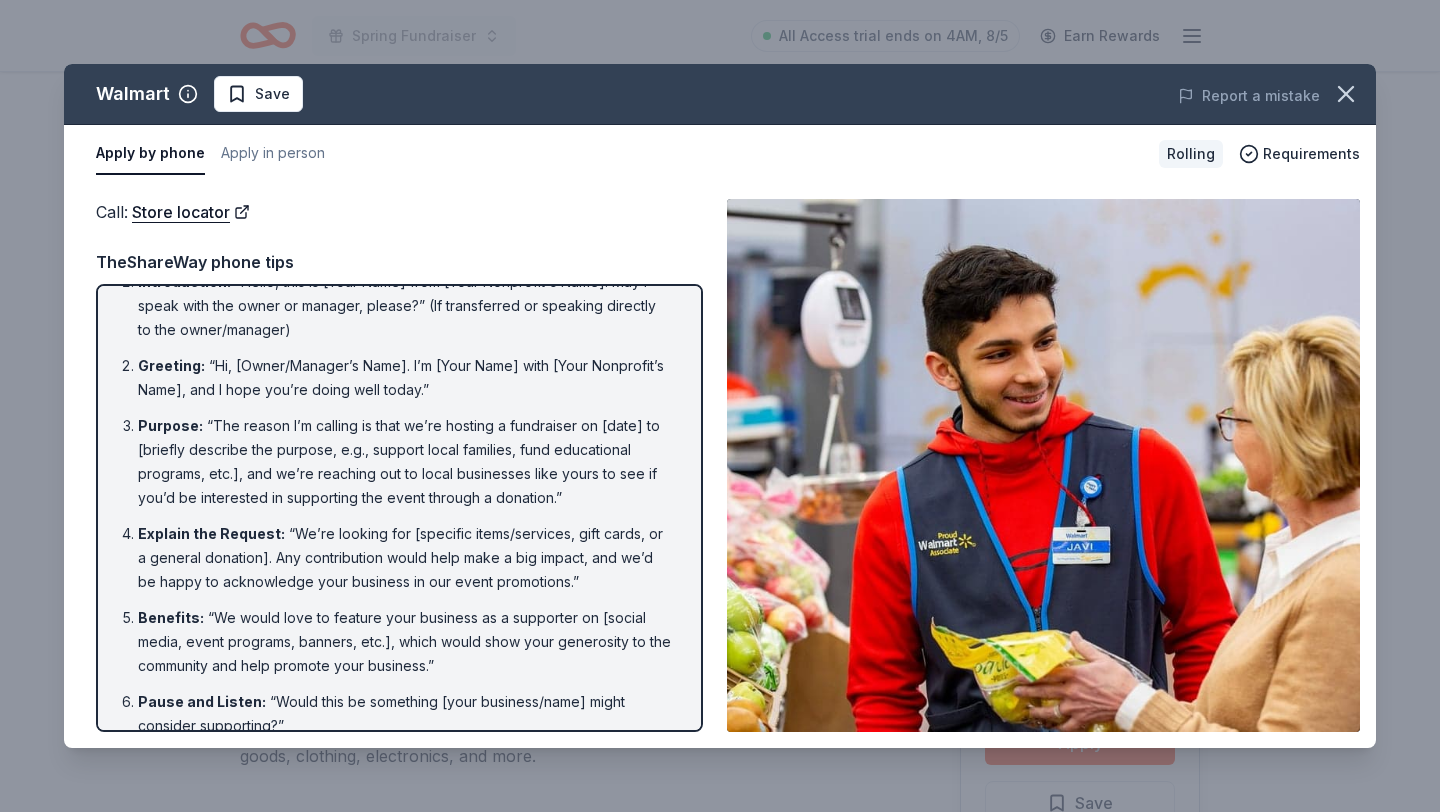 scroll, scrollTop: 0, scrollLeft: 0, axis: both 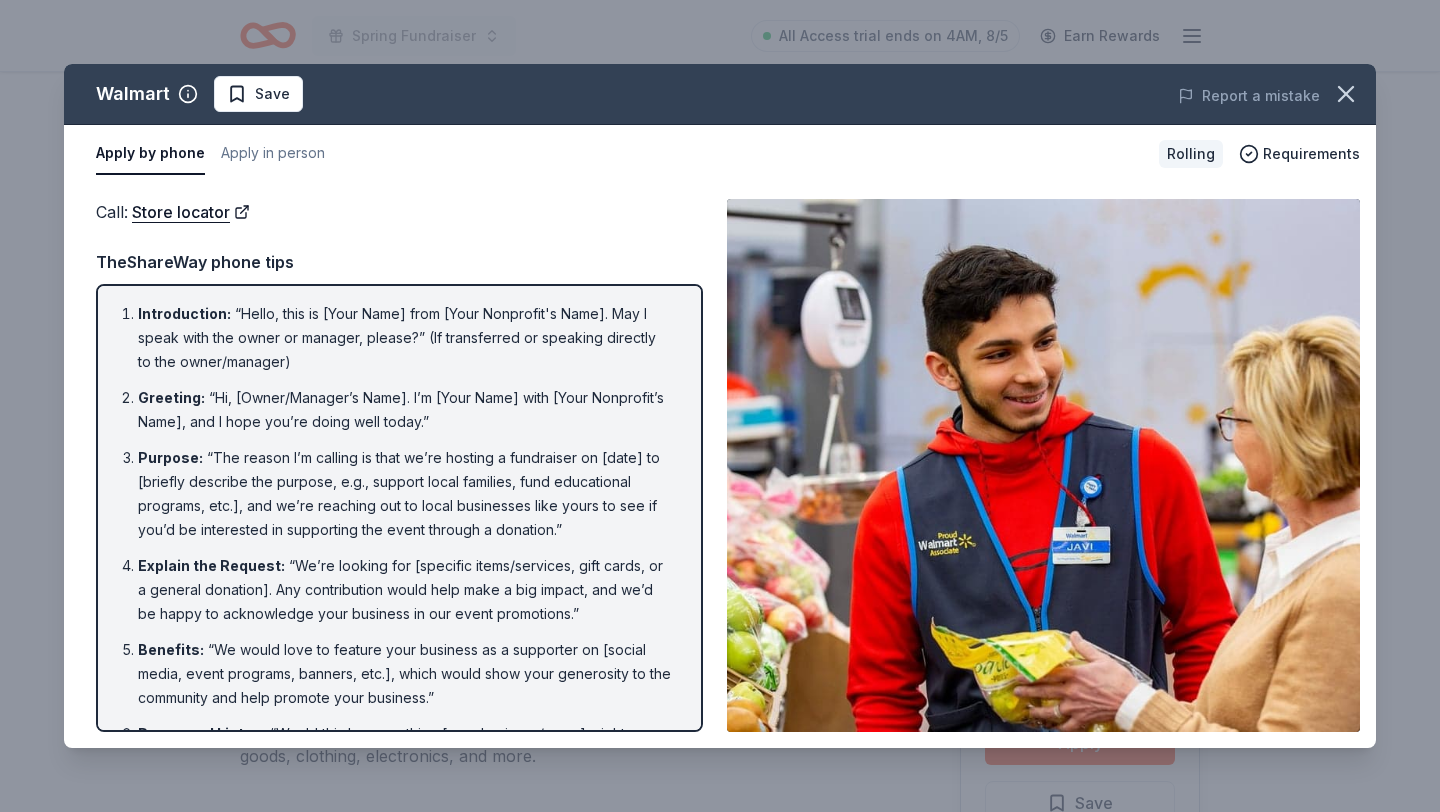 click on "Introduction :   “Hello, this is [Your Name] from [Your Nonprofit's Name]. May I speak with the owner or manager, please?” (If transferred or speaking directly to the owner/manager)" at bounding box center (405, 338) 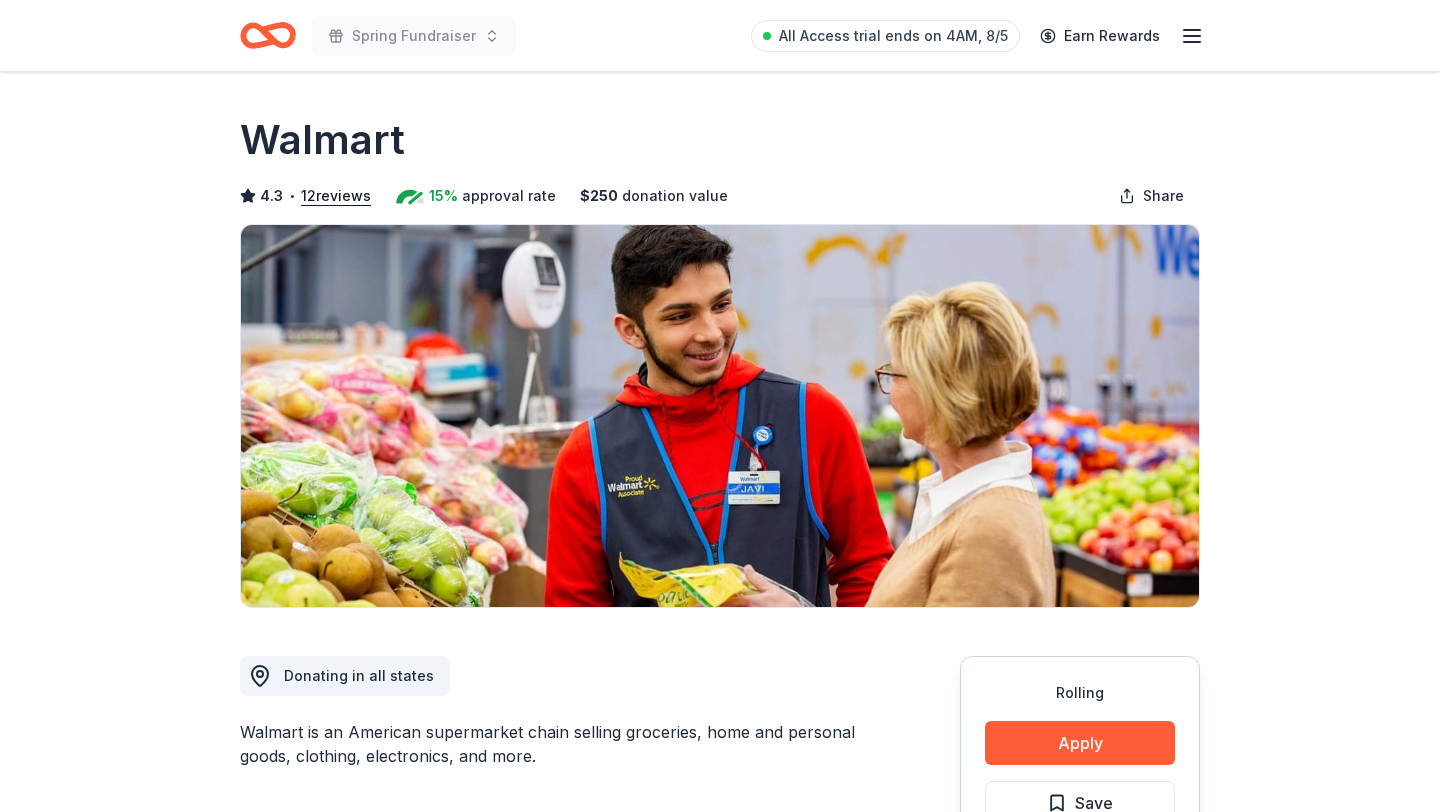 scroll, scrollTop: 0, scrollLeft: 0, axis: both 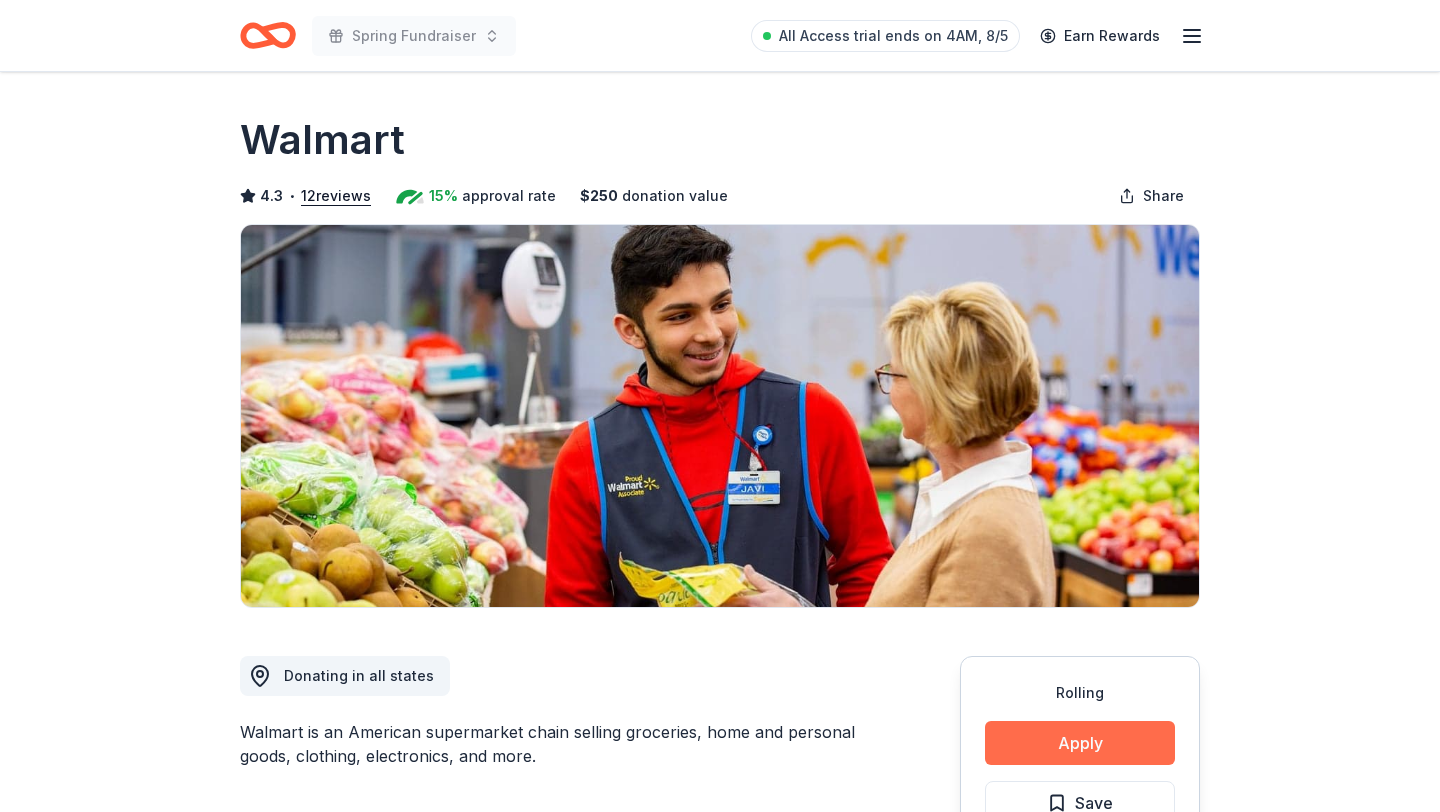 click on "Apply" at bounding box center (1080, 743) 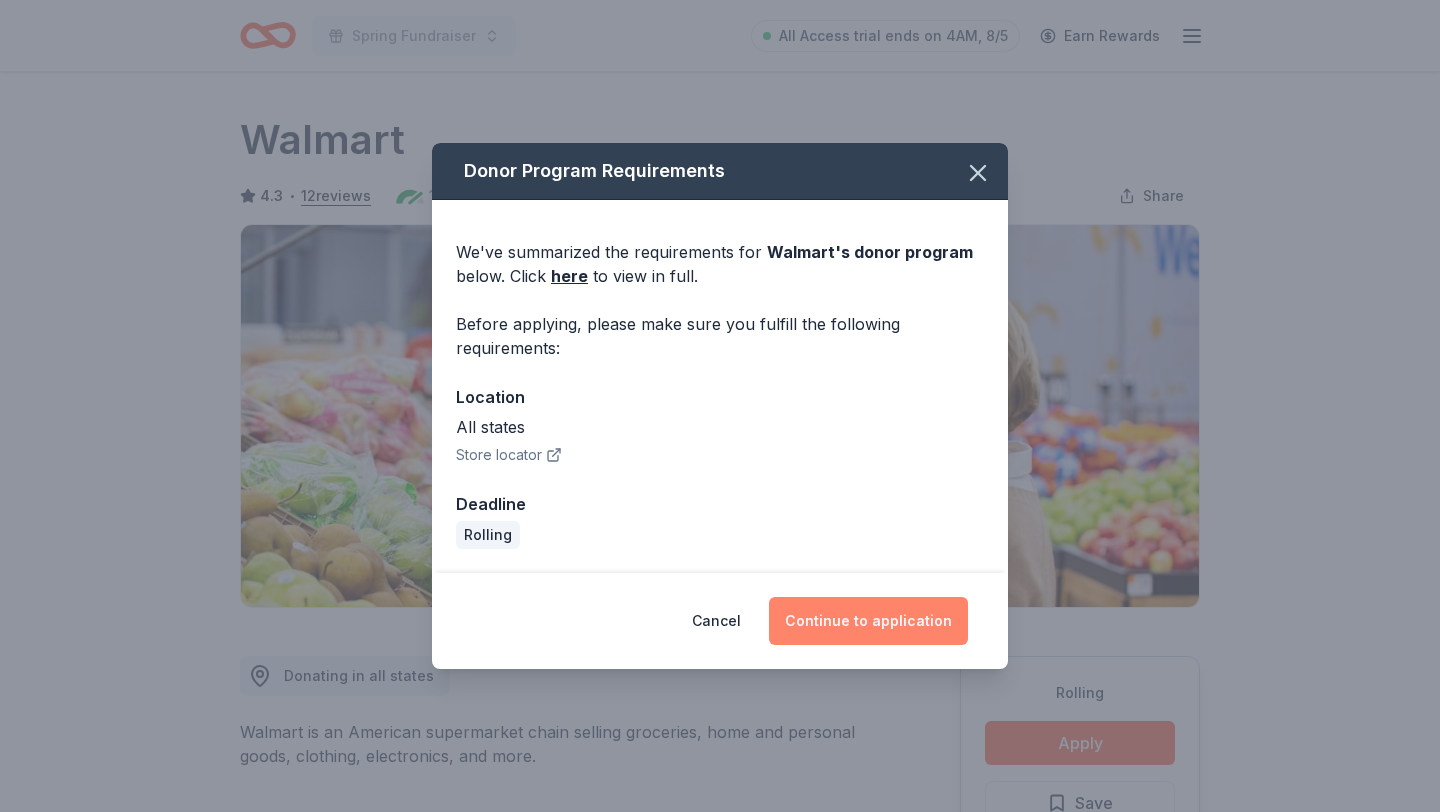 click on "Continue to application" at bounding box center [868, 621] 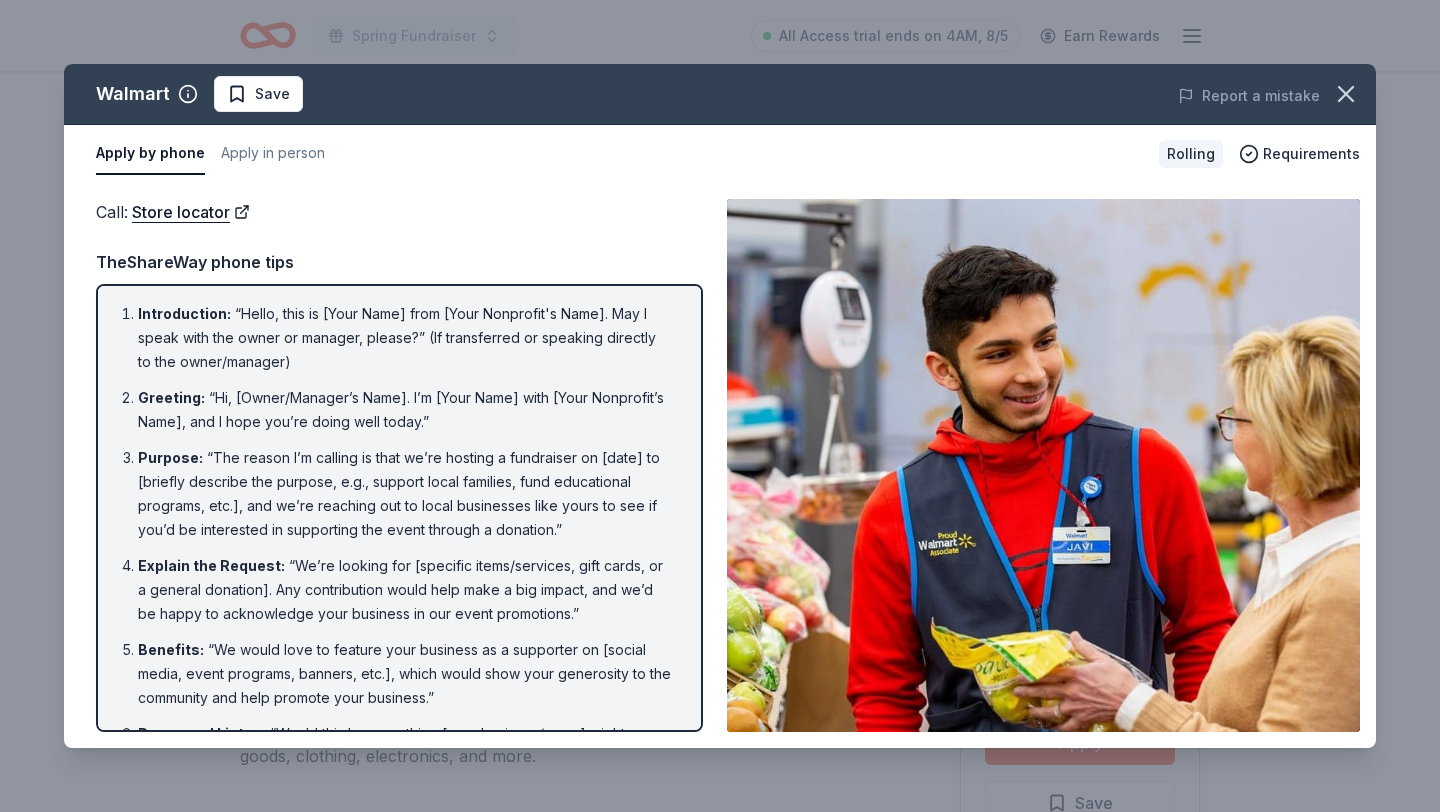 scroll, scrollTop: 328, scrollLeft: 0, axis: vertical 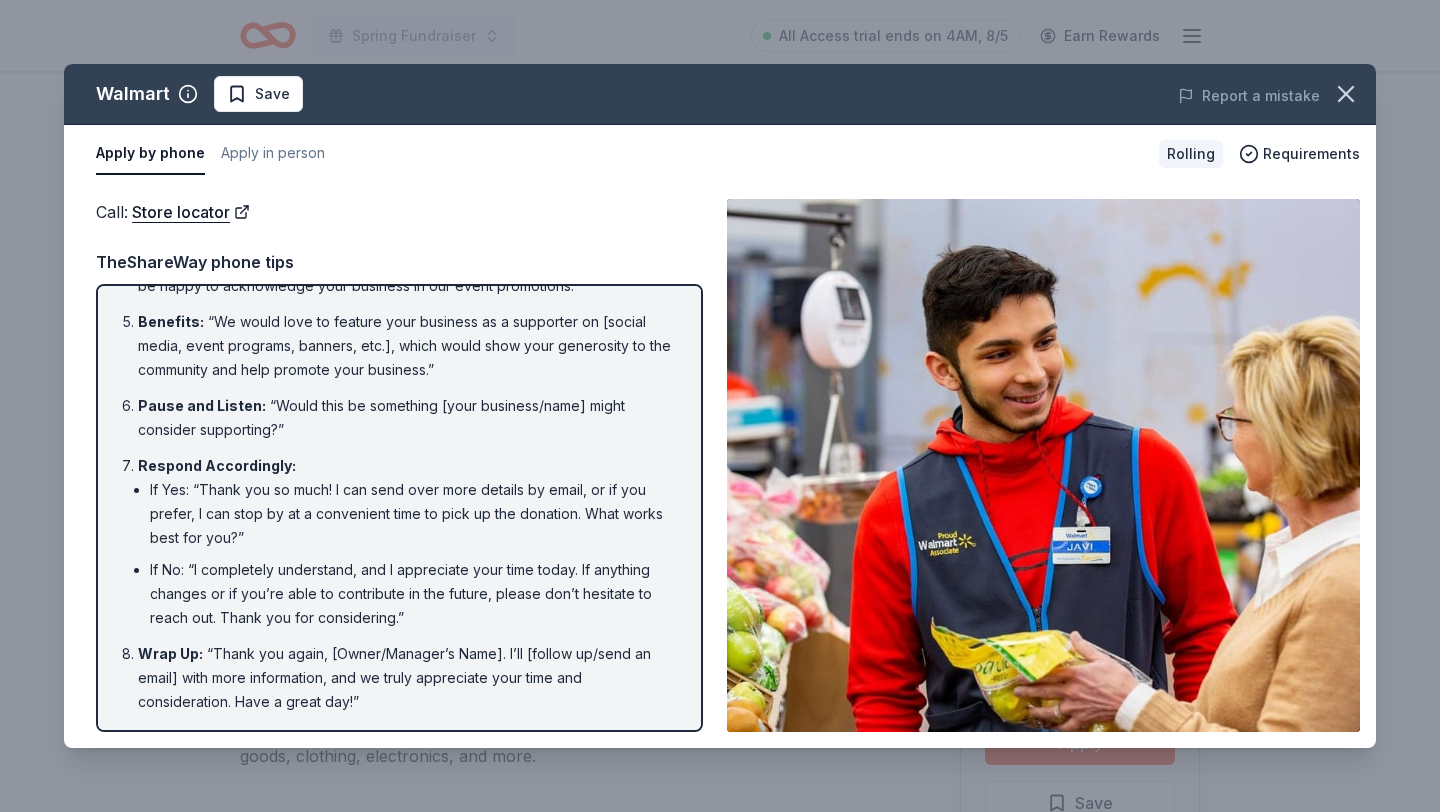 click on "Rolling" at bounding box center (1191, 154) 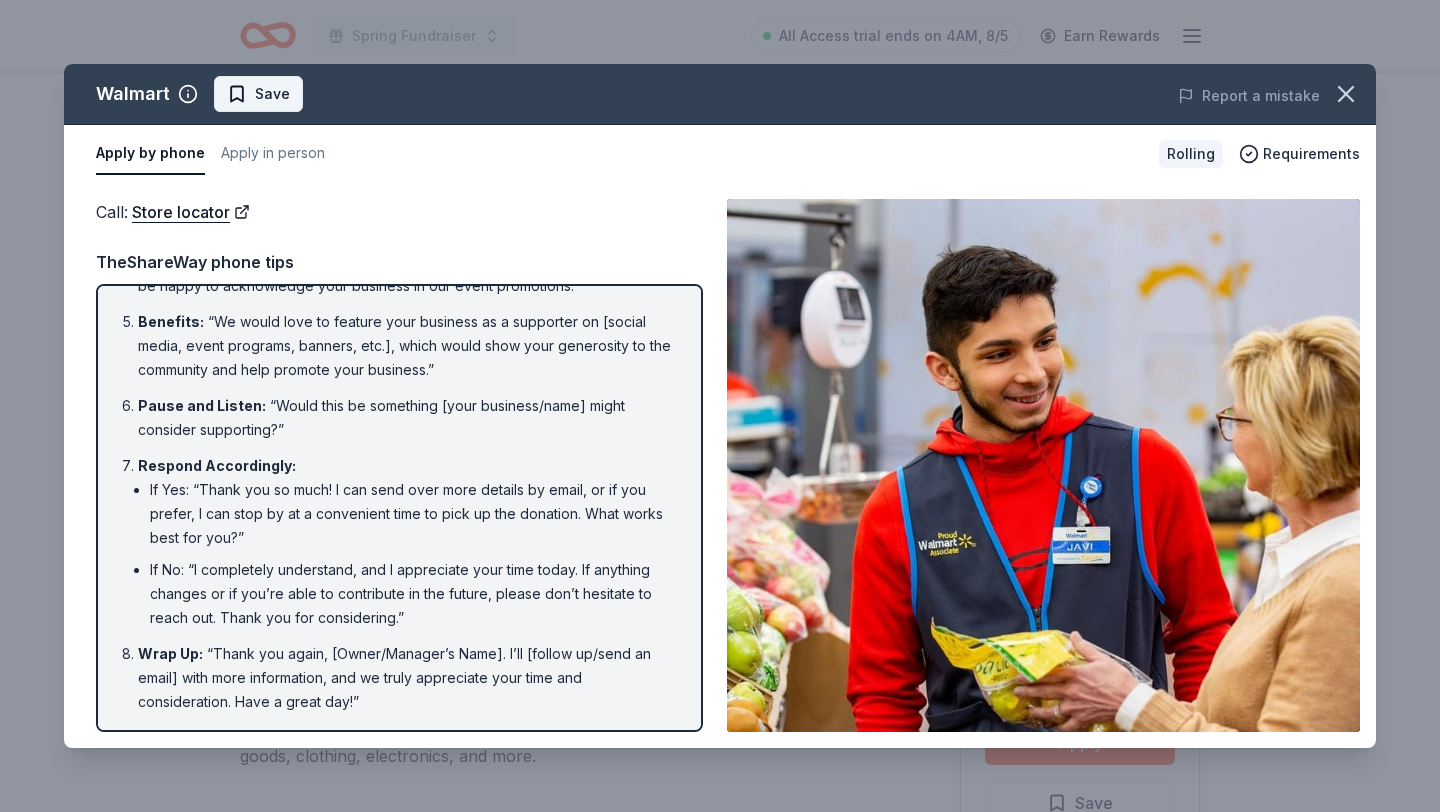 click on "Save" at bounding box center [272, 94] 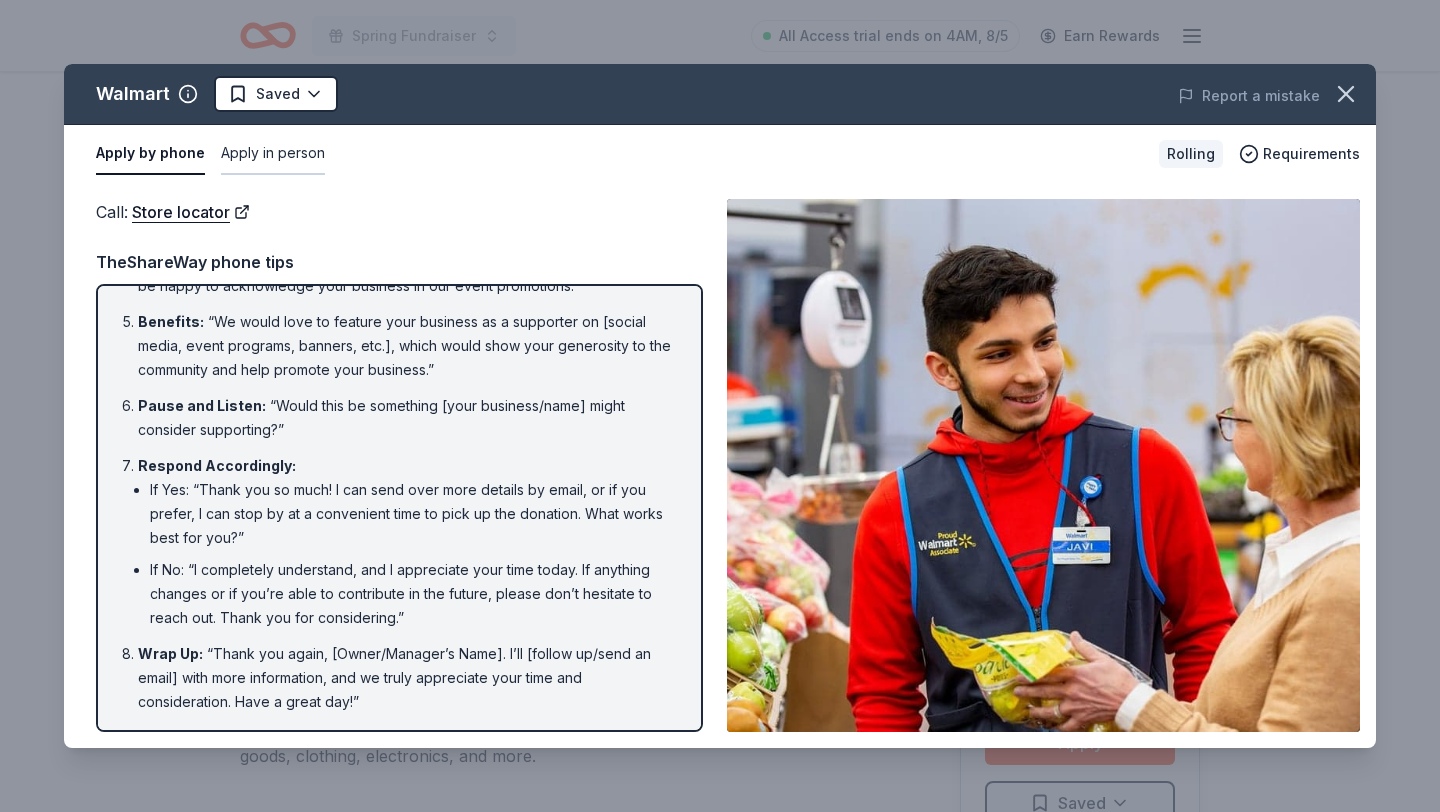 click on "Apply in person" at bounding box center [273, 154] 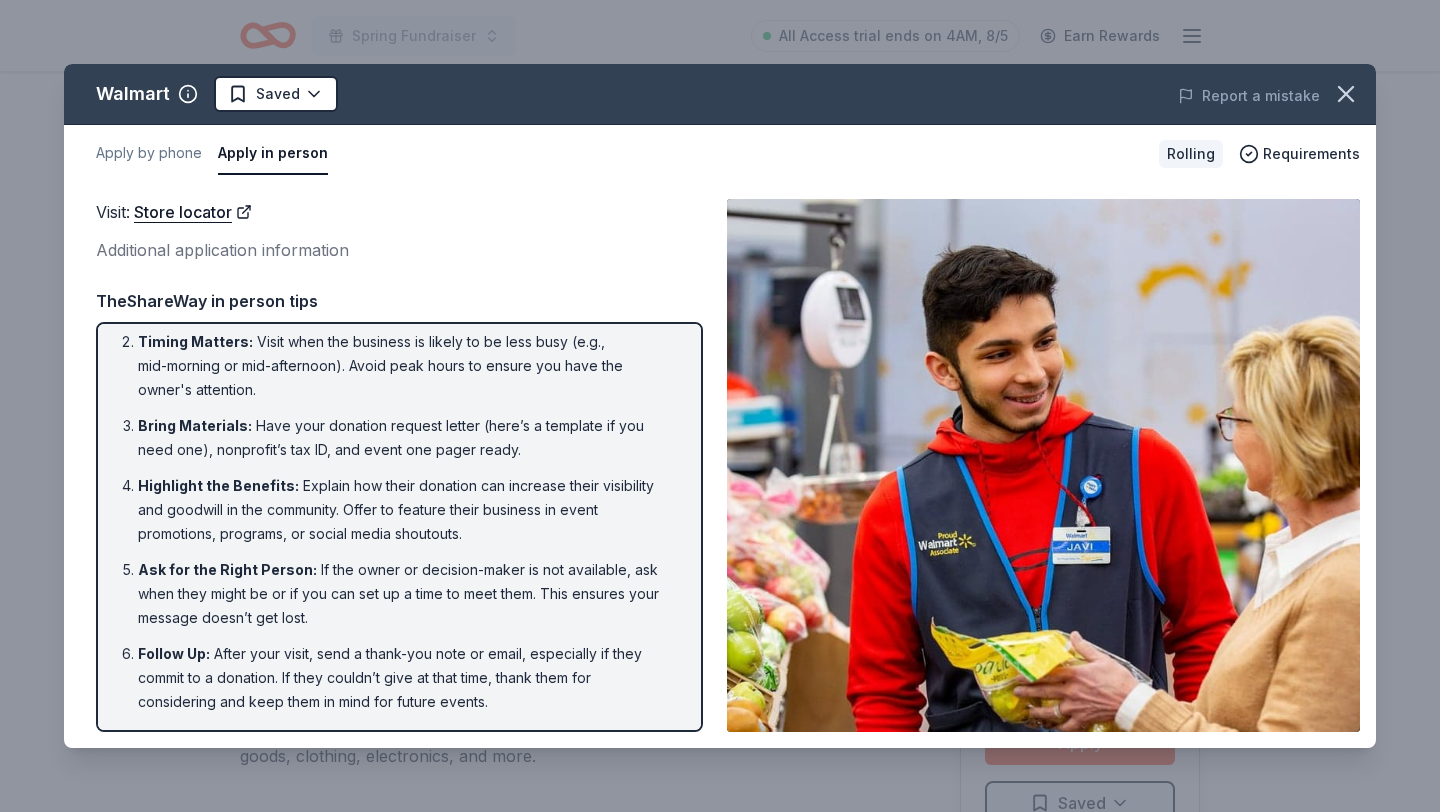 click on "Apply in person" at bounding box center (273, 154) 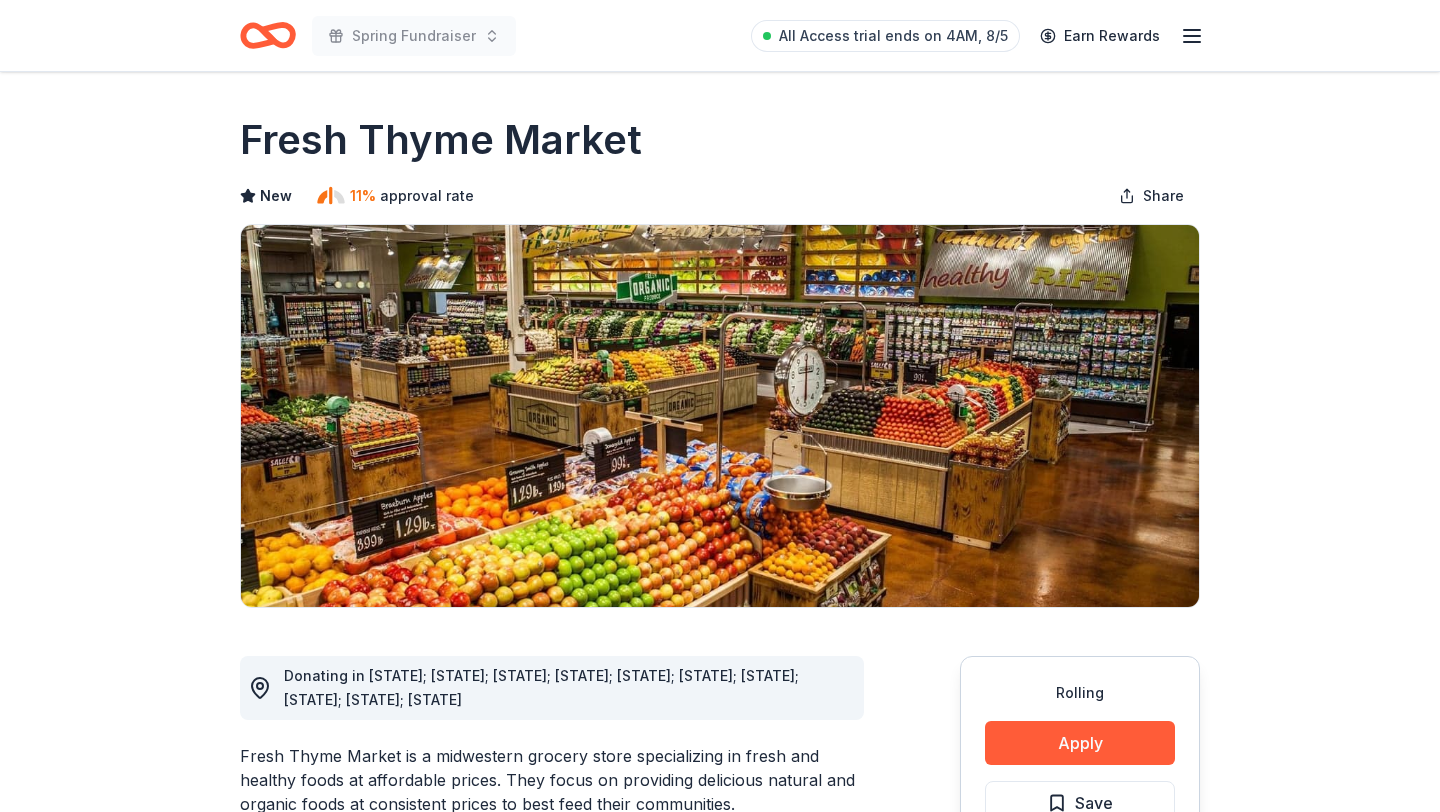 scroll, scrollTop: 0, scrollLeft: 0, axis: both 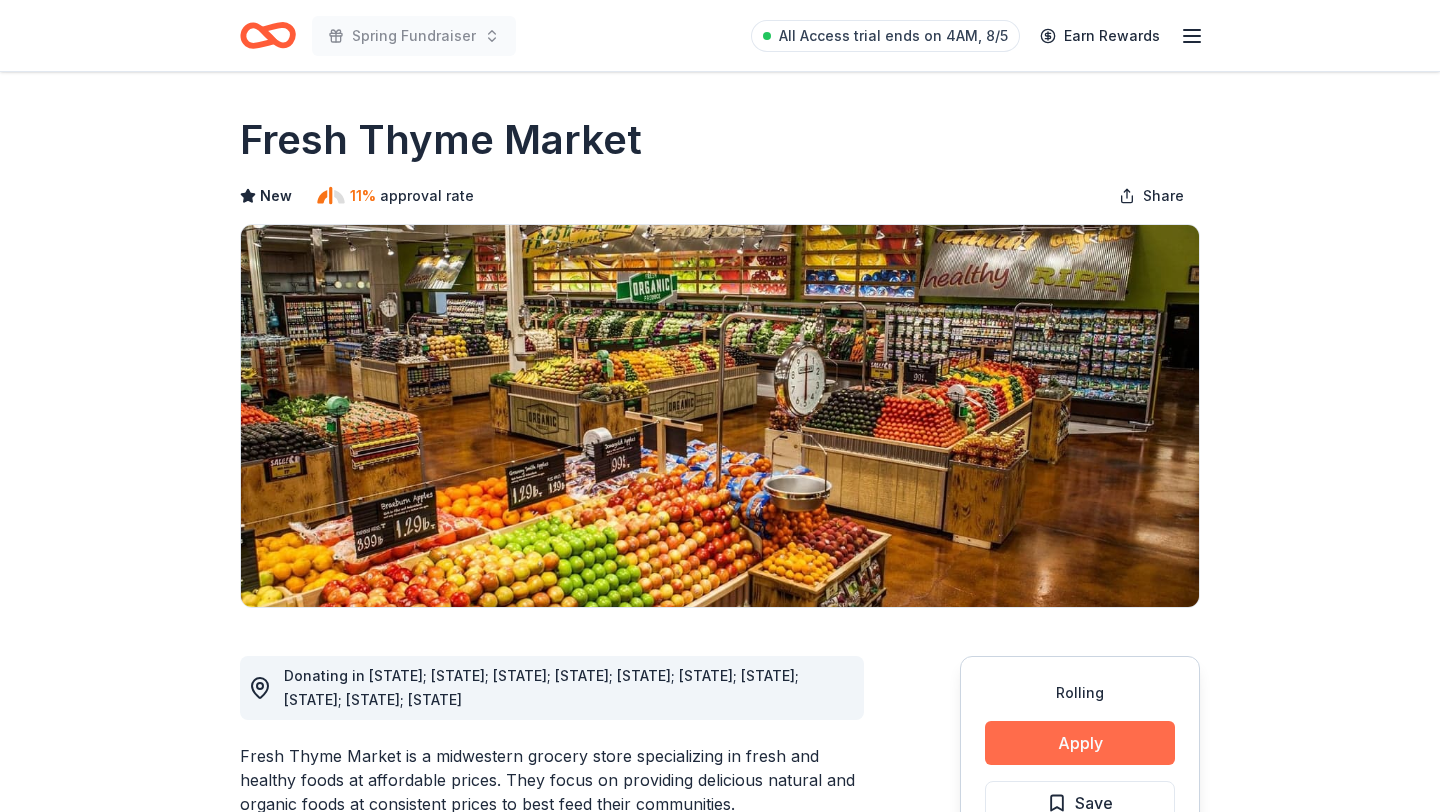 click on "Apply" at bounding box center (1080, 743) 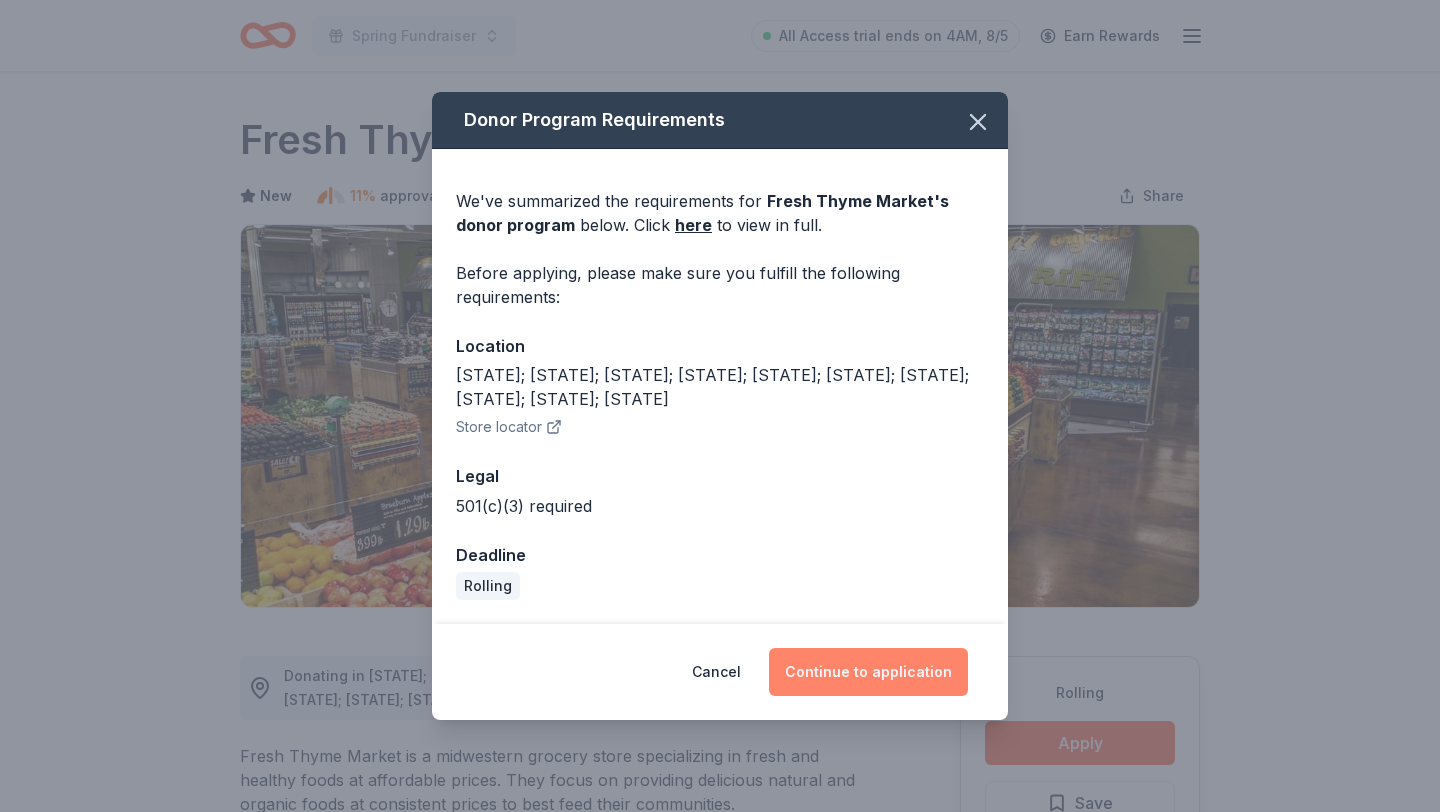 click on "Continue to application" at bounding box center (868, 672) 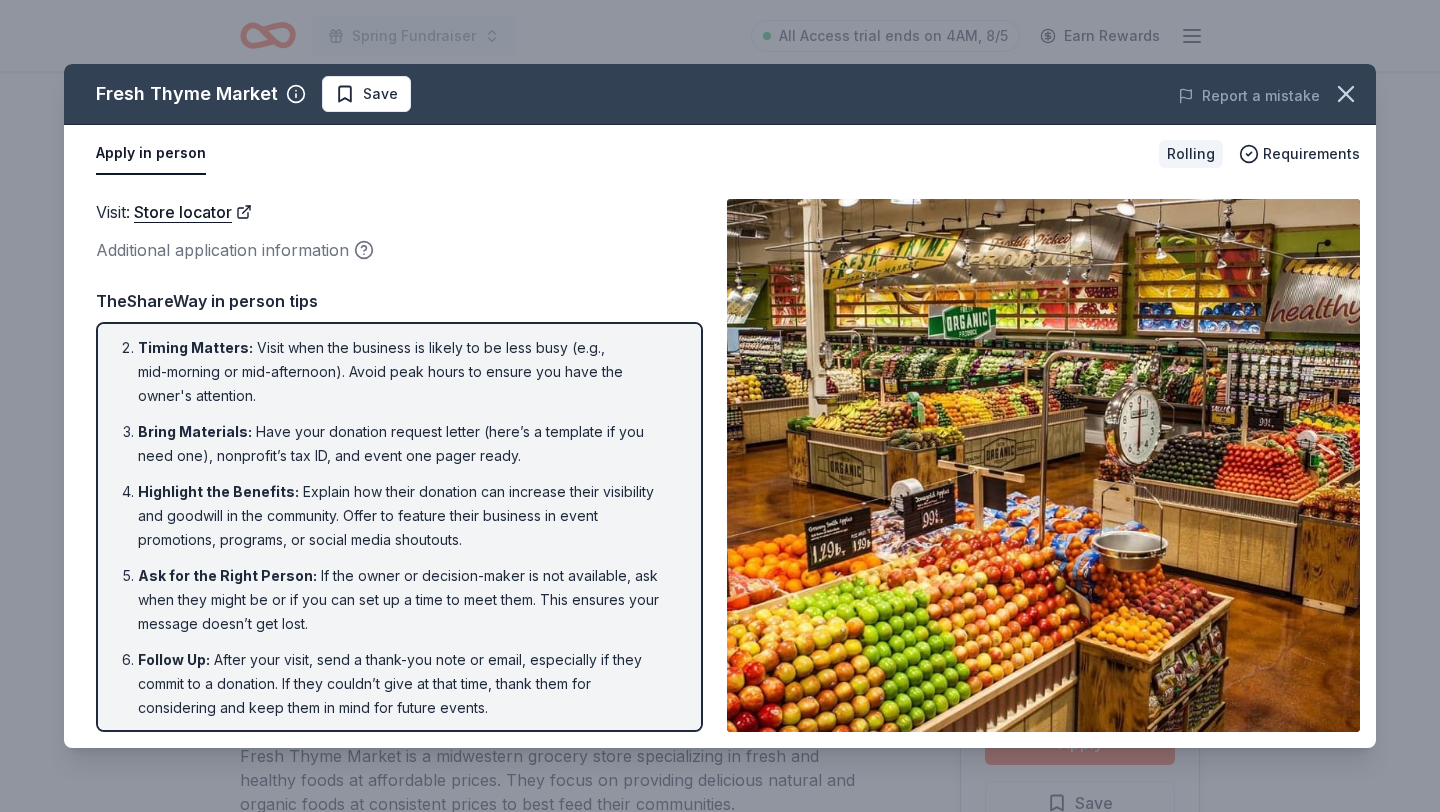 scroll, scrollTop: 70, scrollLeft: 0, axis: vertical 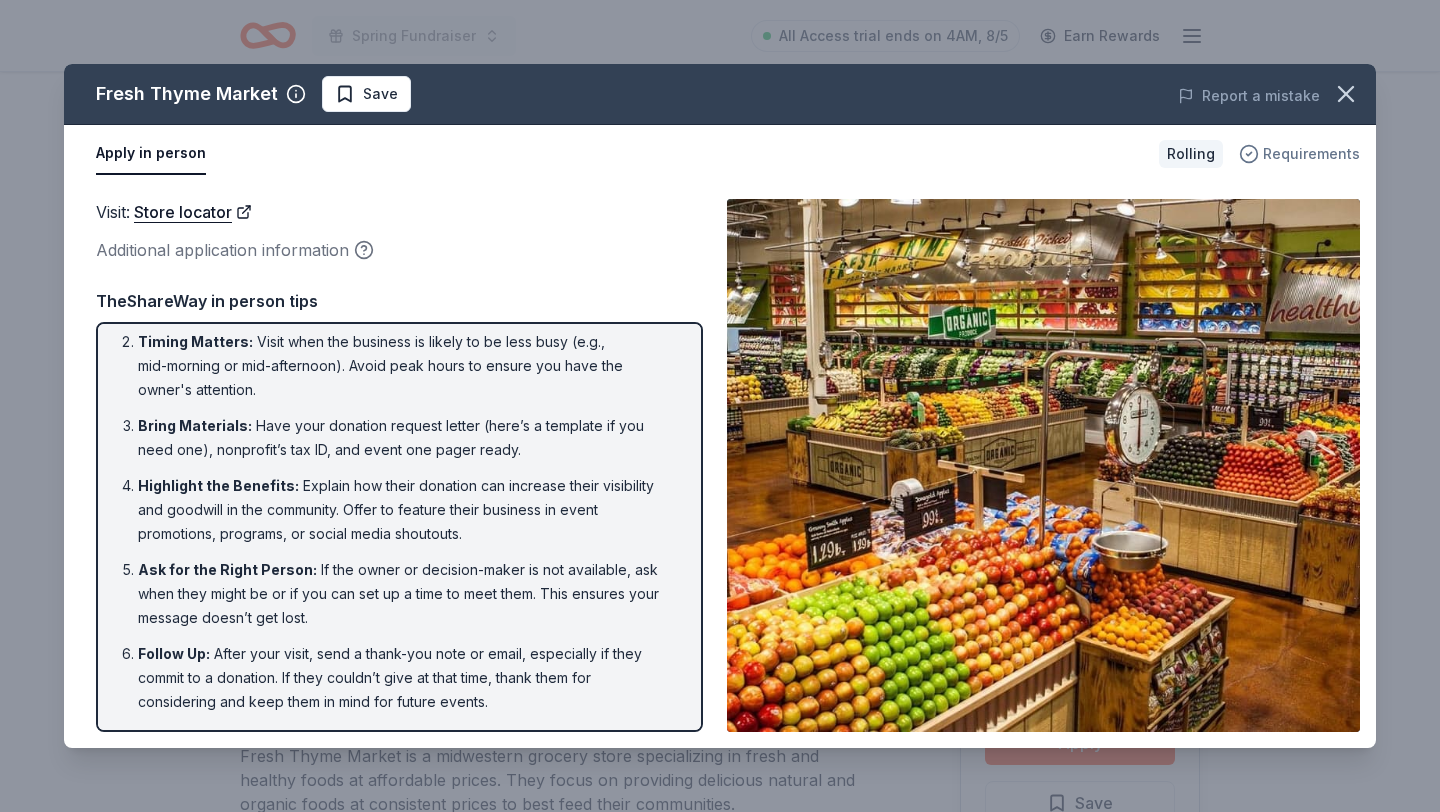click 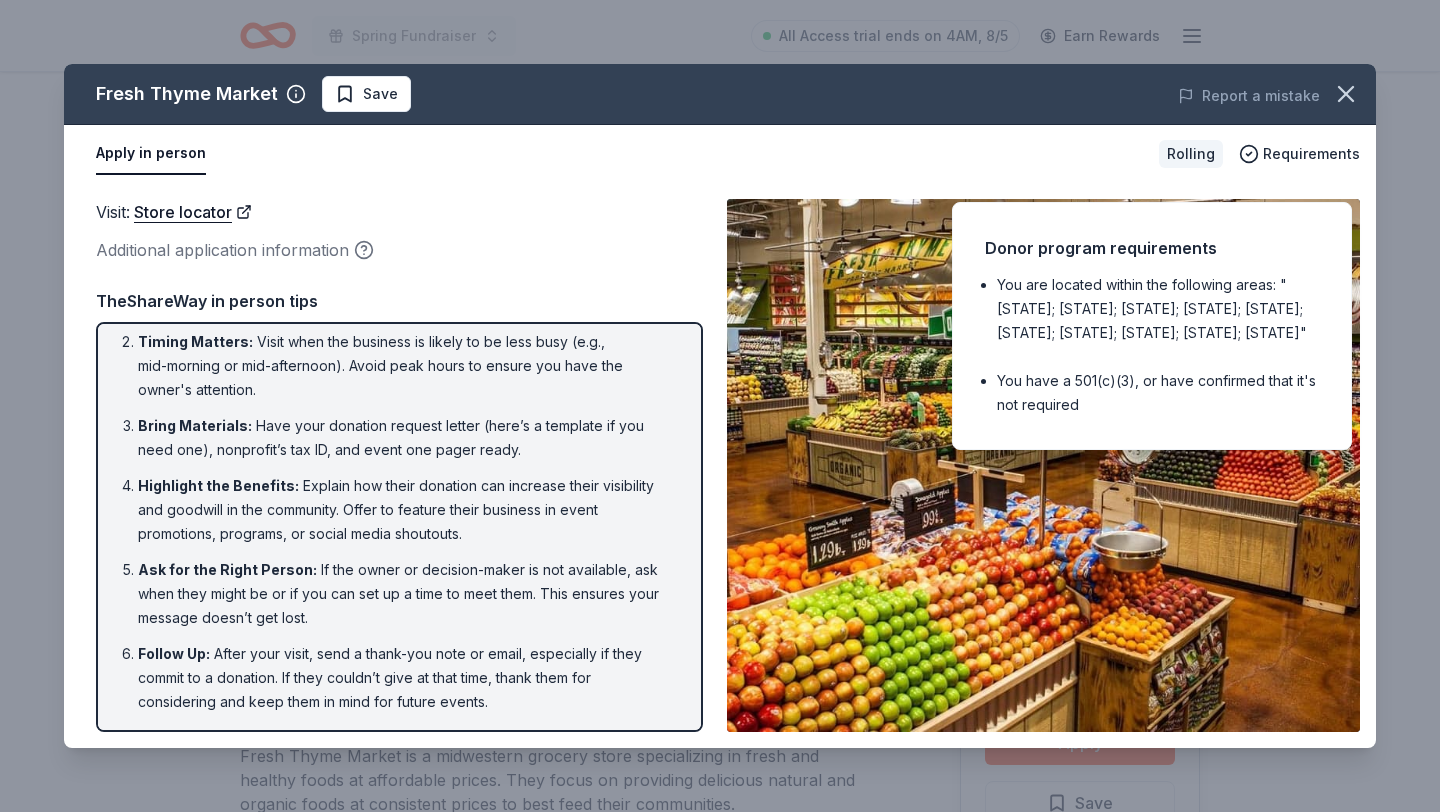 click on "Rolling" at bounding box center [1191, 154] 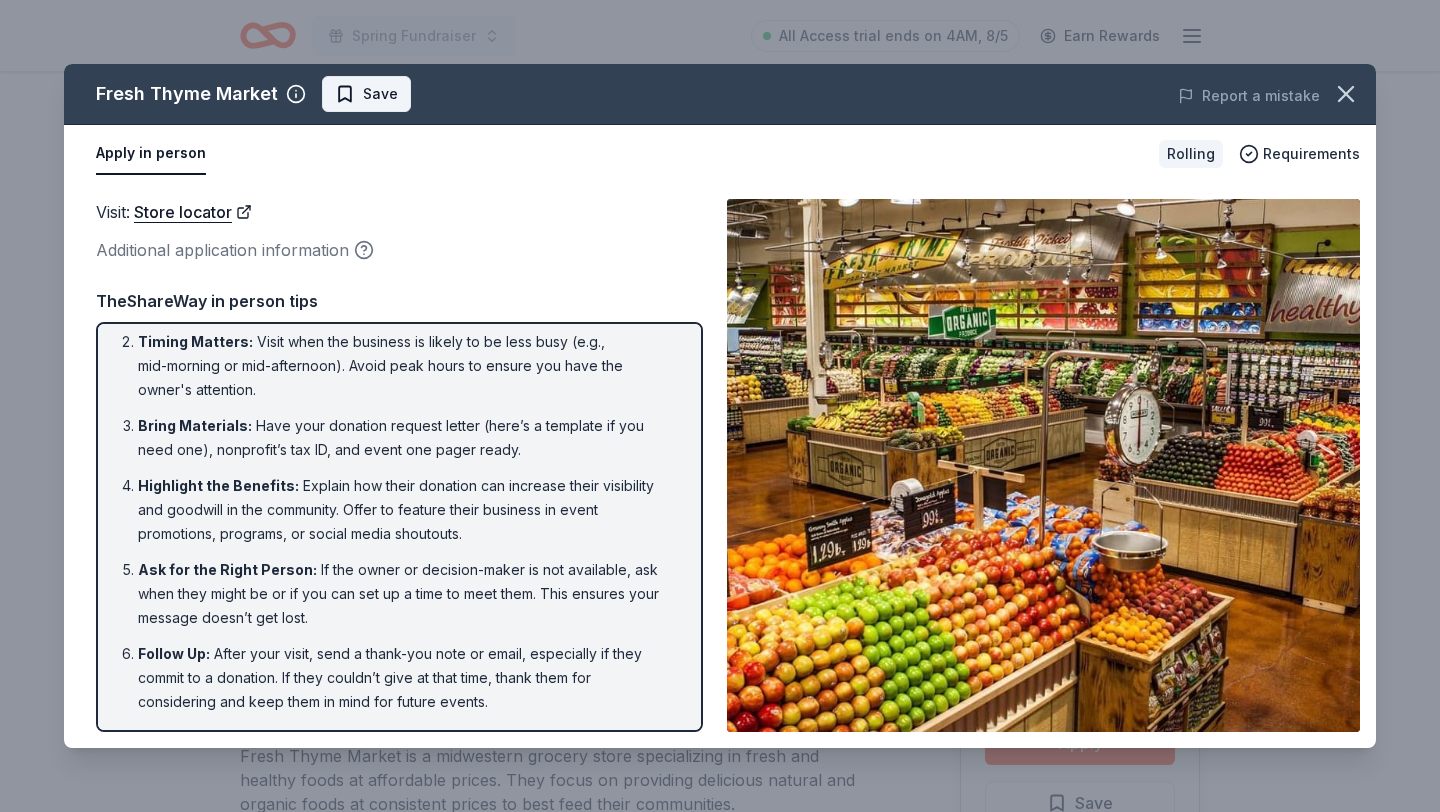 click on "Save" at bounding box center (380, 94) 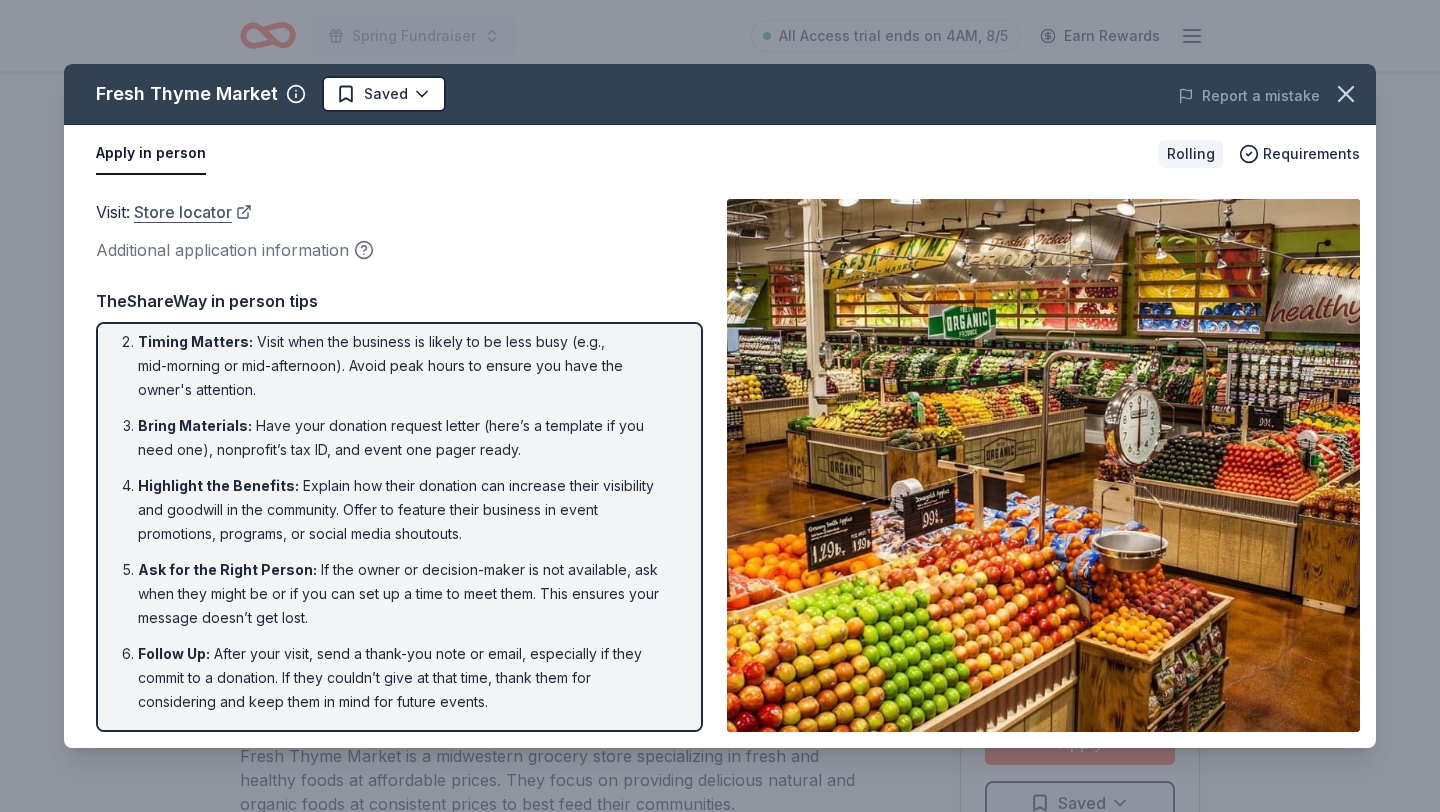 click on "Store locator" at bounding box center (193, 212) 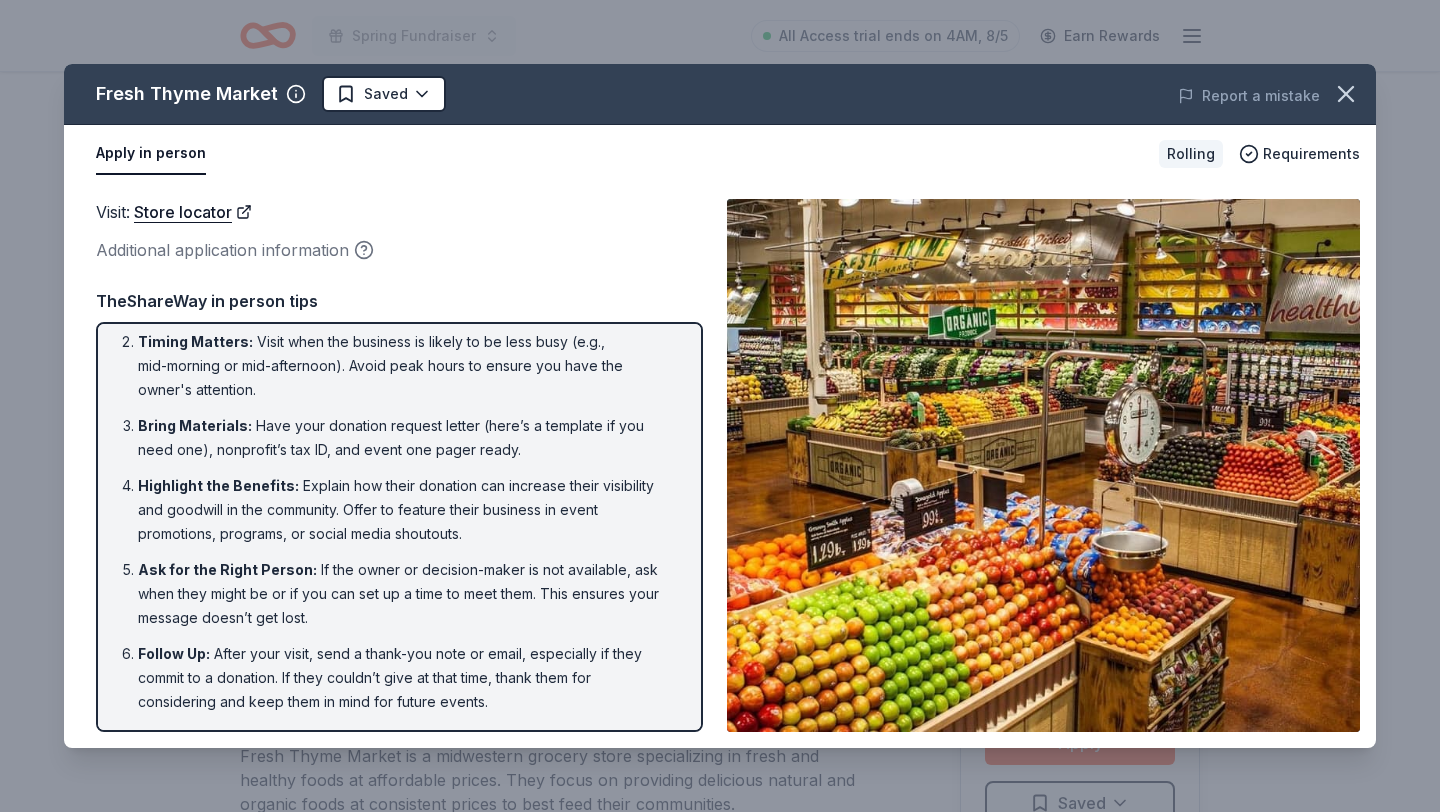 click on "Rolling" at bounding box center (1191, 154) 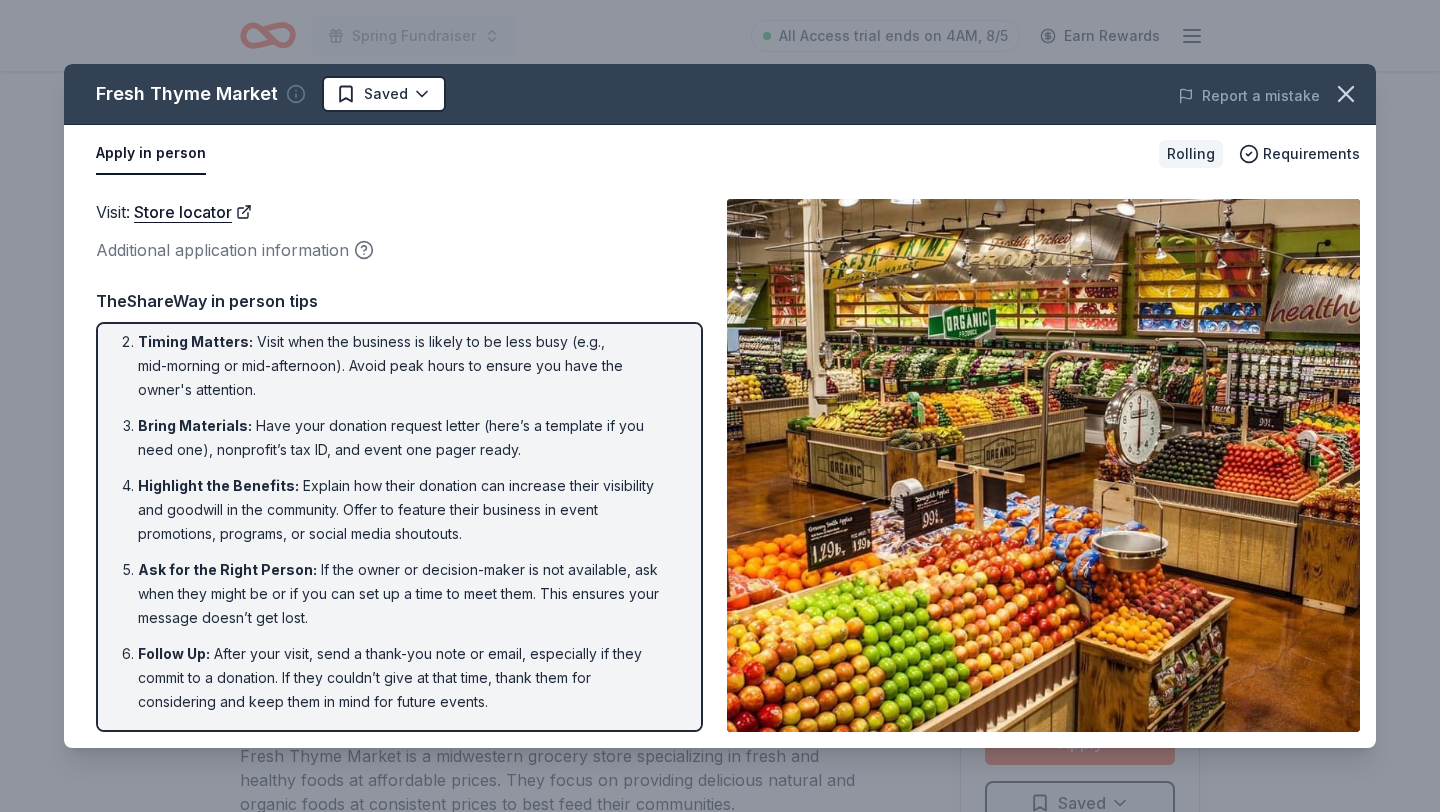 click 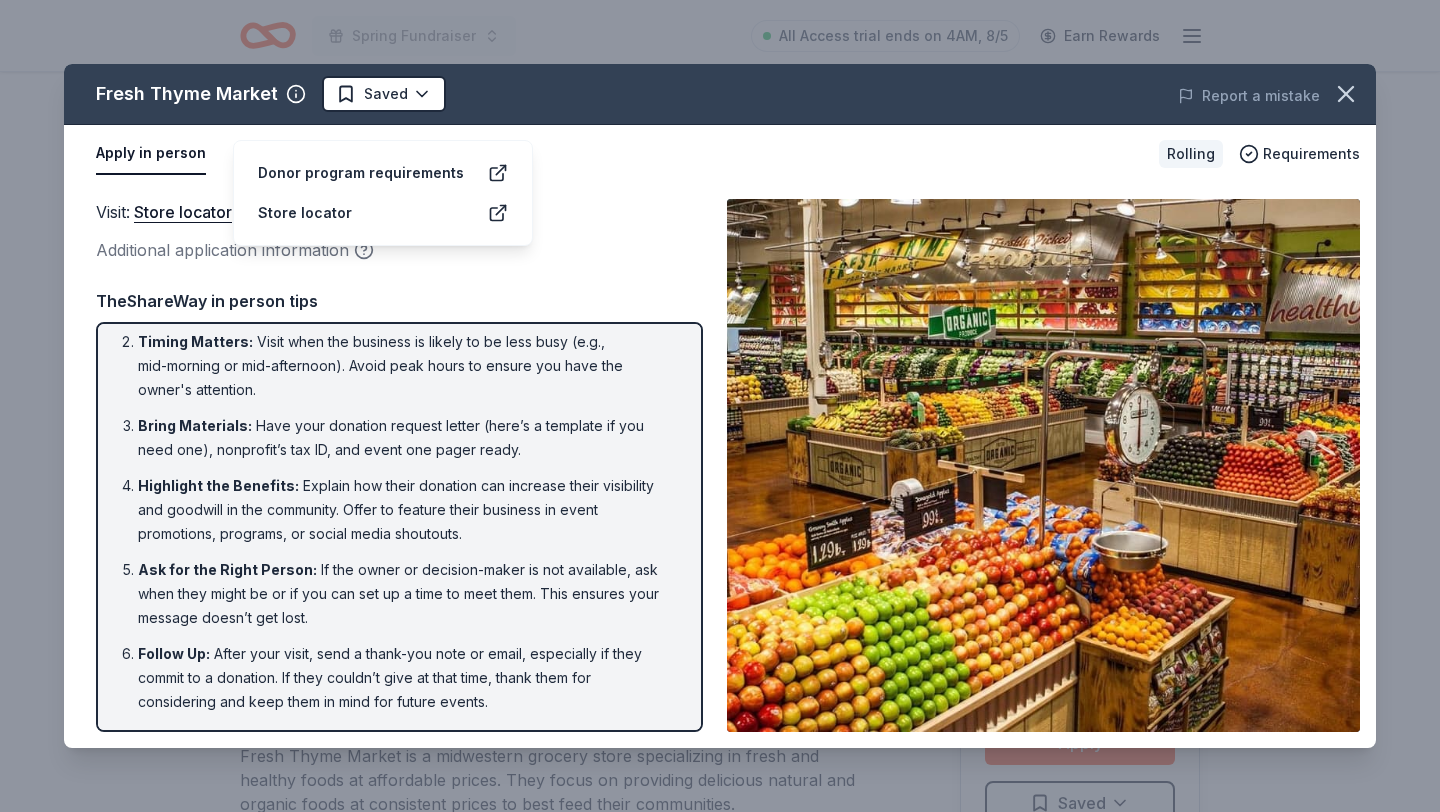 click on "Store locator" at bounding box center (383, 213) 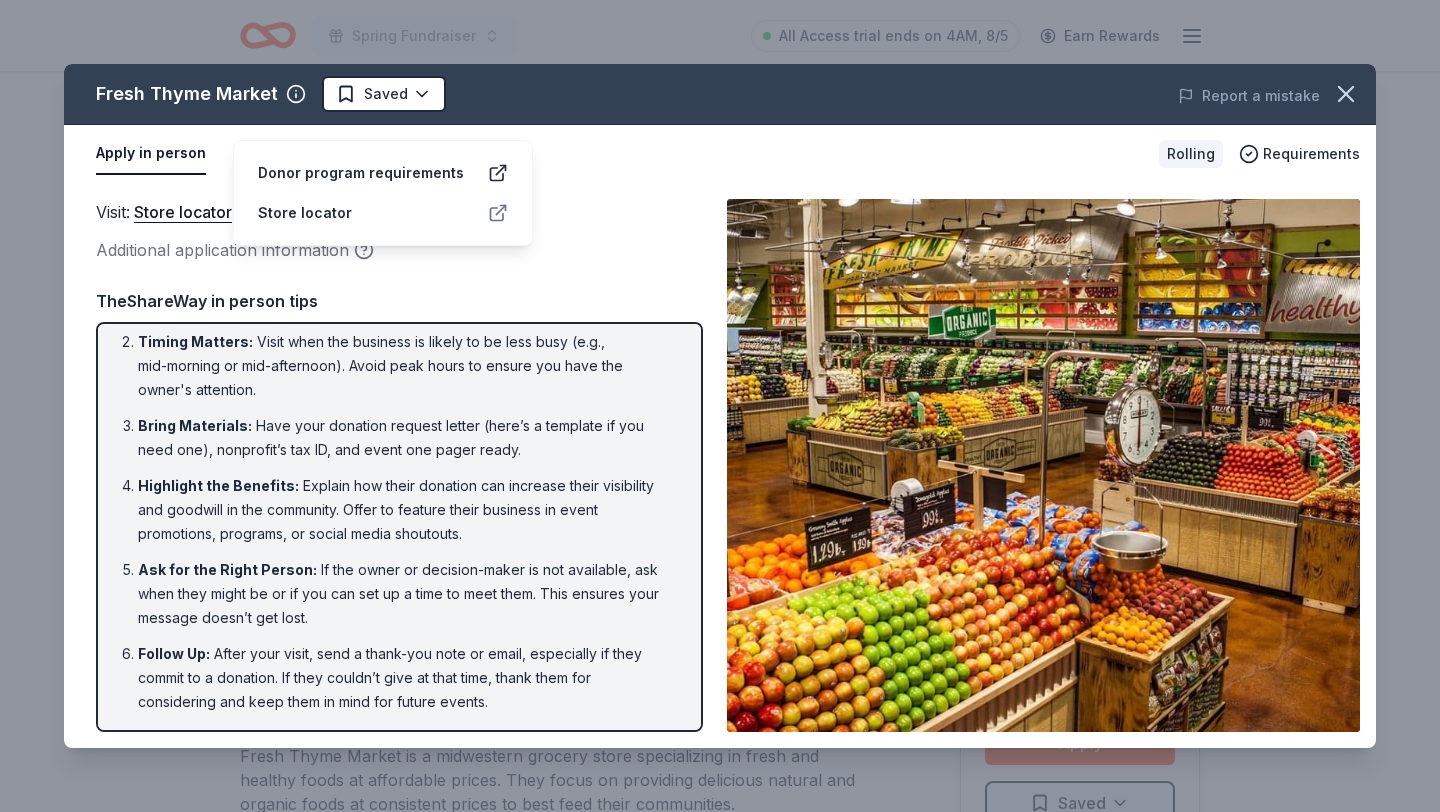 click 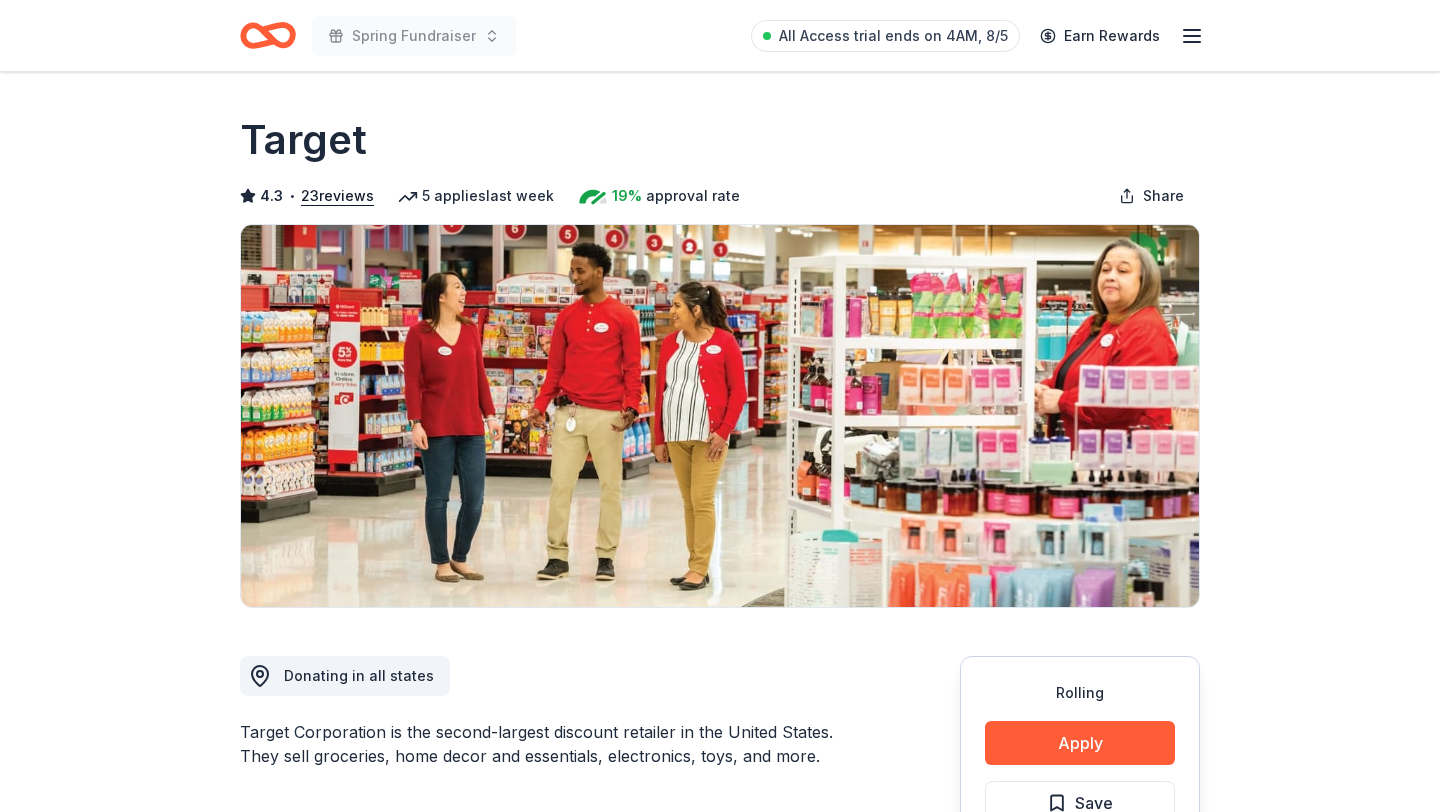 scroll, scrollTop: 0, scrollLeft: 0, axis: both 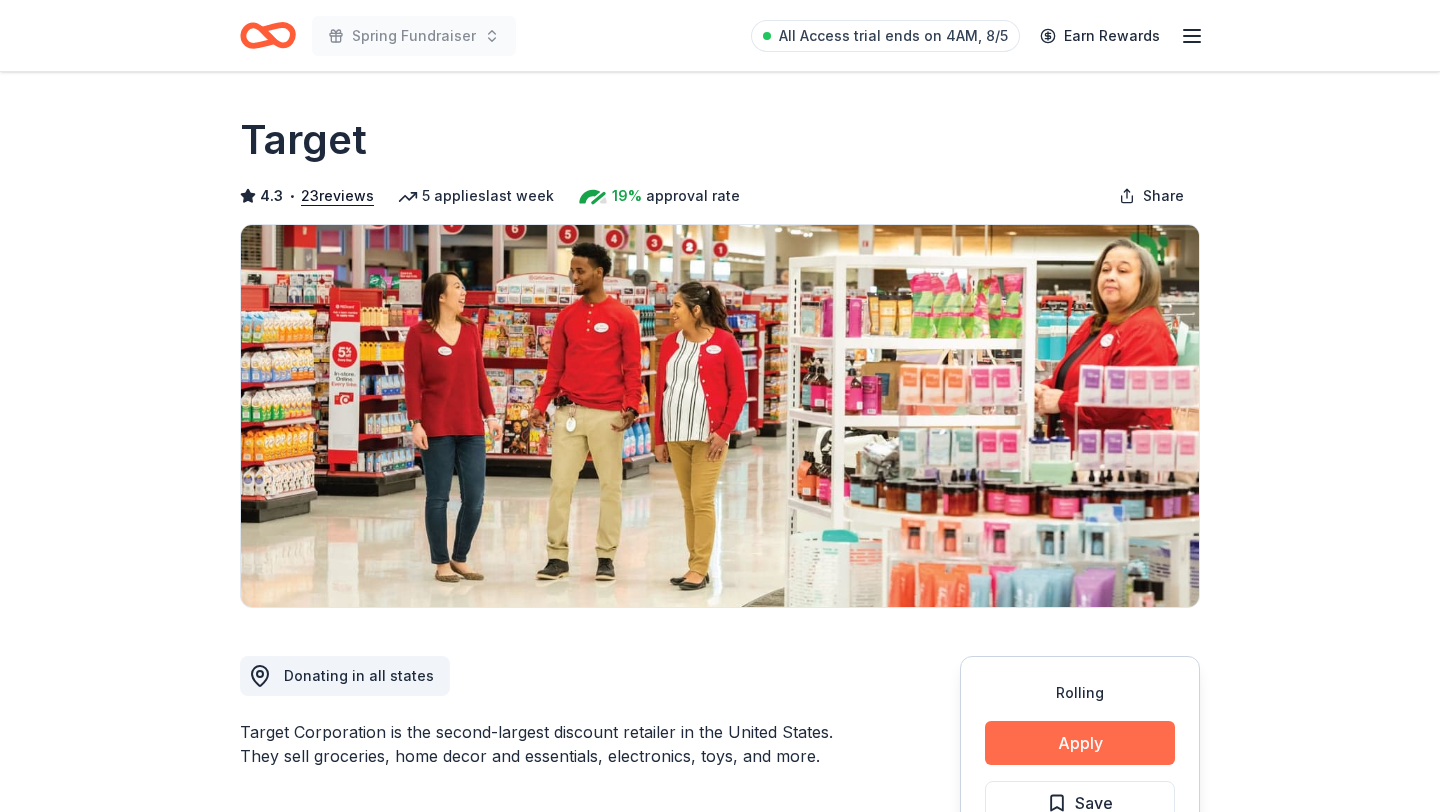 click on "Apply" at bounding box center [1080, 743] 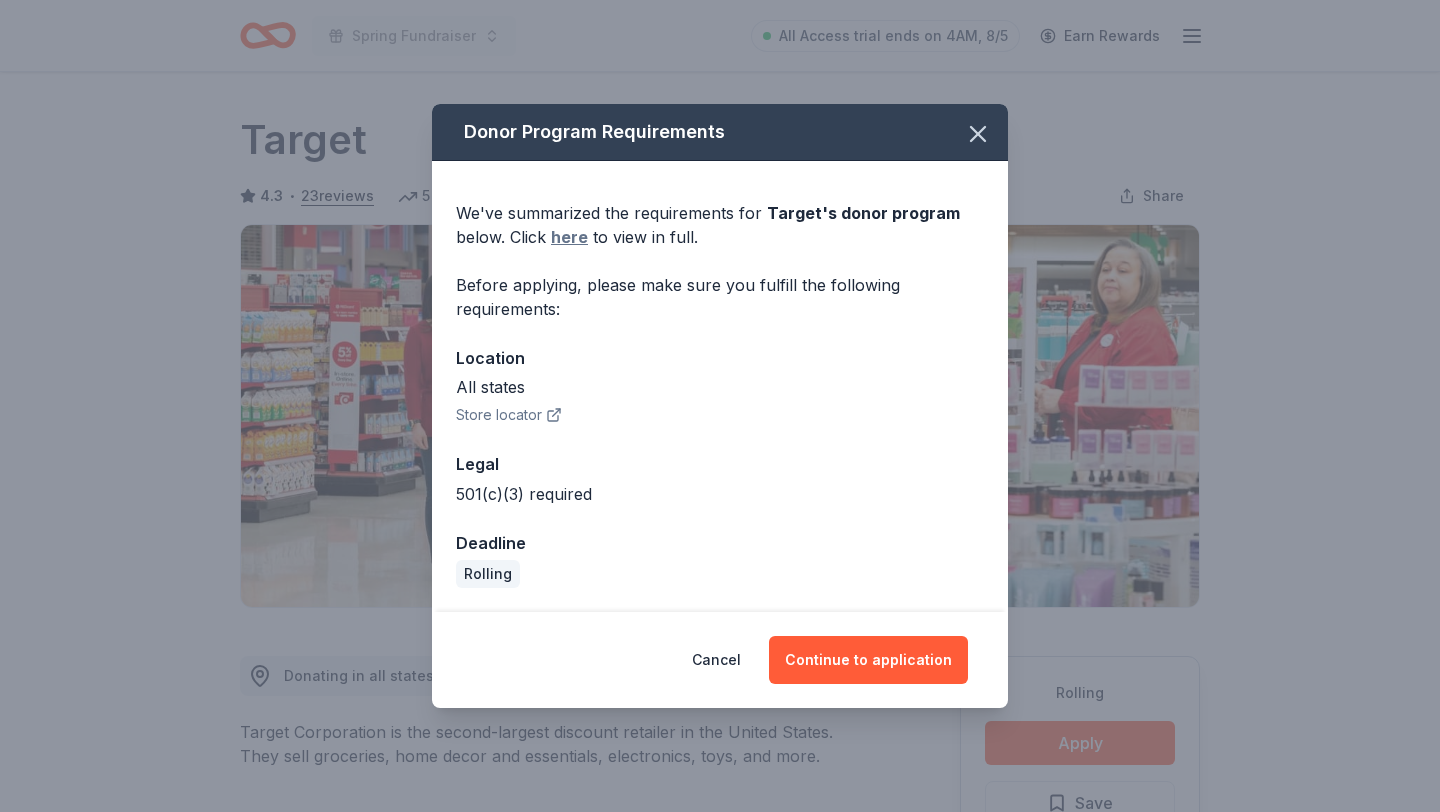 click on "here" at bounding box center (569, 237) 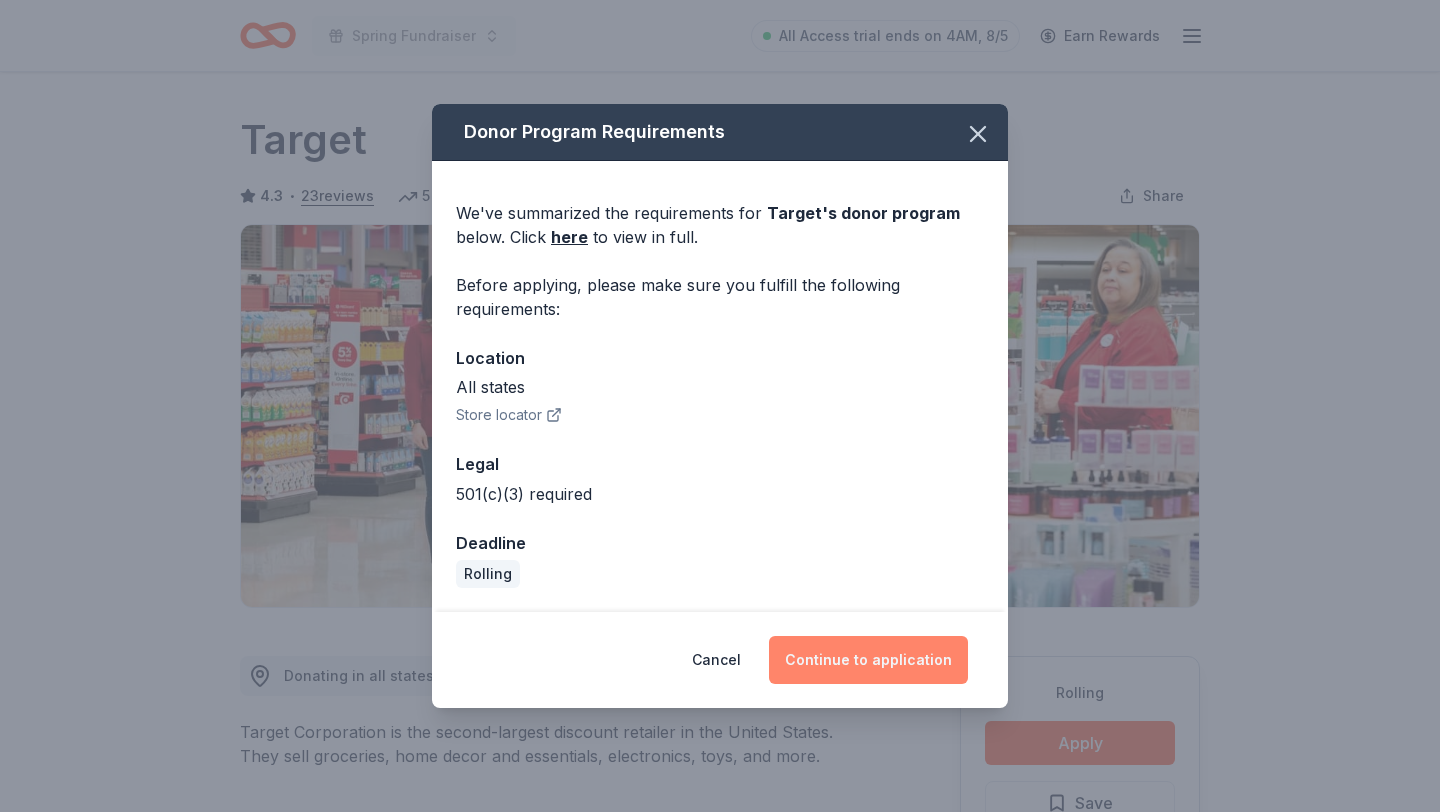 click on "Continue to application" at bounding box center (868, 660) 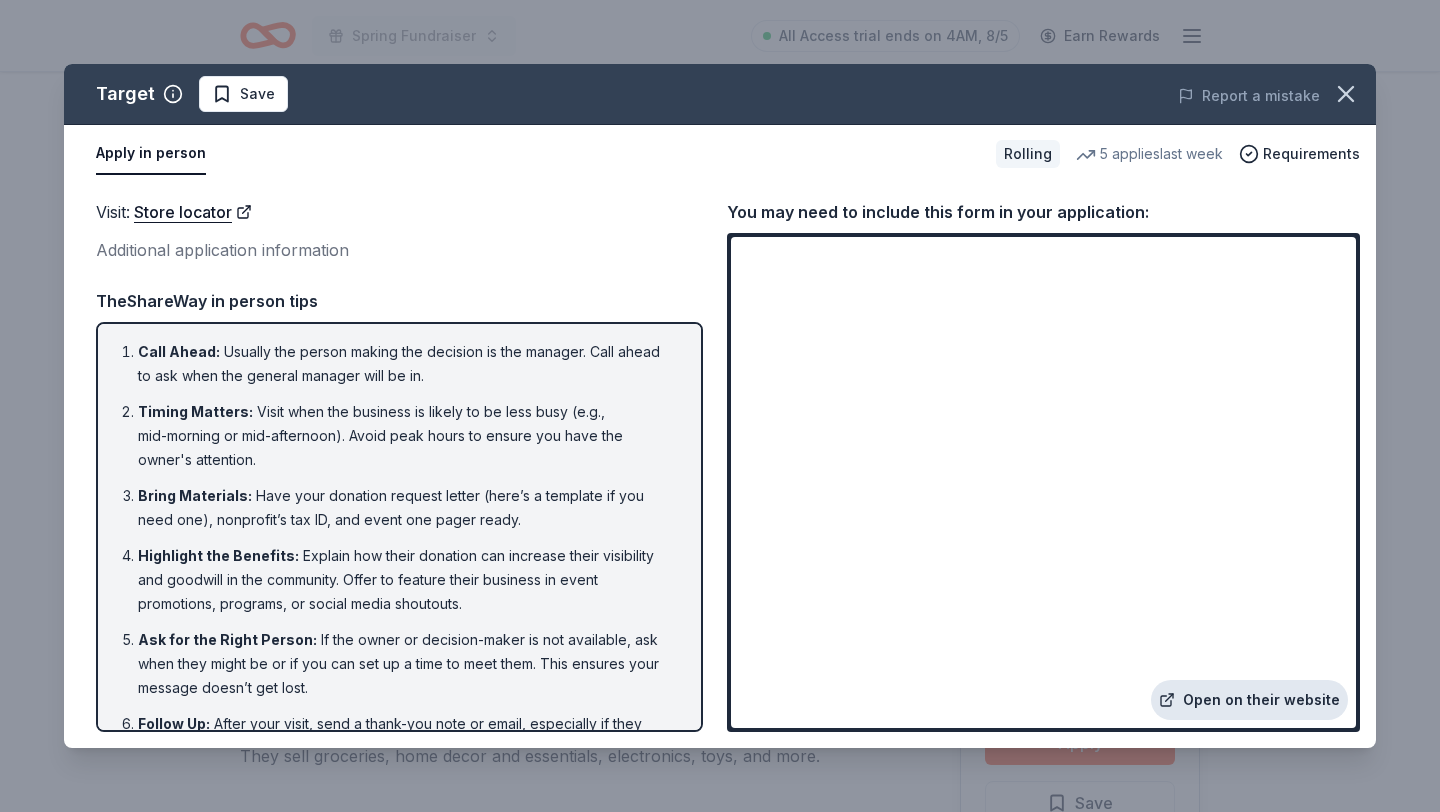 click on "Open on their website" at bounding box center [1249, 700] 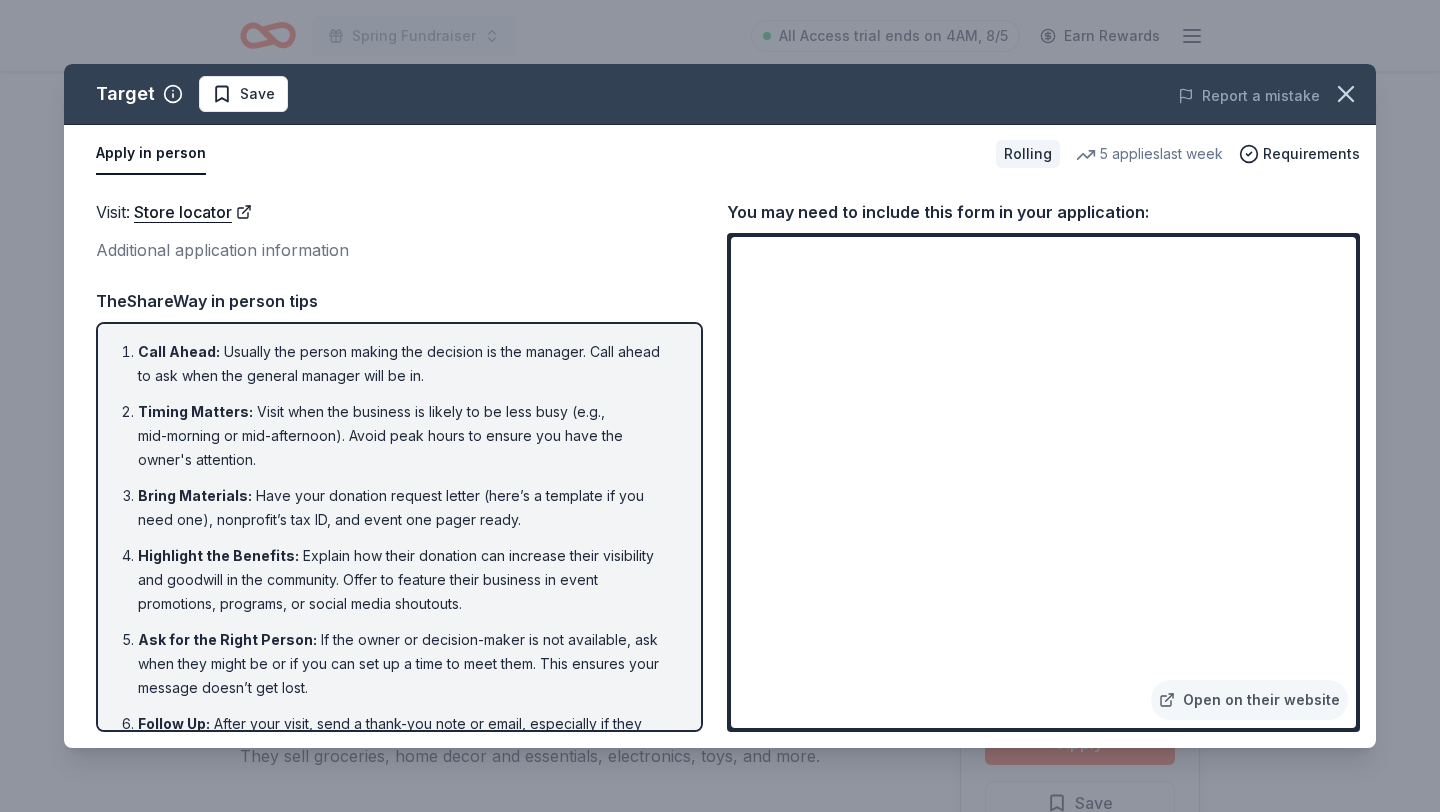scroll, scrollTop: 70, scrollLeft: 0, axis: vertical 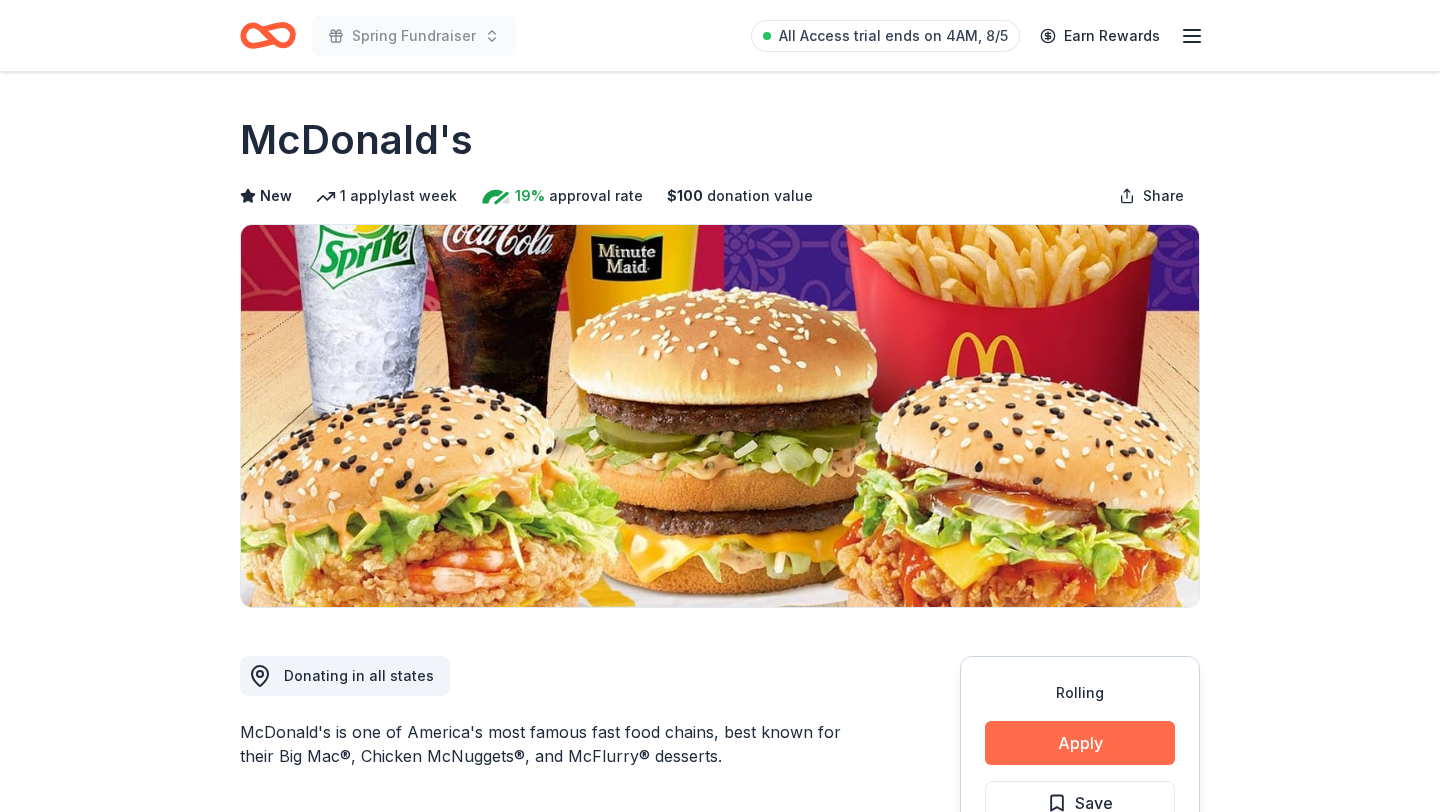 click on "Apply" at bounding box center (1080, 743) 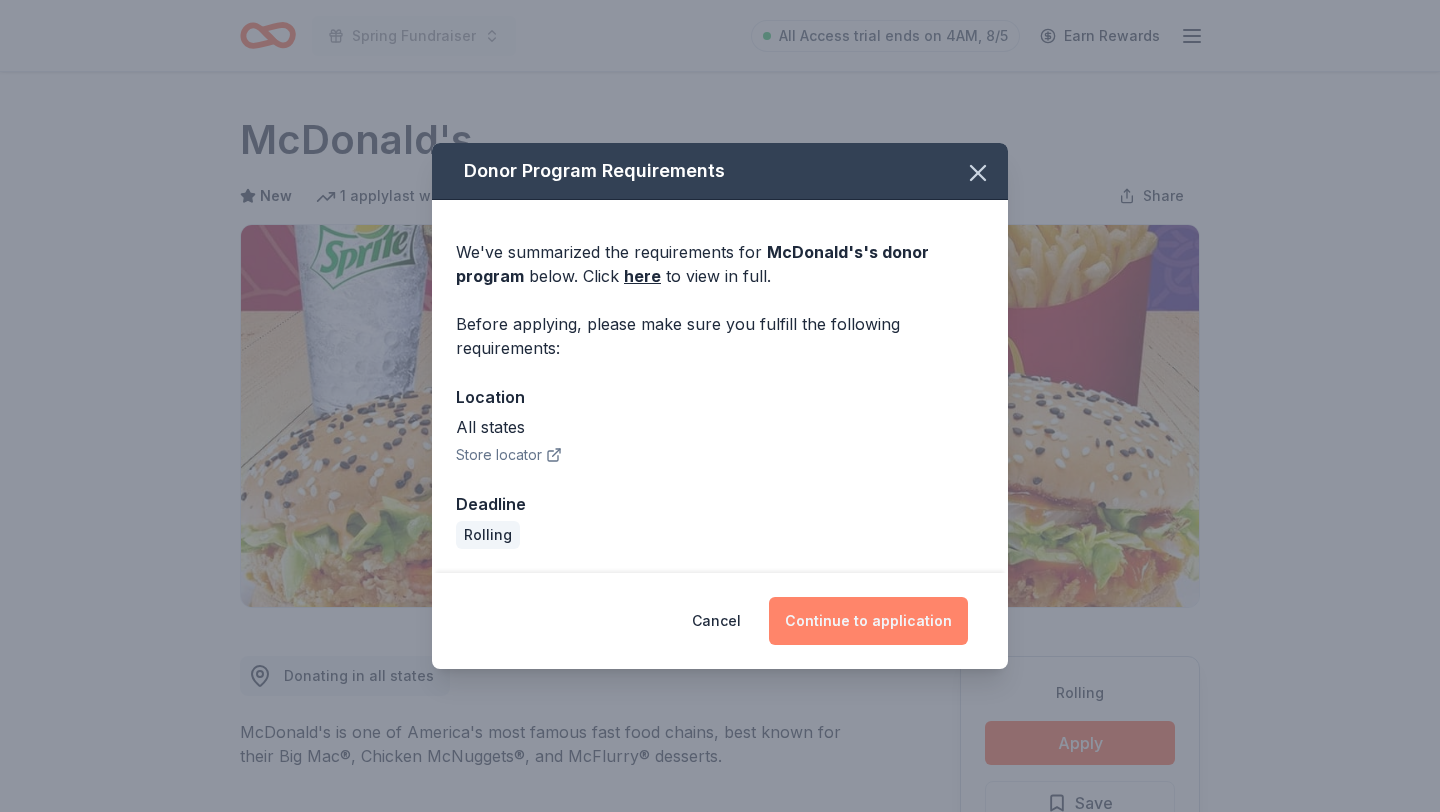 click on "Continue to application" at bounding box center [868, 621] 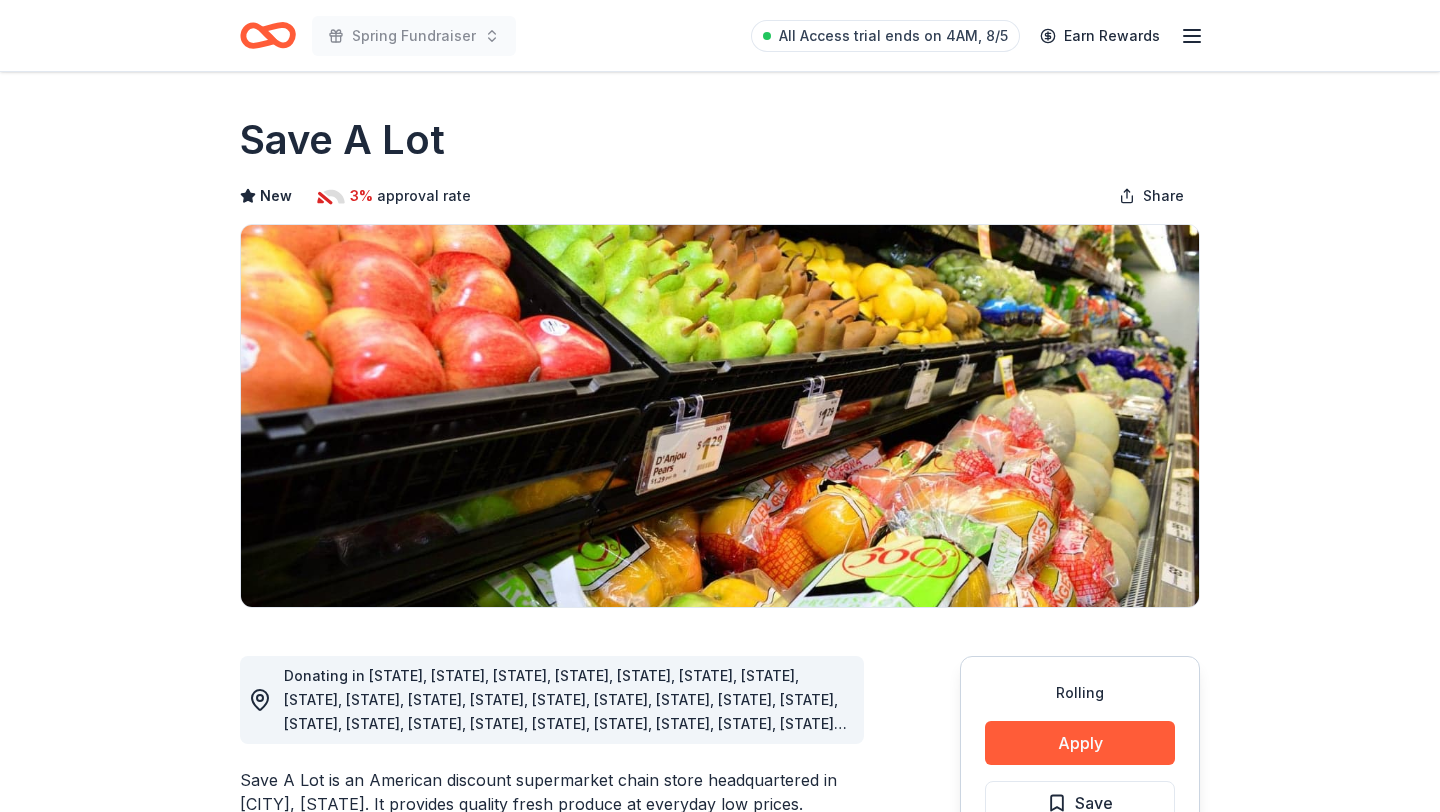 scroll, scrollTop: 0, scrollLeft: 0, axis: both 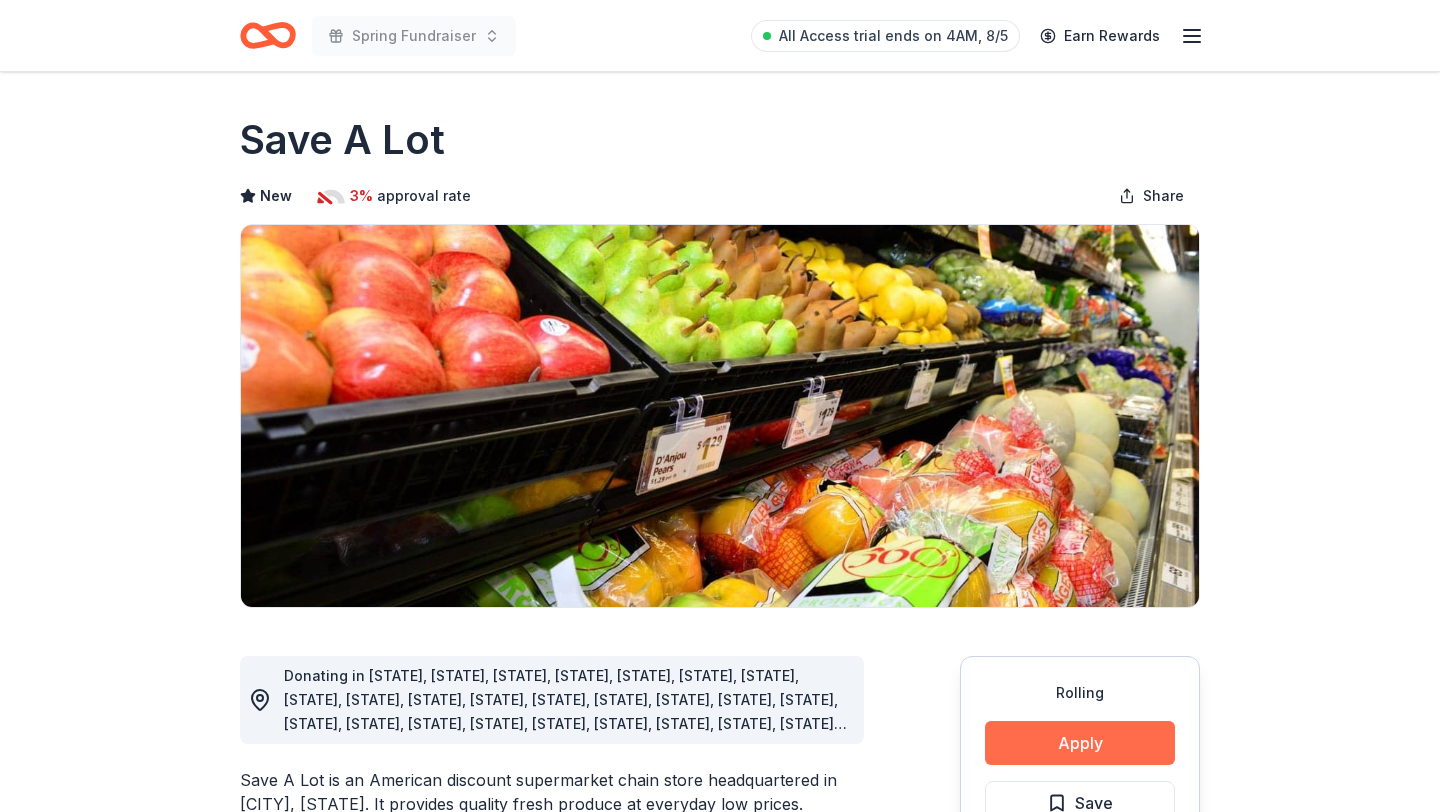 click on "Apply" at bounding box center [1080, 743] 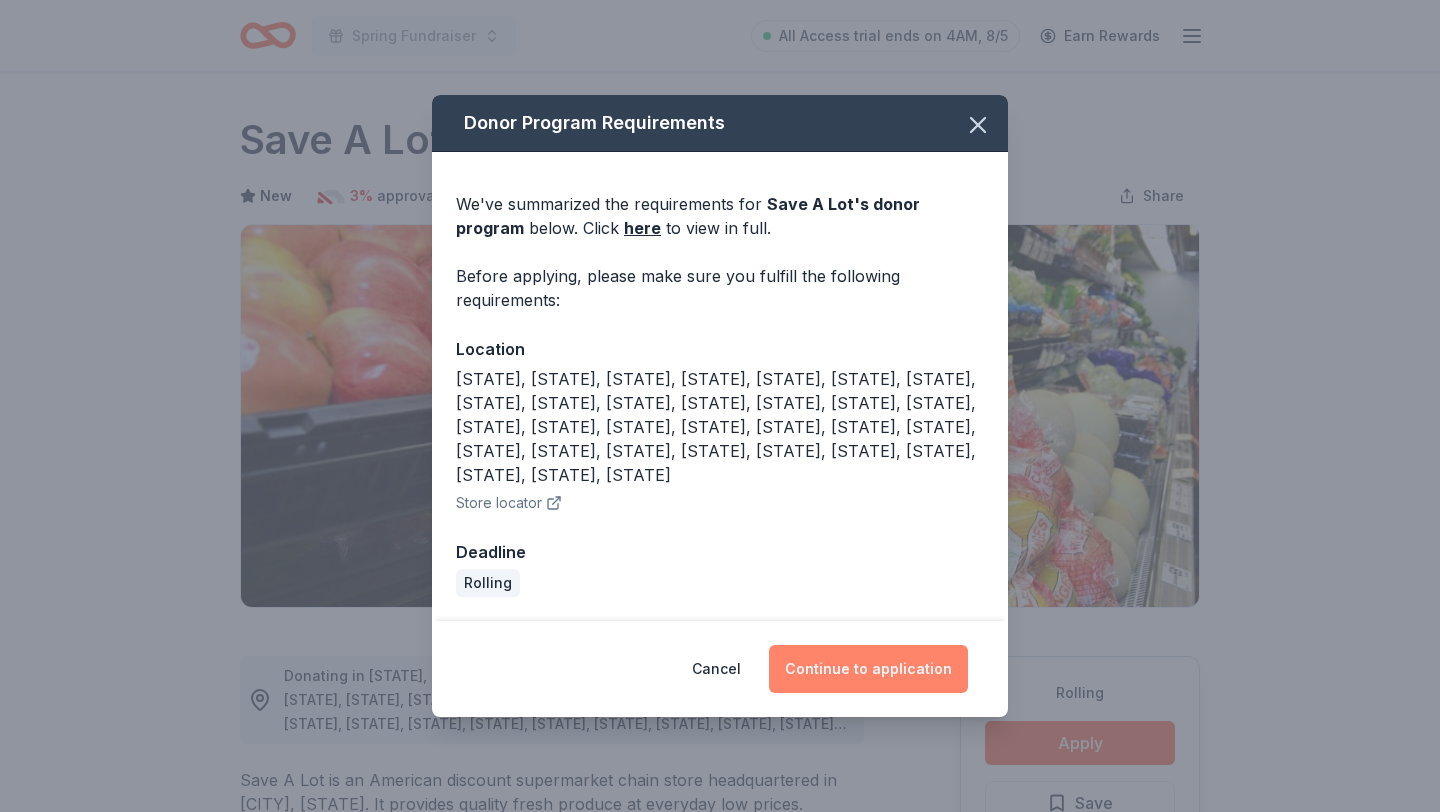 click on "Continue to application" at bounding box center [868, 669] 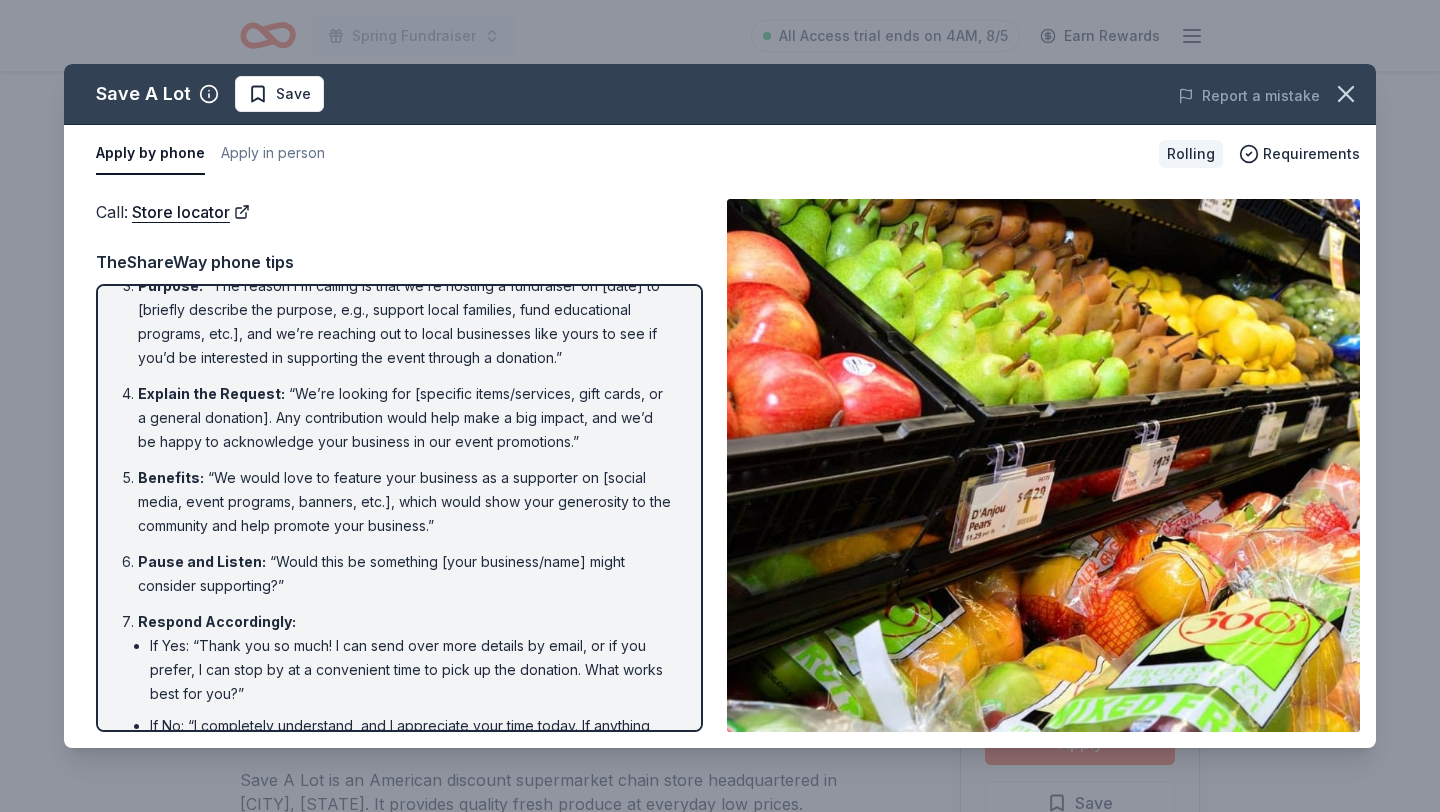 scroll, scrollTop: 0, scrollLeft: 0, axis: both 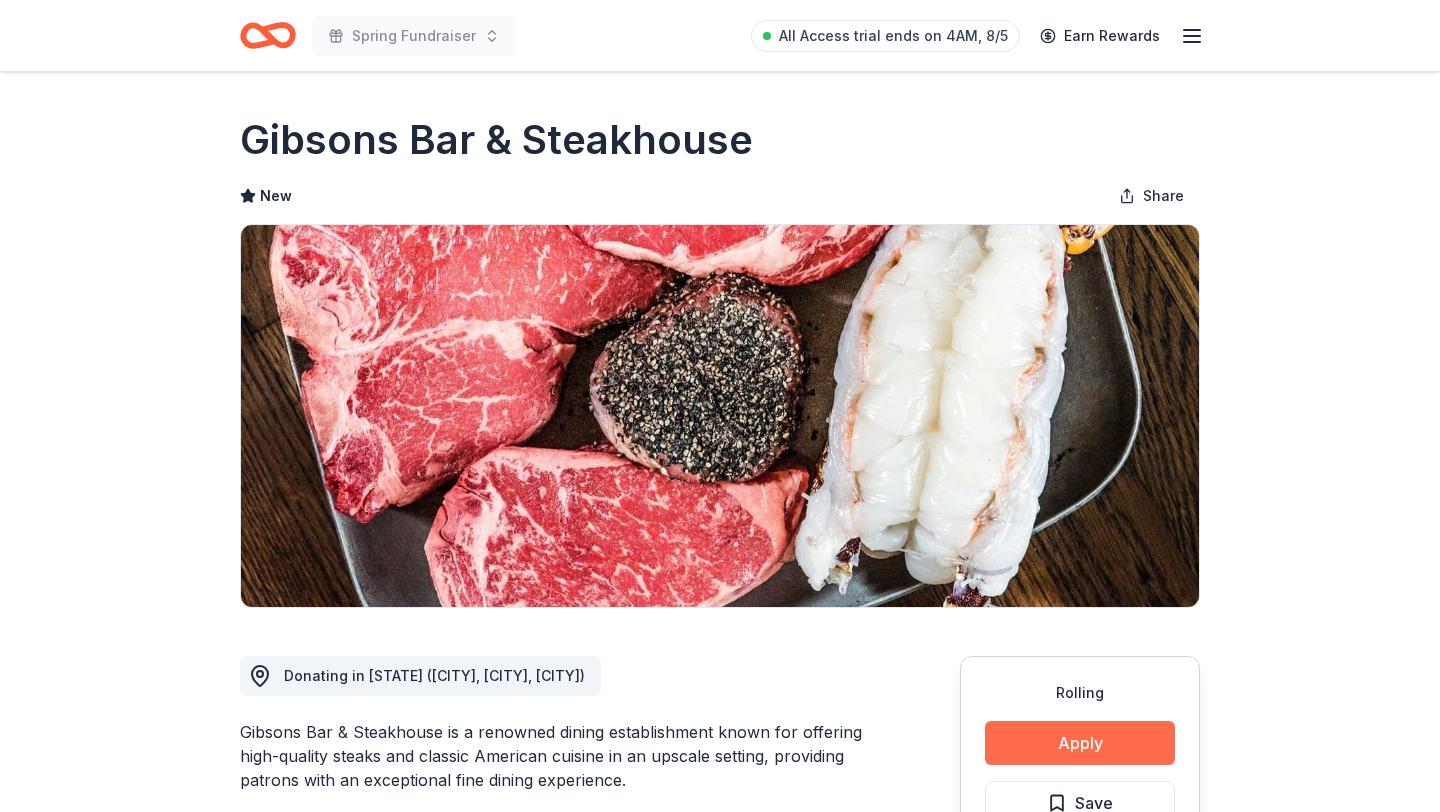 click on "Apply" at bounding box center (1080, 743) 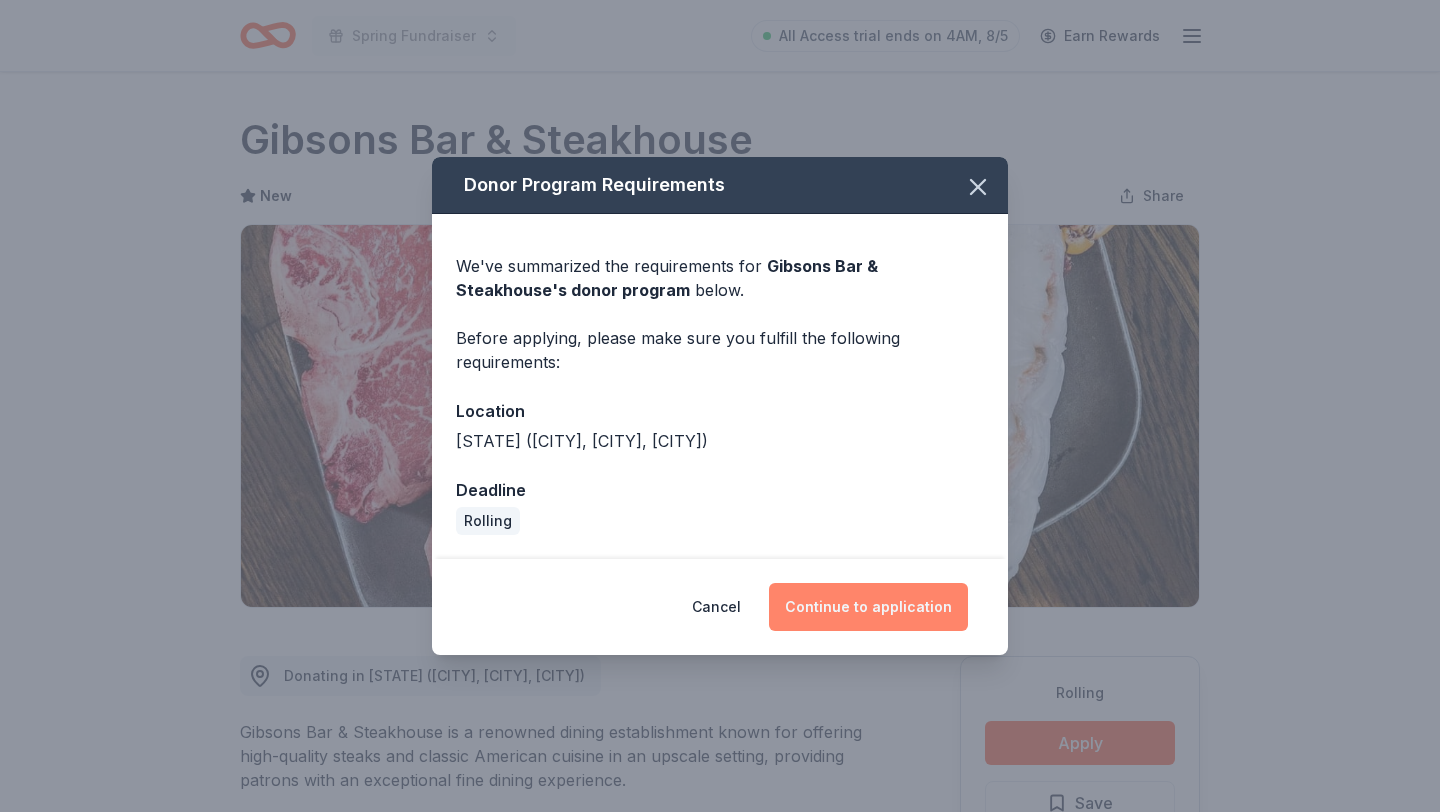 click on "Continue to application" at bounding box center (868, 607) 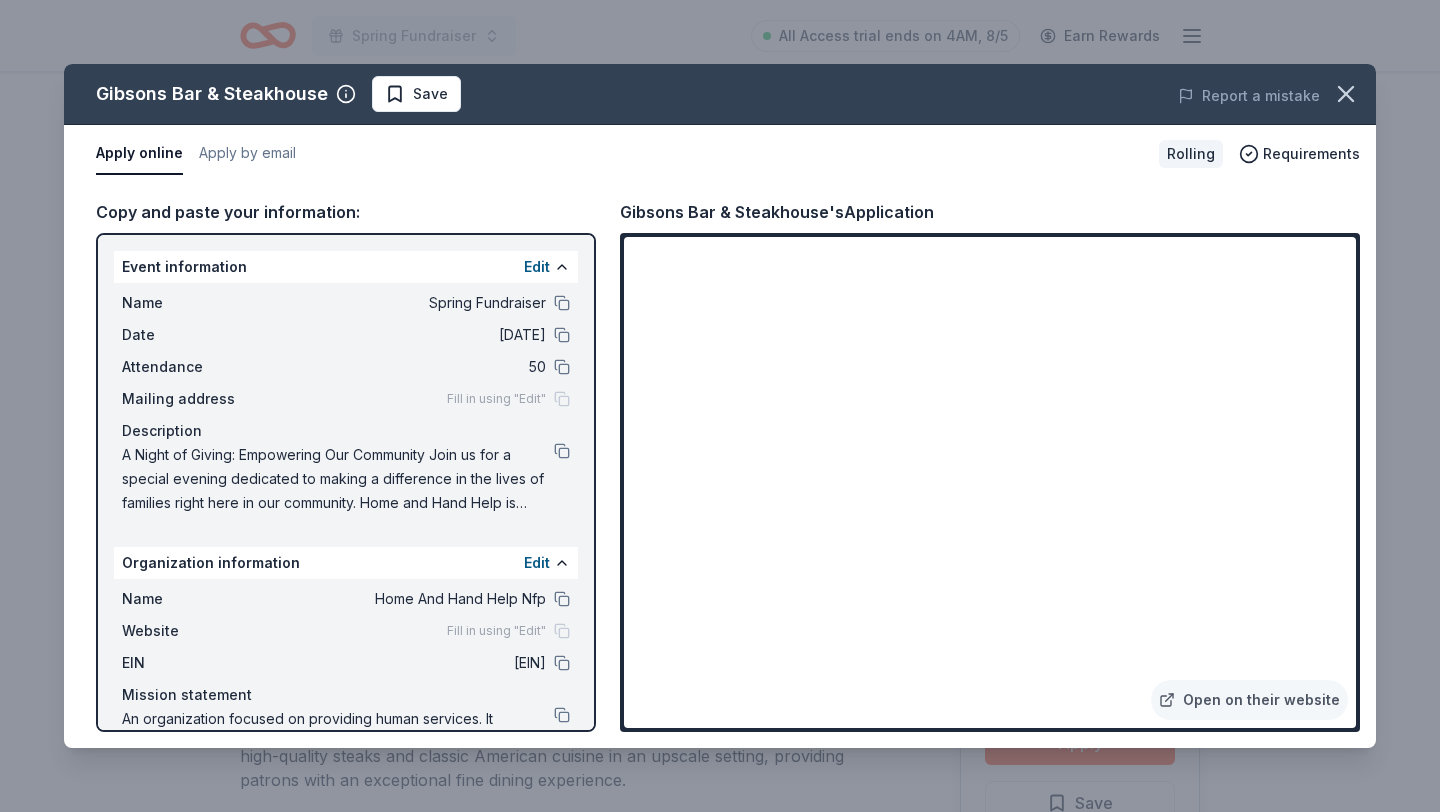 scroll, scrollTop: 49, scrollLeft: 0, axis: vertical 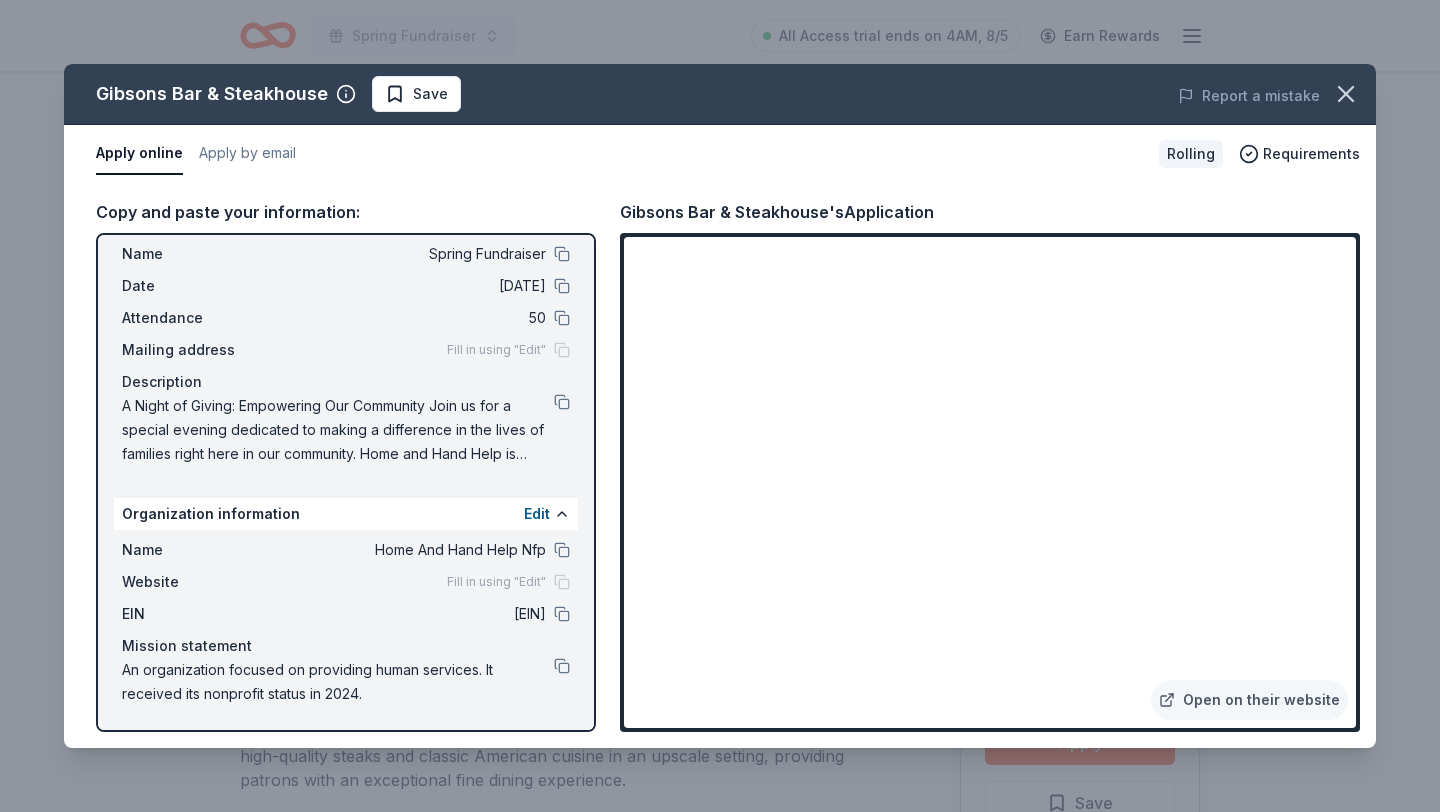 click on "An organization focused on providing human services. It received its nonprofit status in 2024." at bounding box center (338, 682) 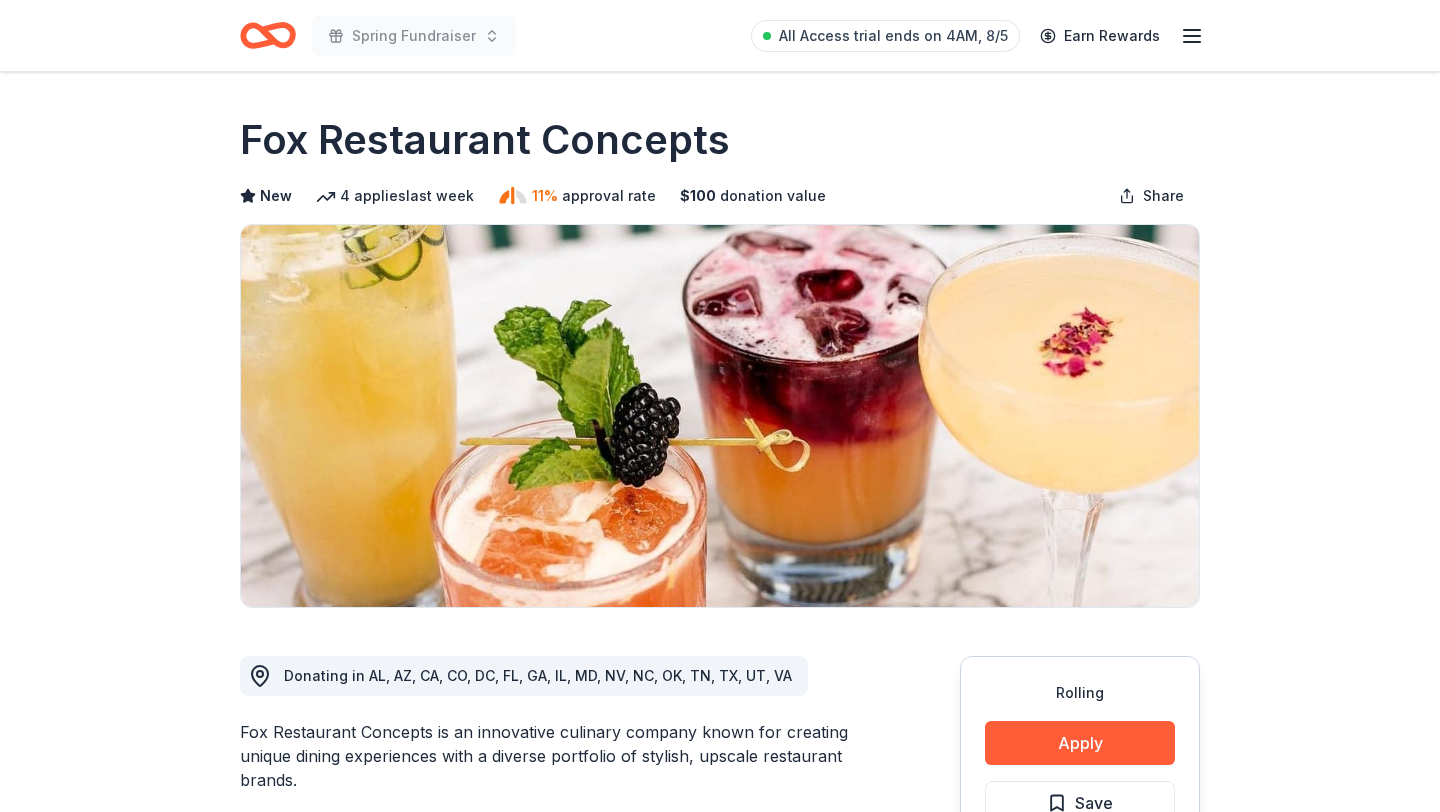 scroll, scrollTop: 0, scrollLeft: 0, axis: both 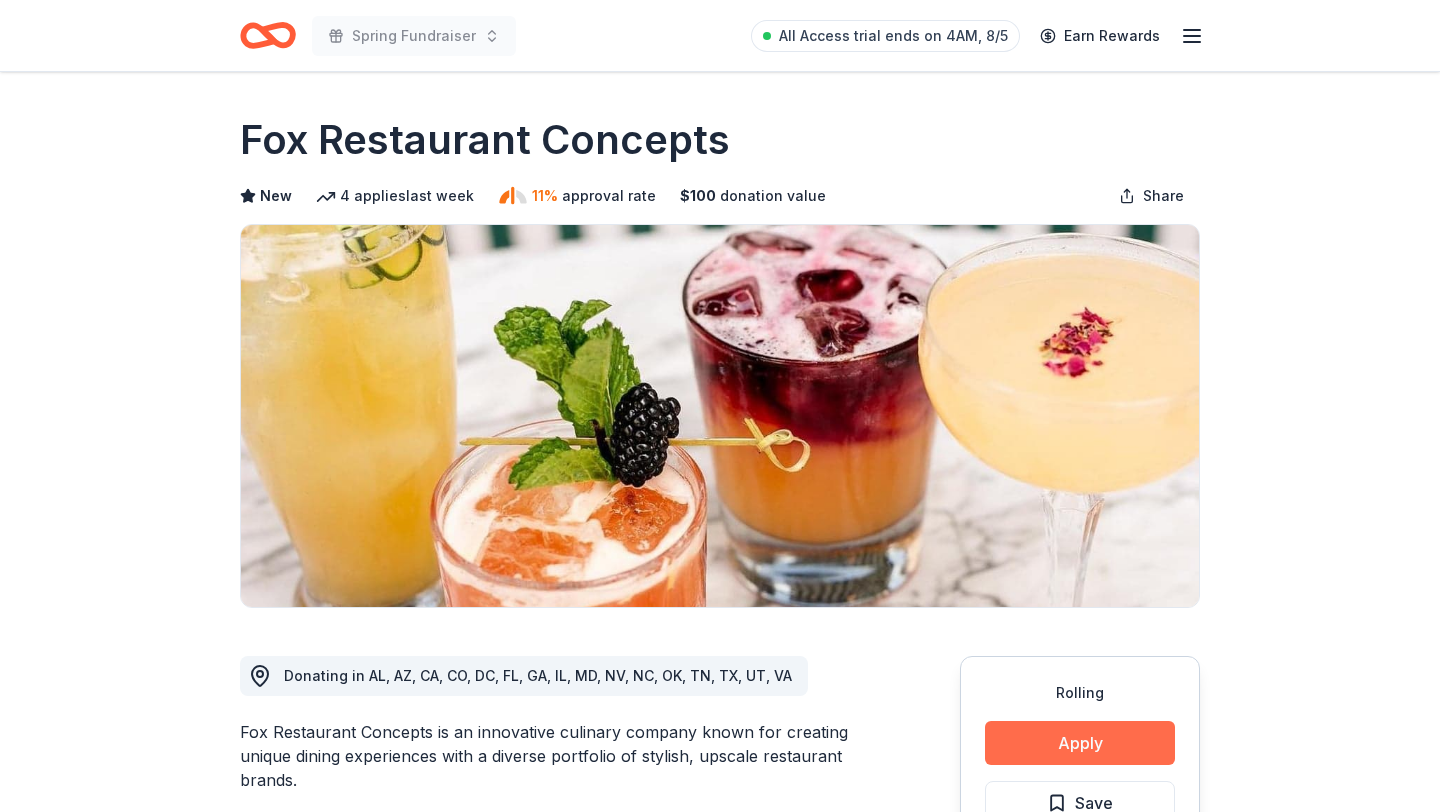 click on "Apply" at bounding box center [1080, 743] 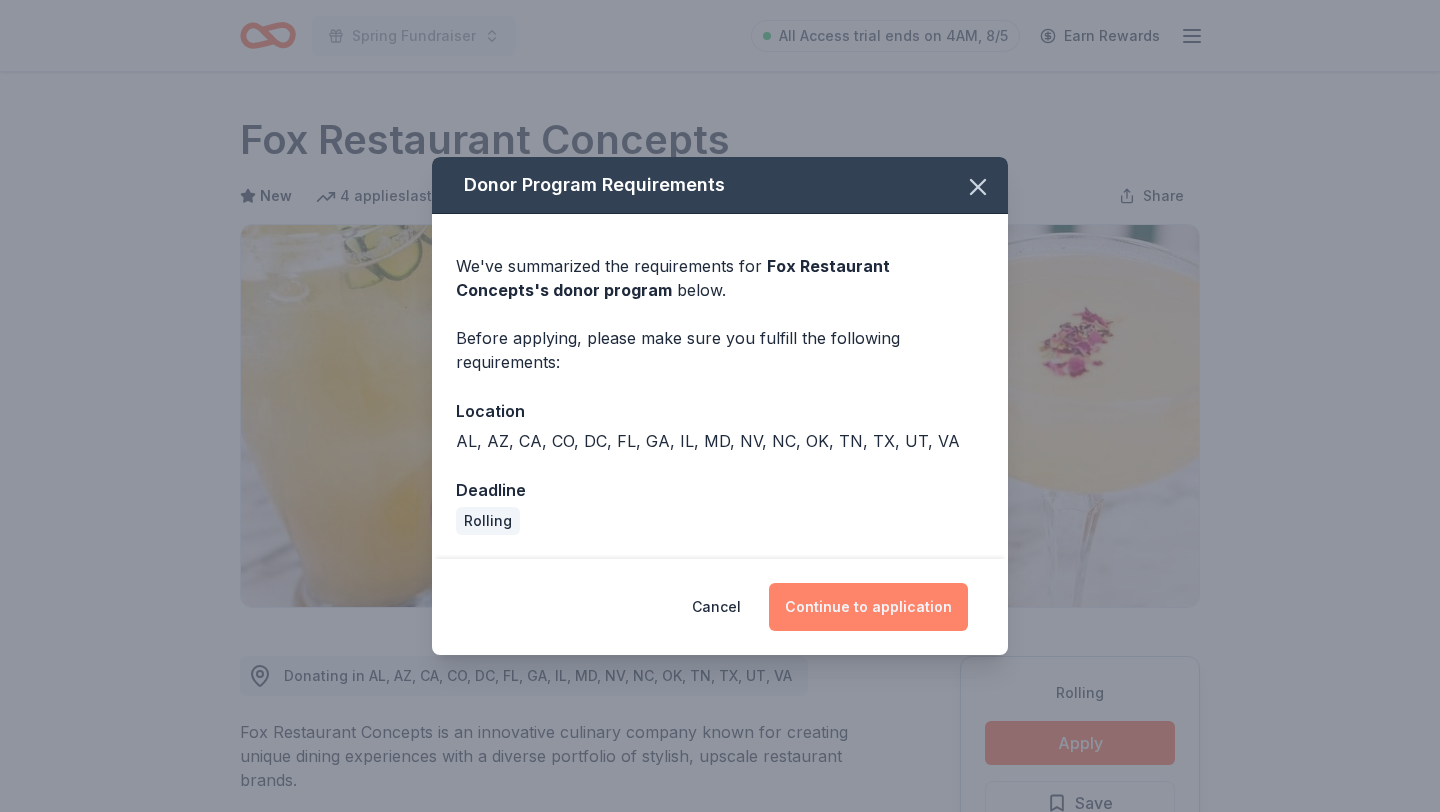 click on "Continue to application" at bounding box center [868, 607] 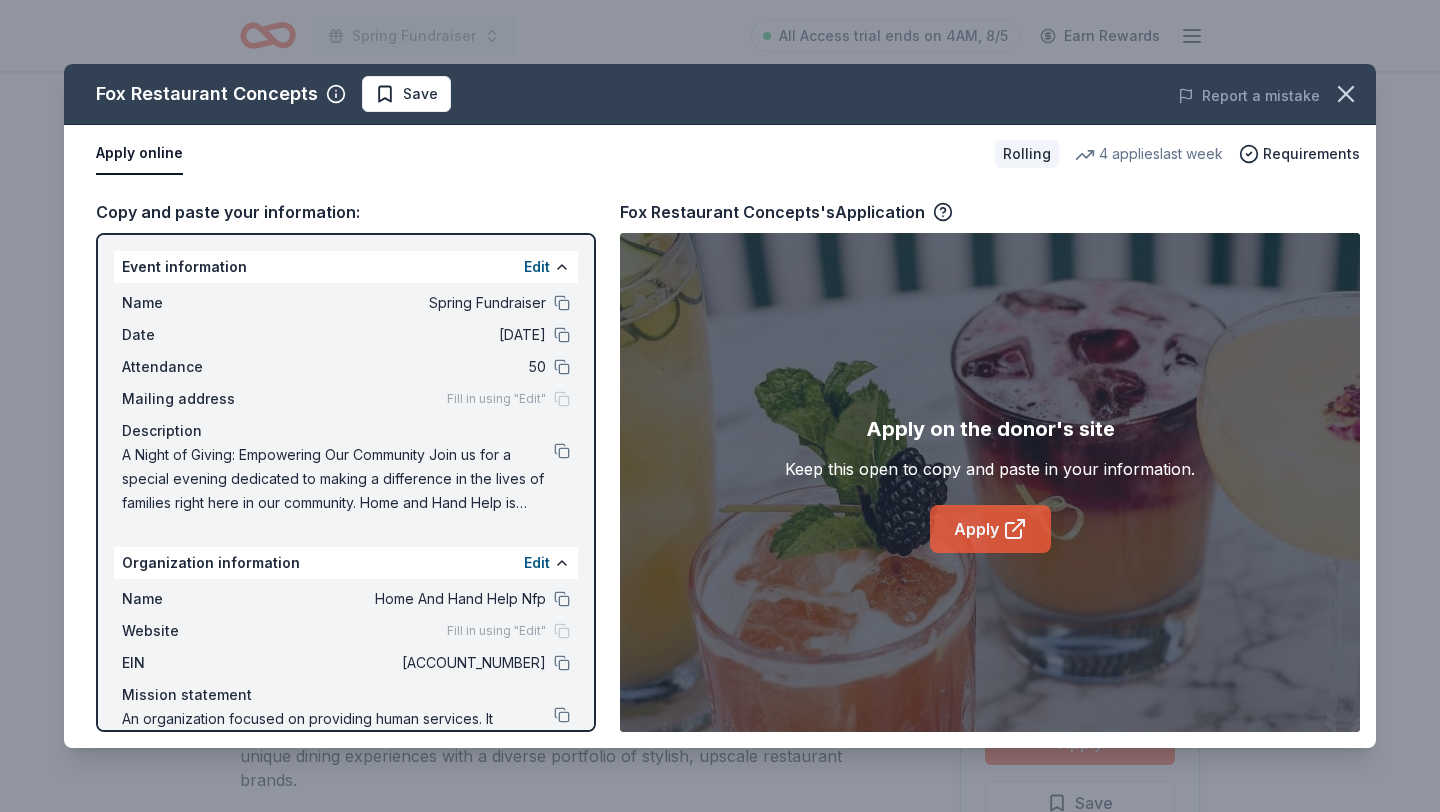 click on "Apply" at bounding box center (990, 529) 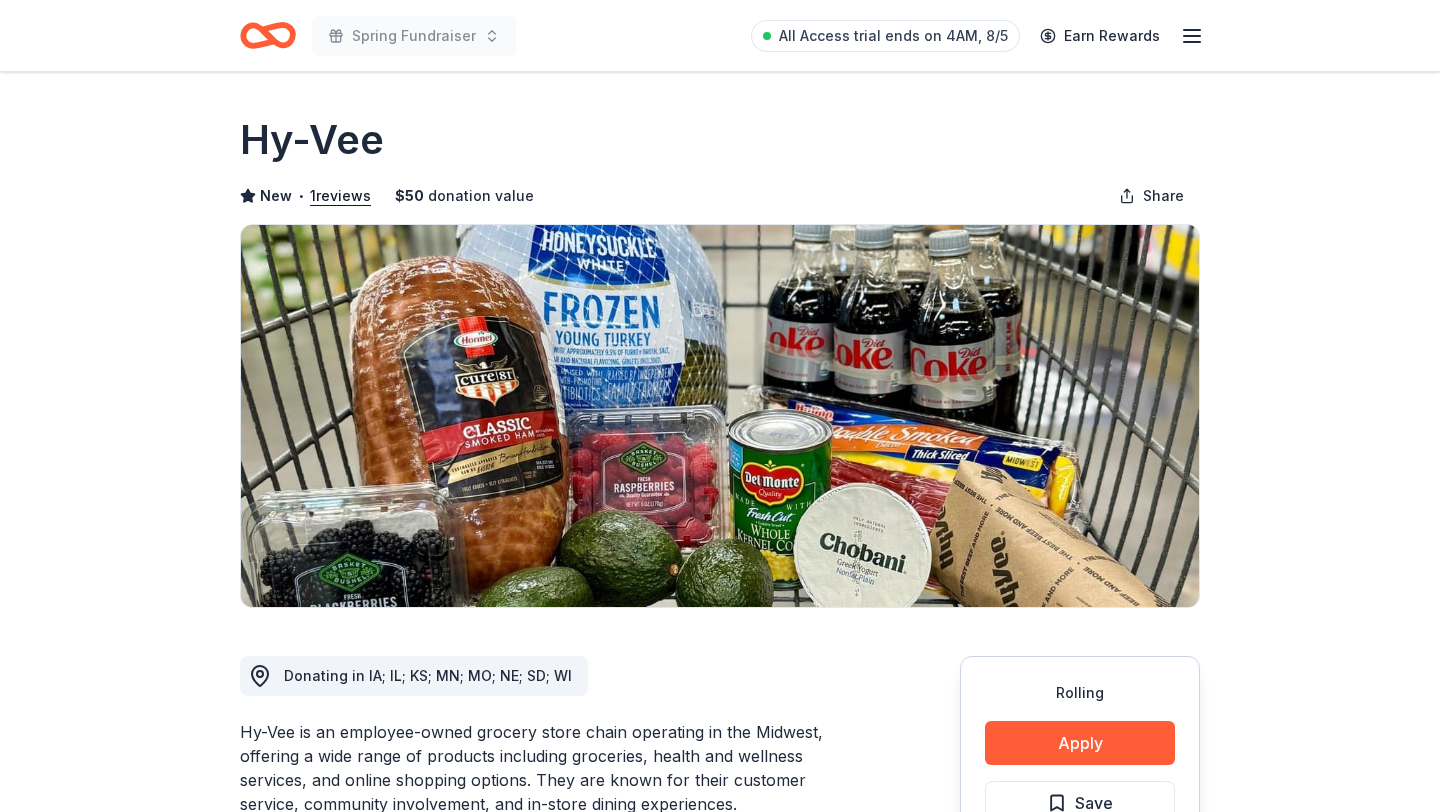 scroll, scrollTop: 0, scrollLeft: 0, axis: both 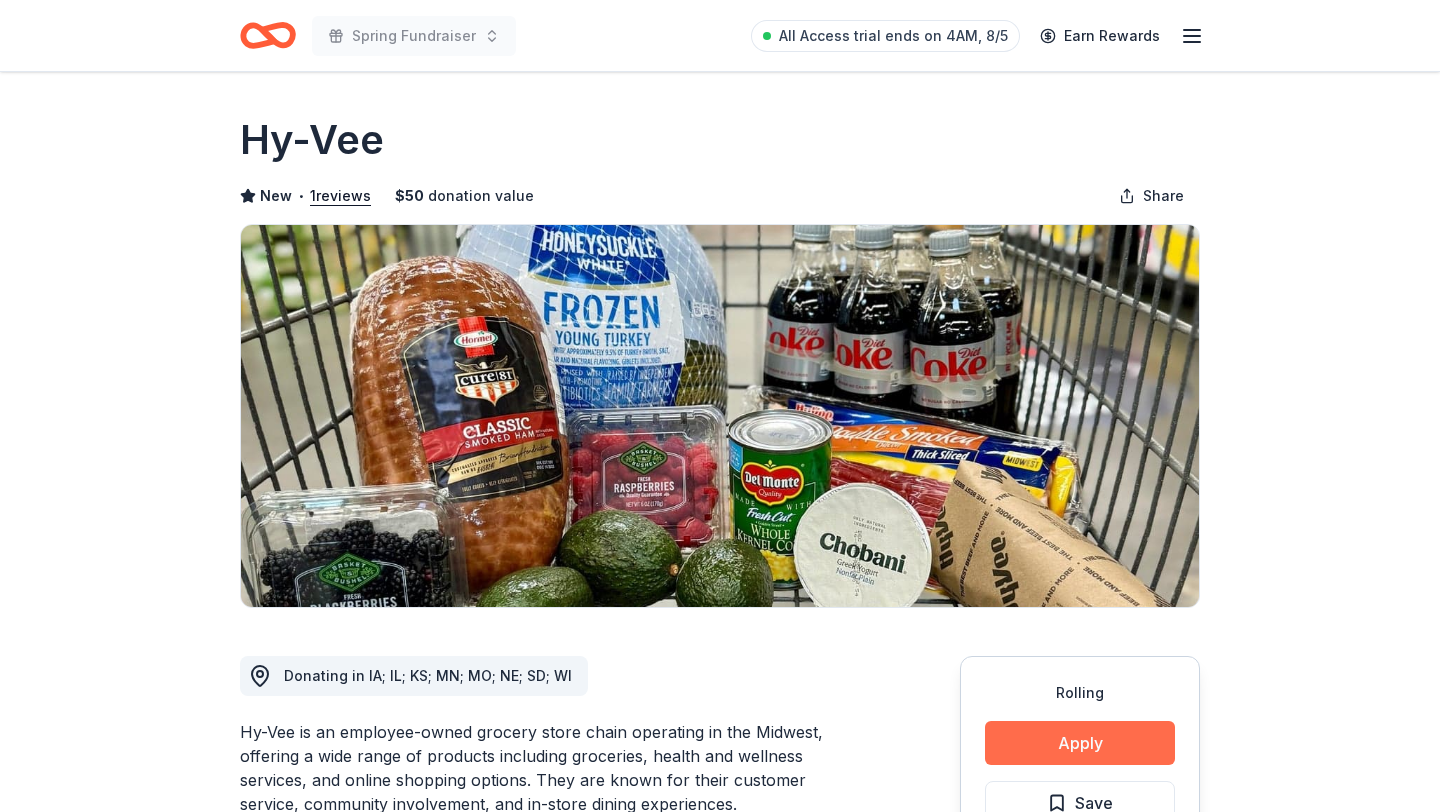 click on "Apply" at bounding box center [1080, 743] 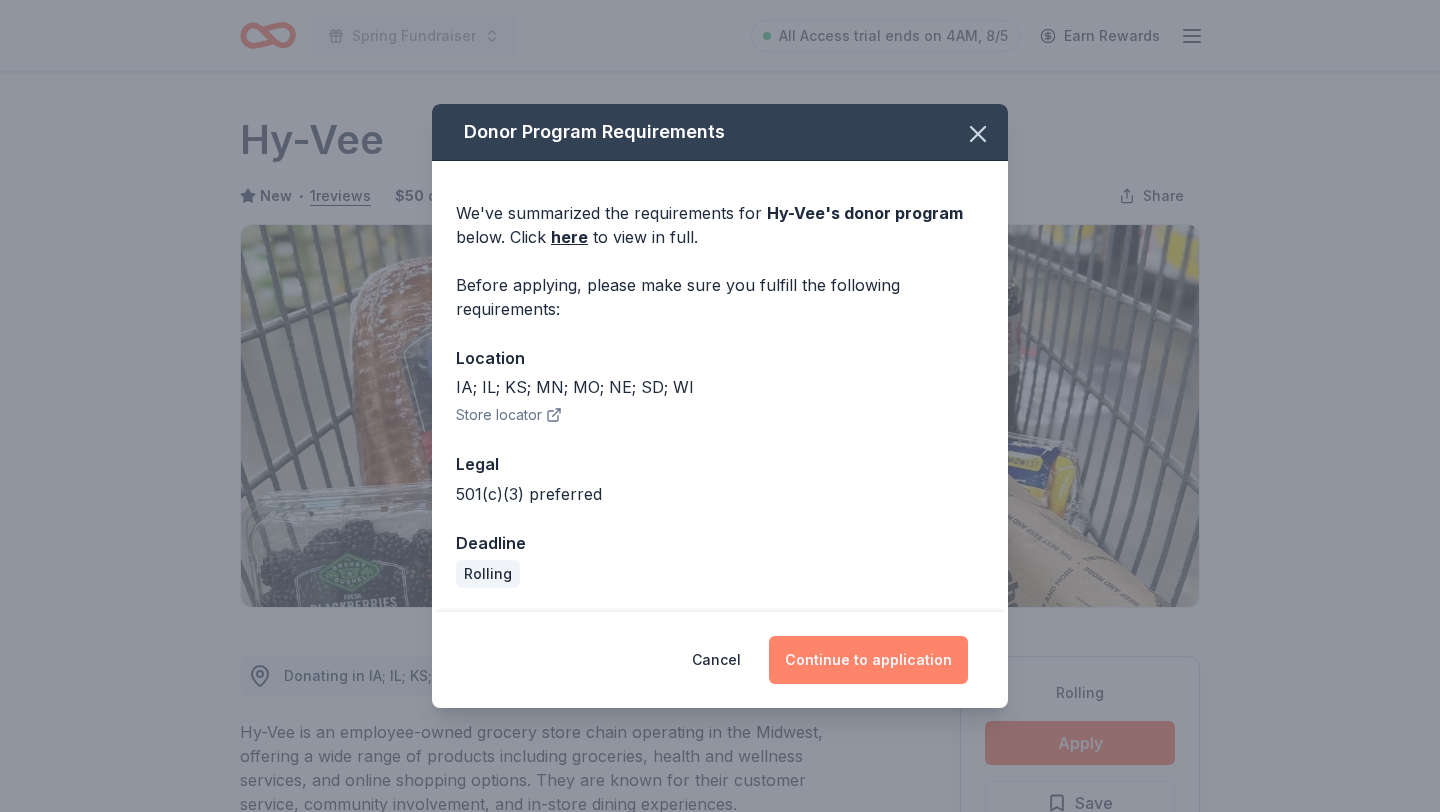 click on "Continue to application" at bounding box center (868, 660) 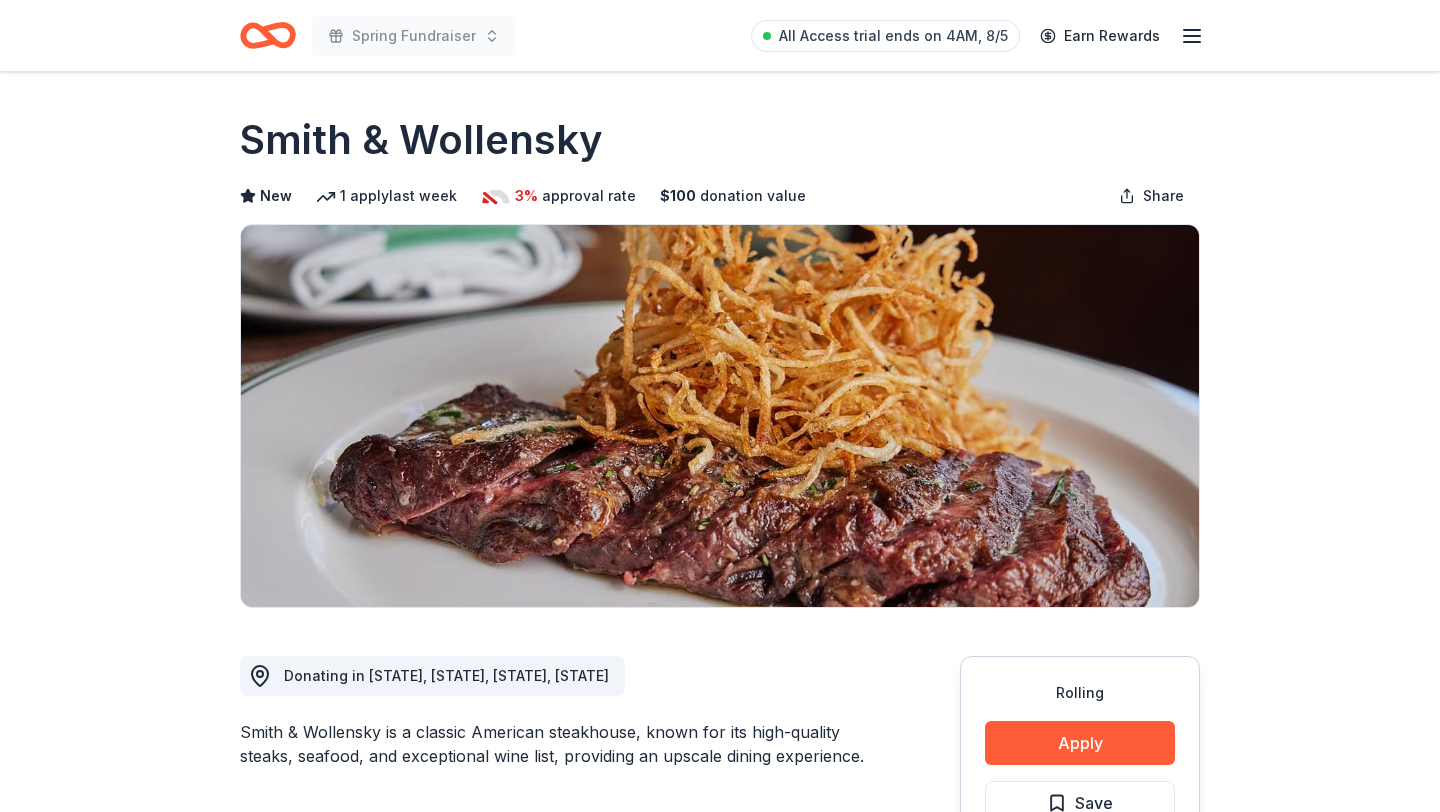 scroll, scrollTop: 0, scrollLeft: 0, axis: both 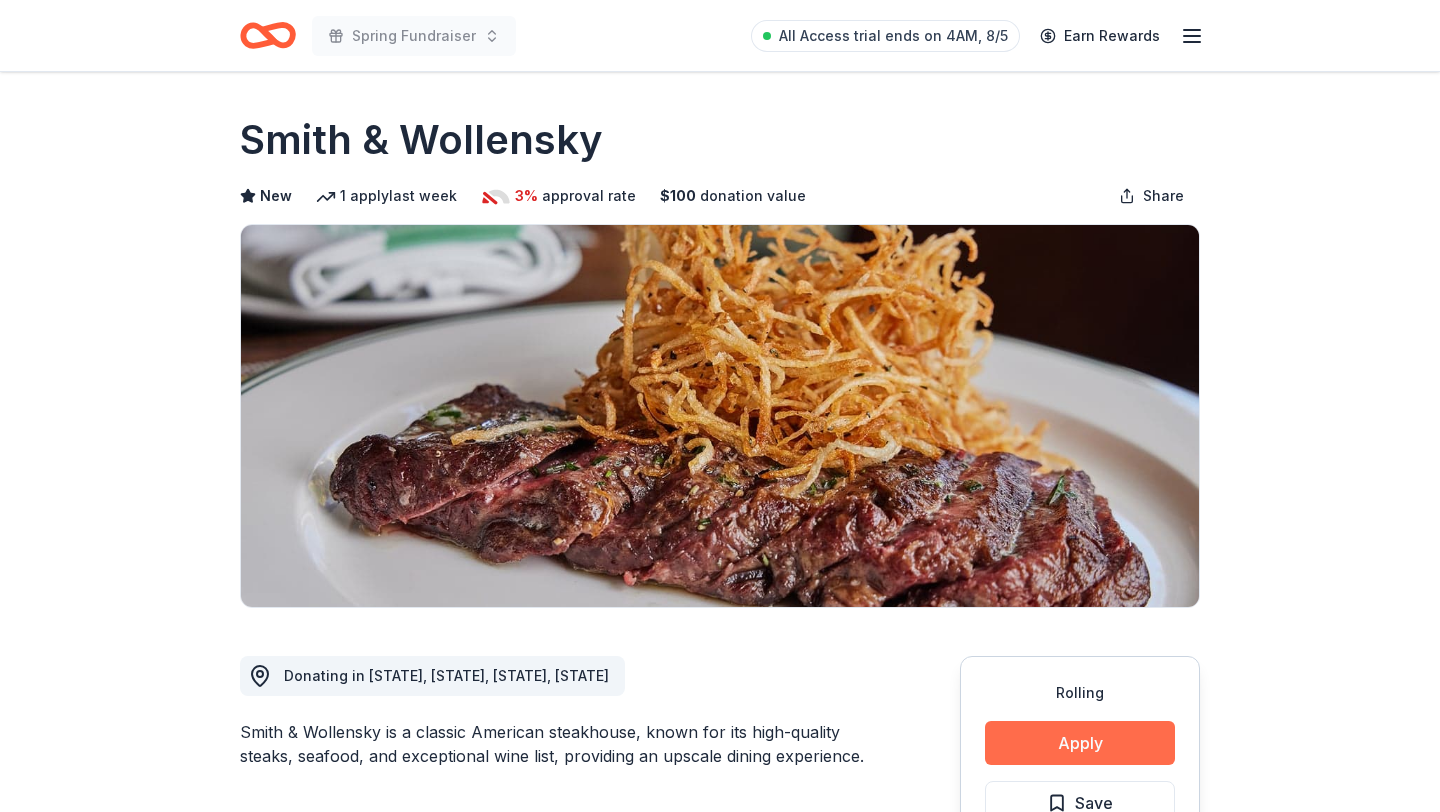 click on "Apply" at bounding box center (1080, 743) 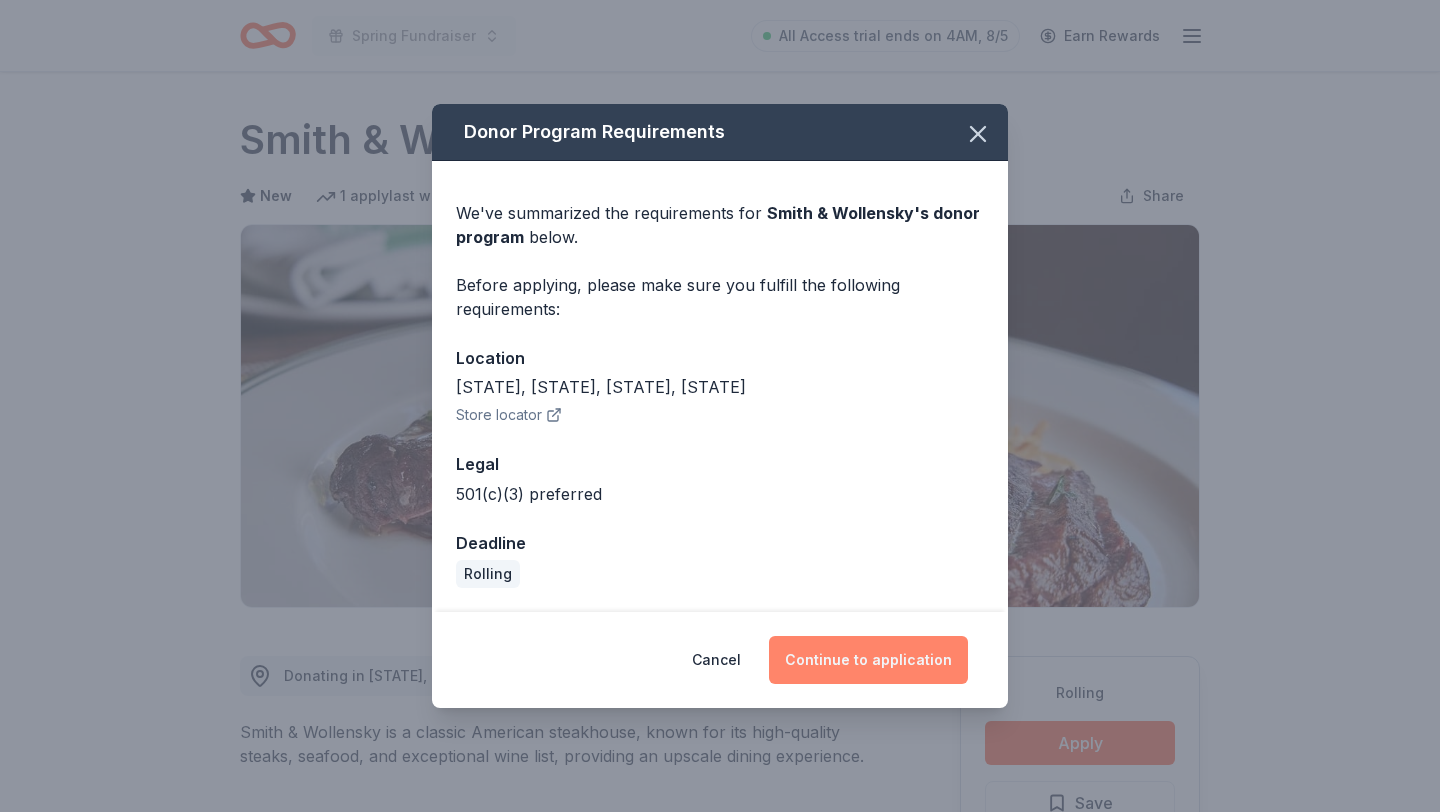 click on "Continue to application" at bounding box center (868, 660) 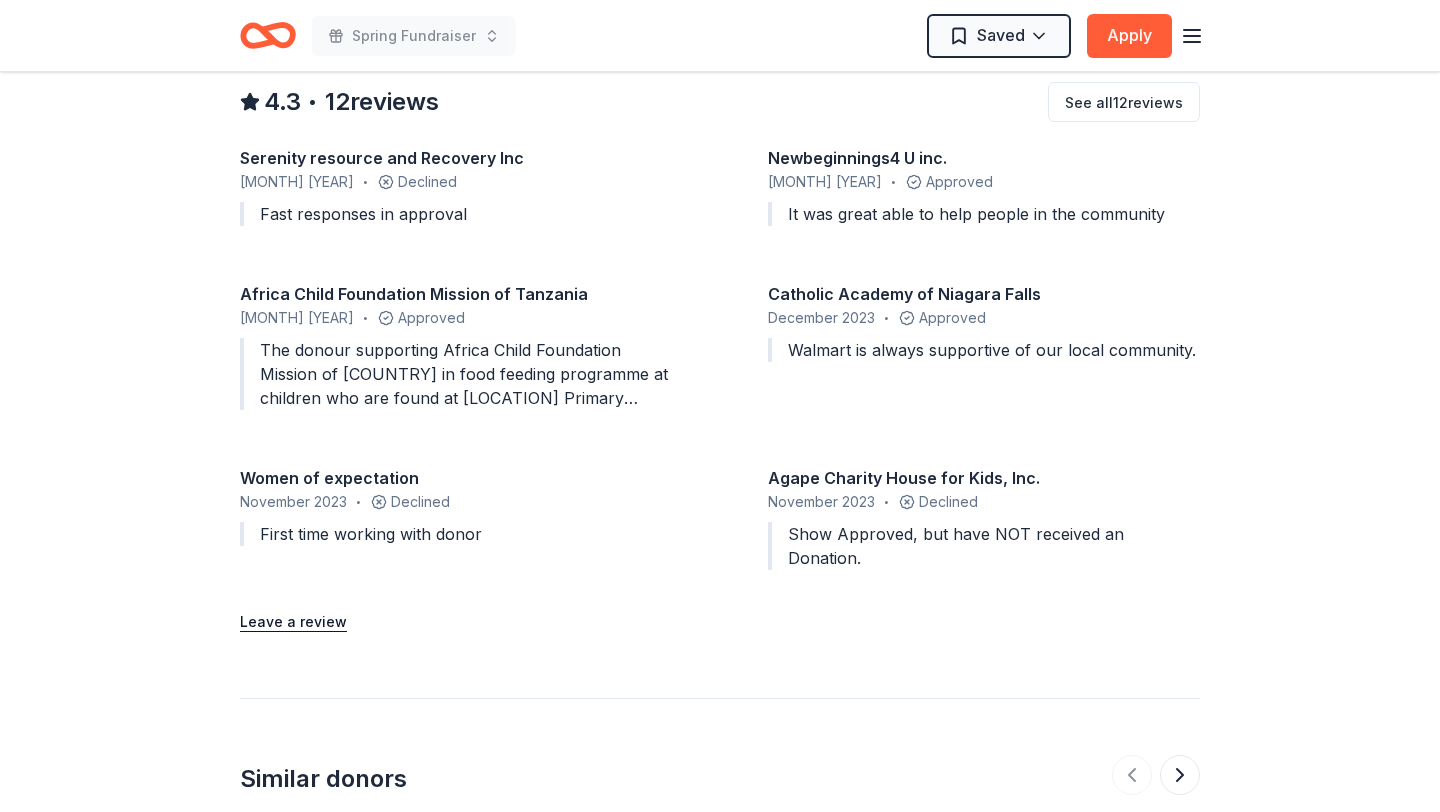 scroll, scrollTop: 1753, scrollLeft: 0, axis: vertical 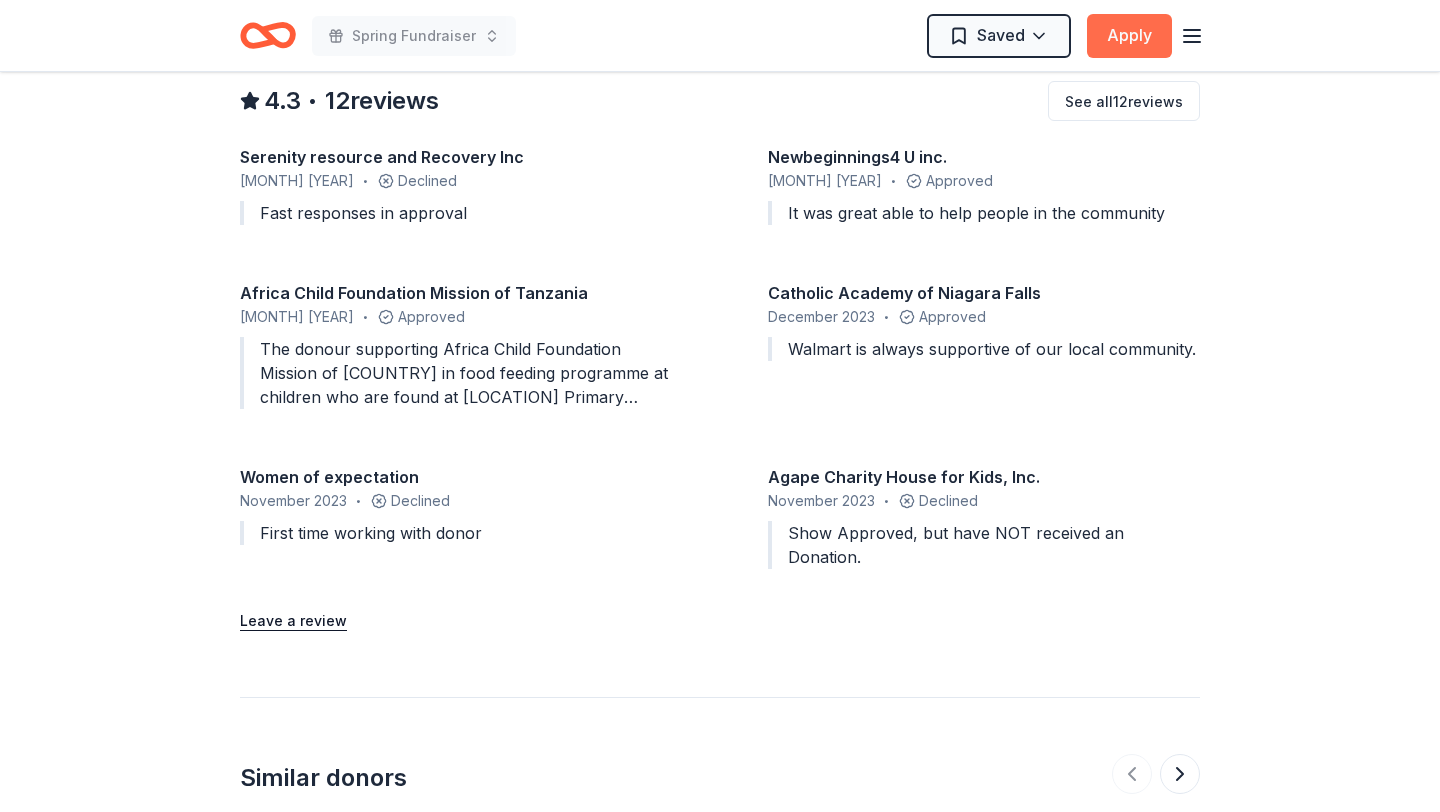 click on "Apply" at bounding box center [1129, 36] 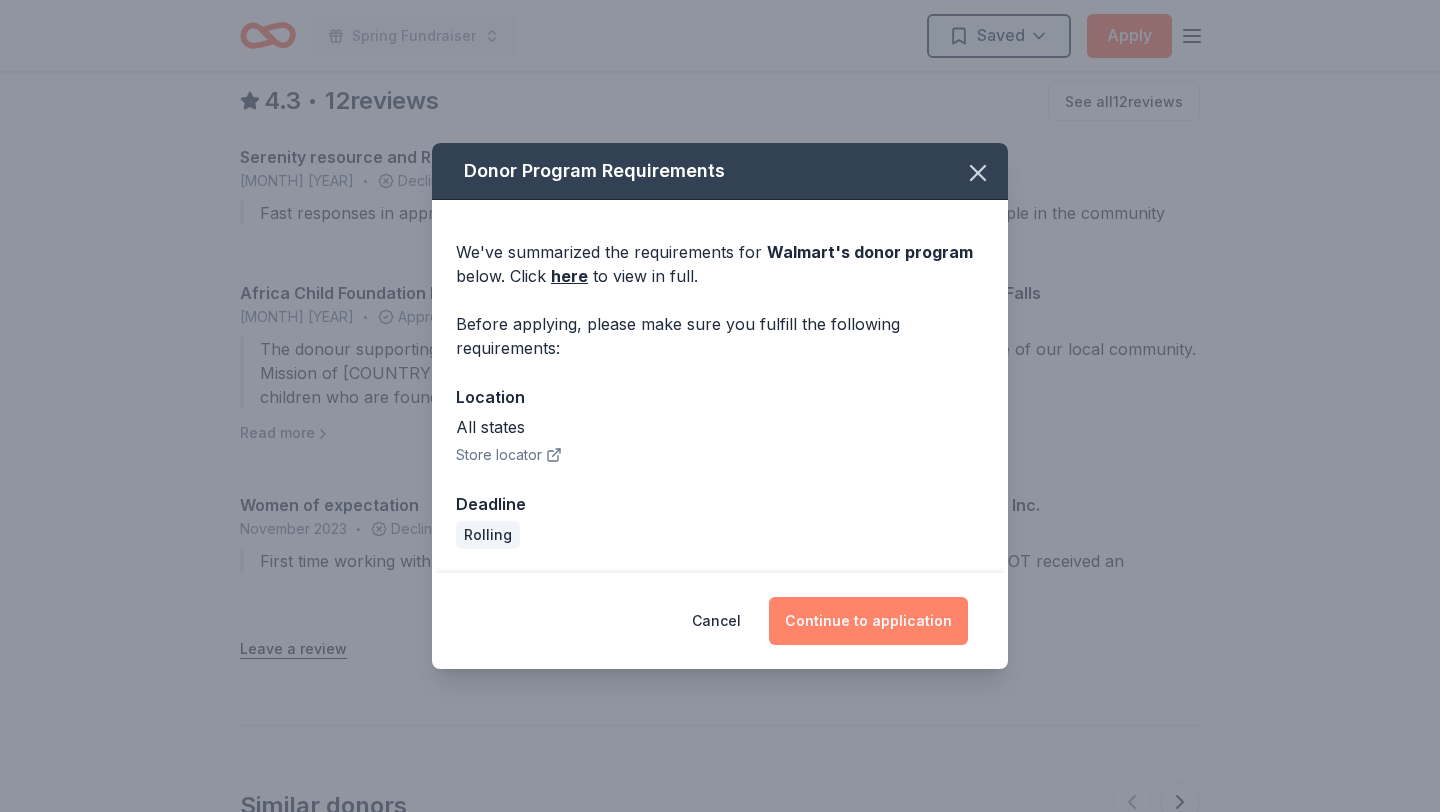click on "Continue to application" at bounding box center (868, 621) 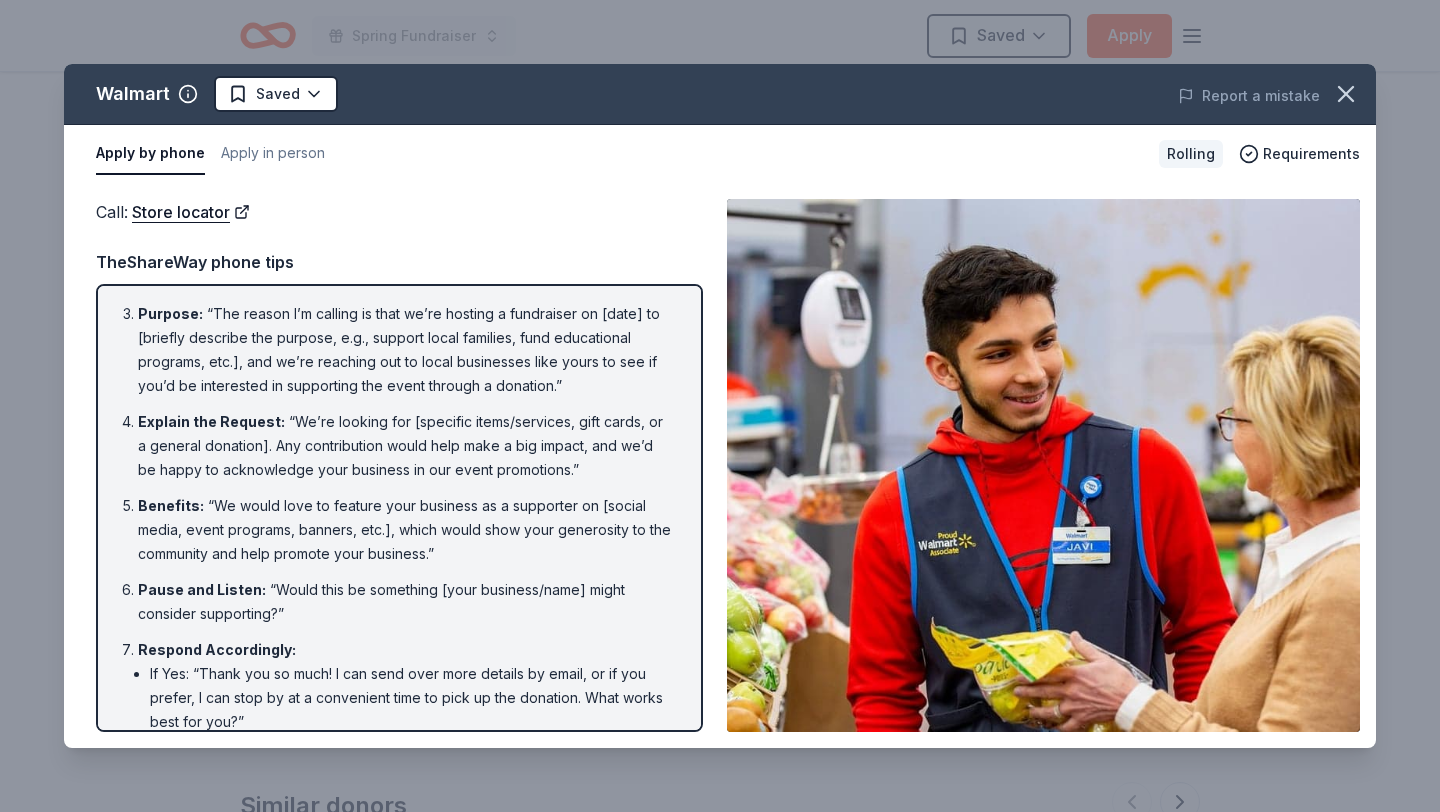 scroll, scrollTop: 151, scrollLeft: 0, axis: vertical 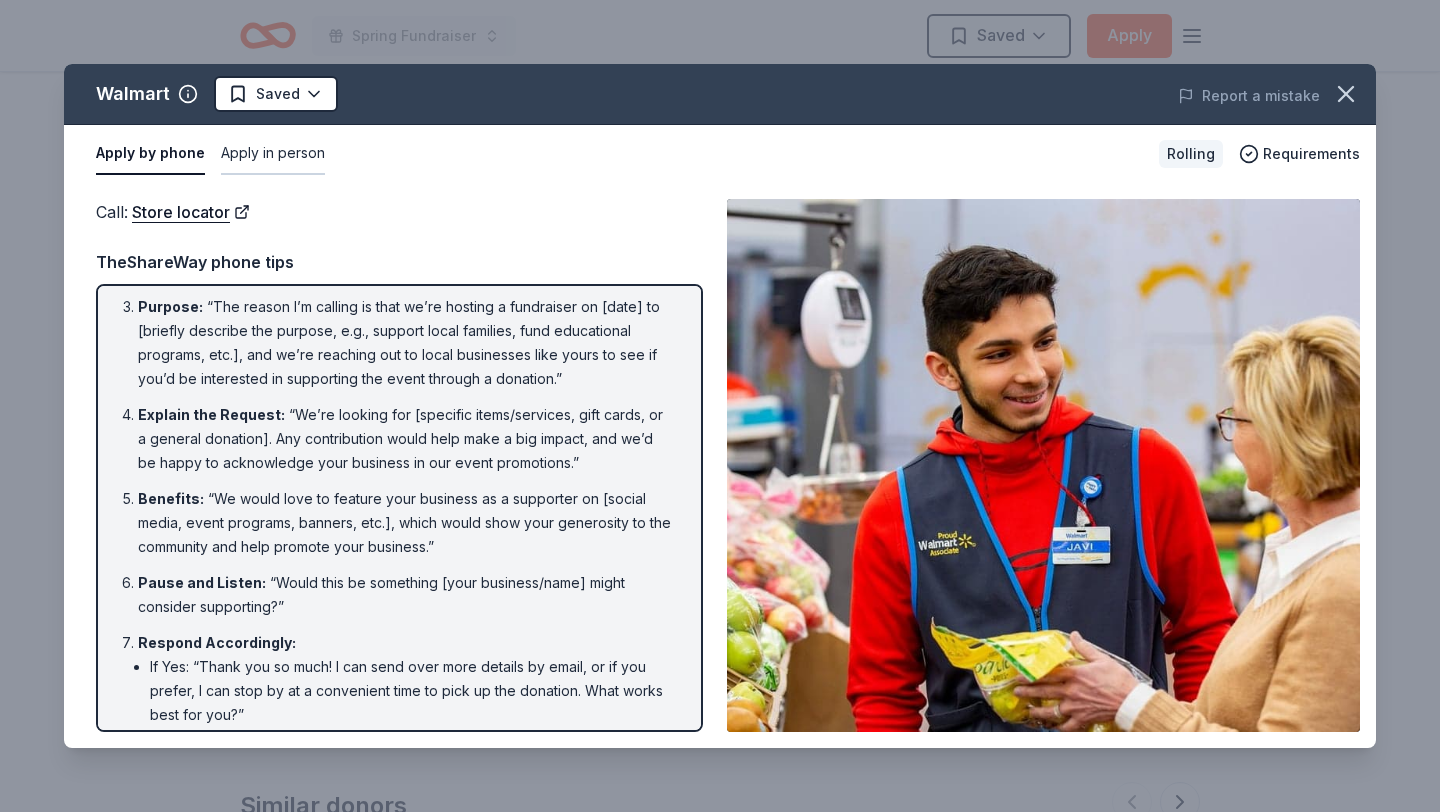 click on "Apply in person" at bounding box center [273, 154] 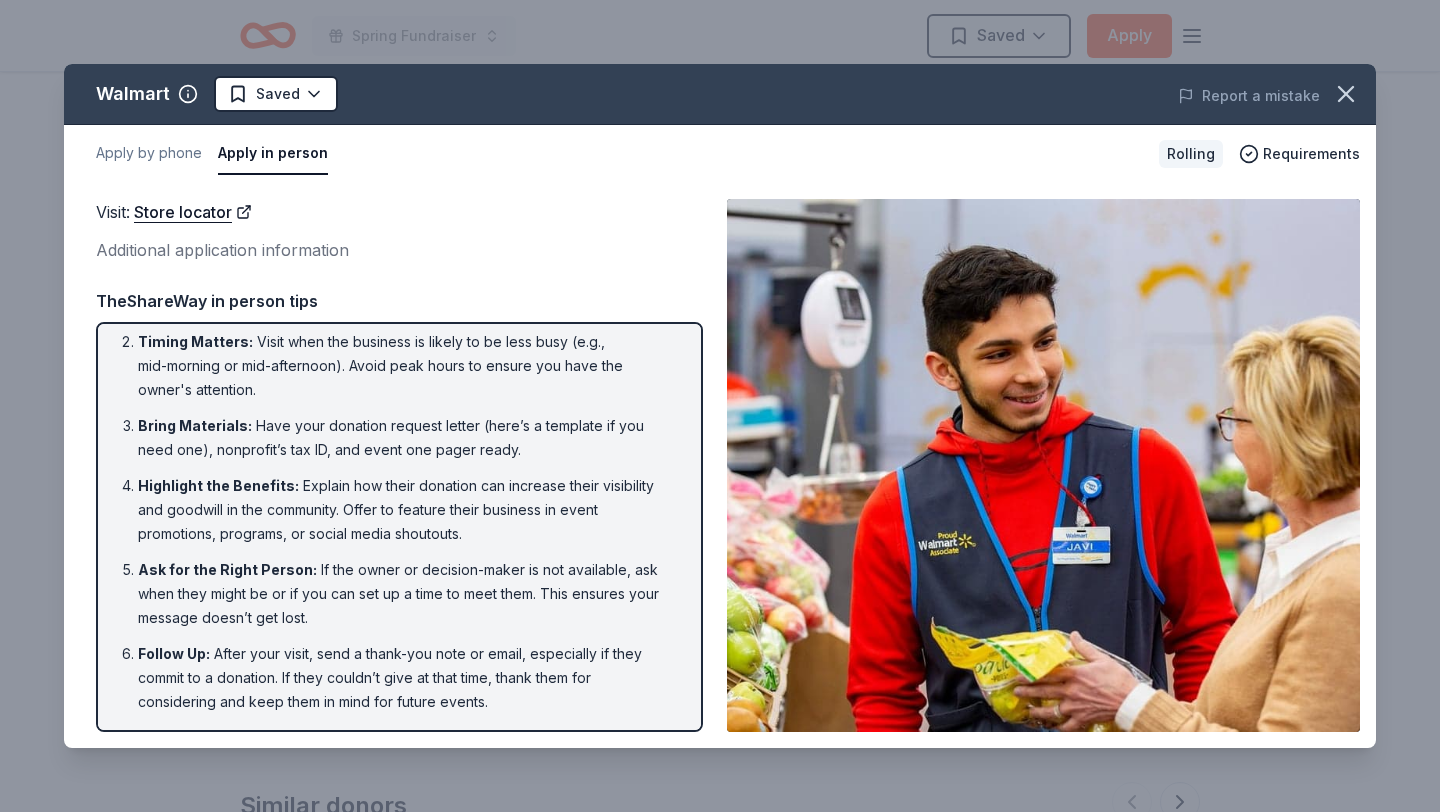 click on "Apply in person" at bounding box center [273, 154] 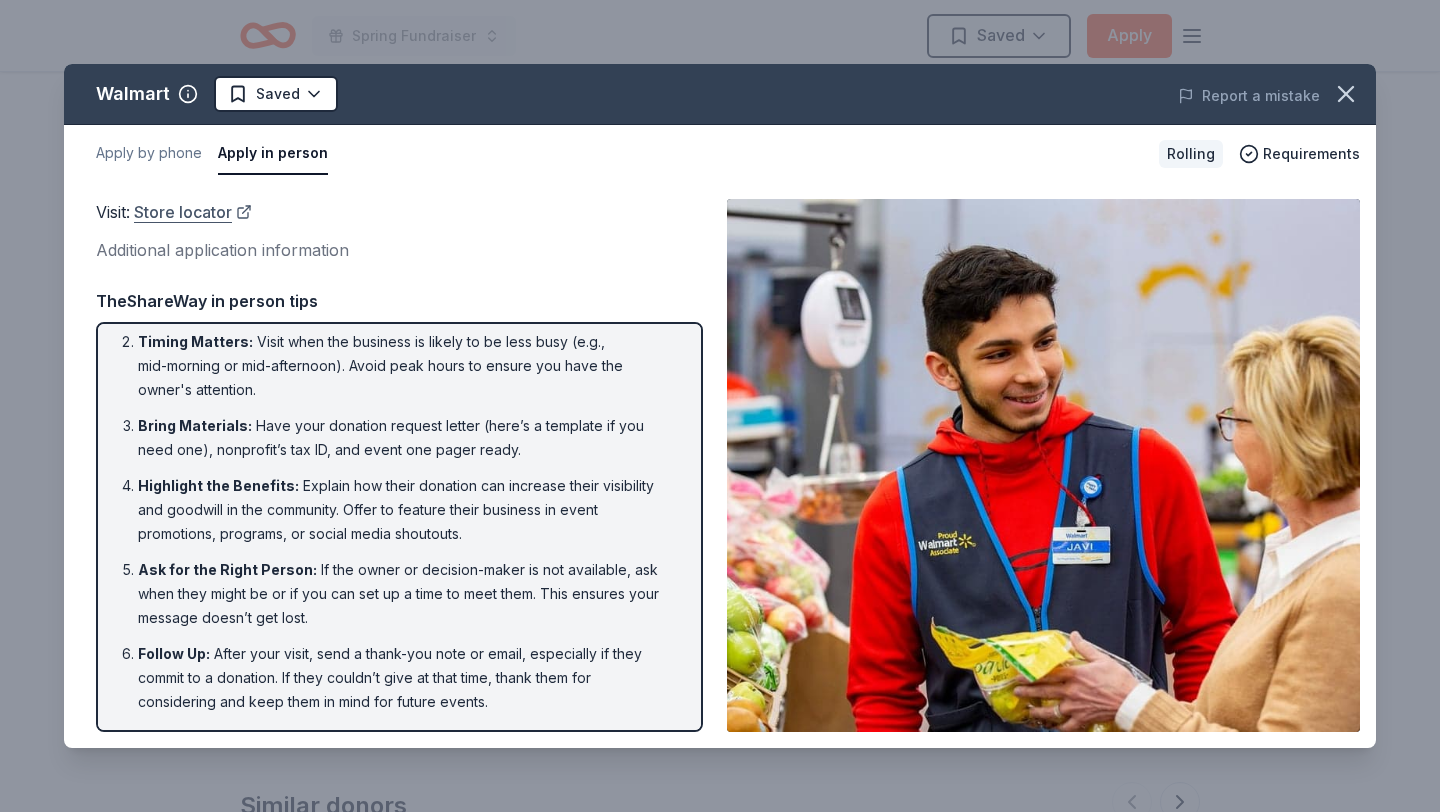 click on "Store locator" at bounding box center (193, 212) 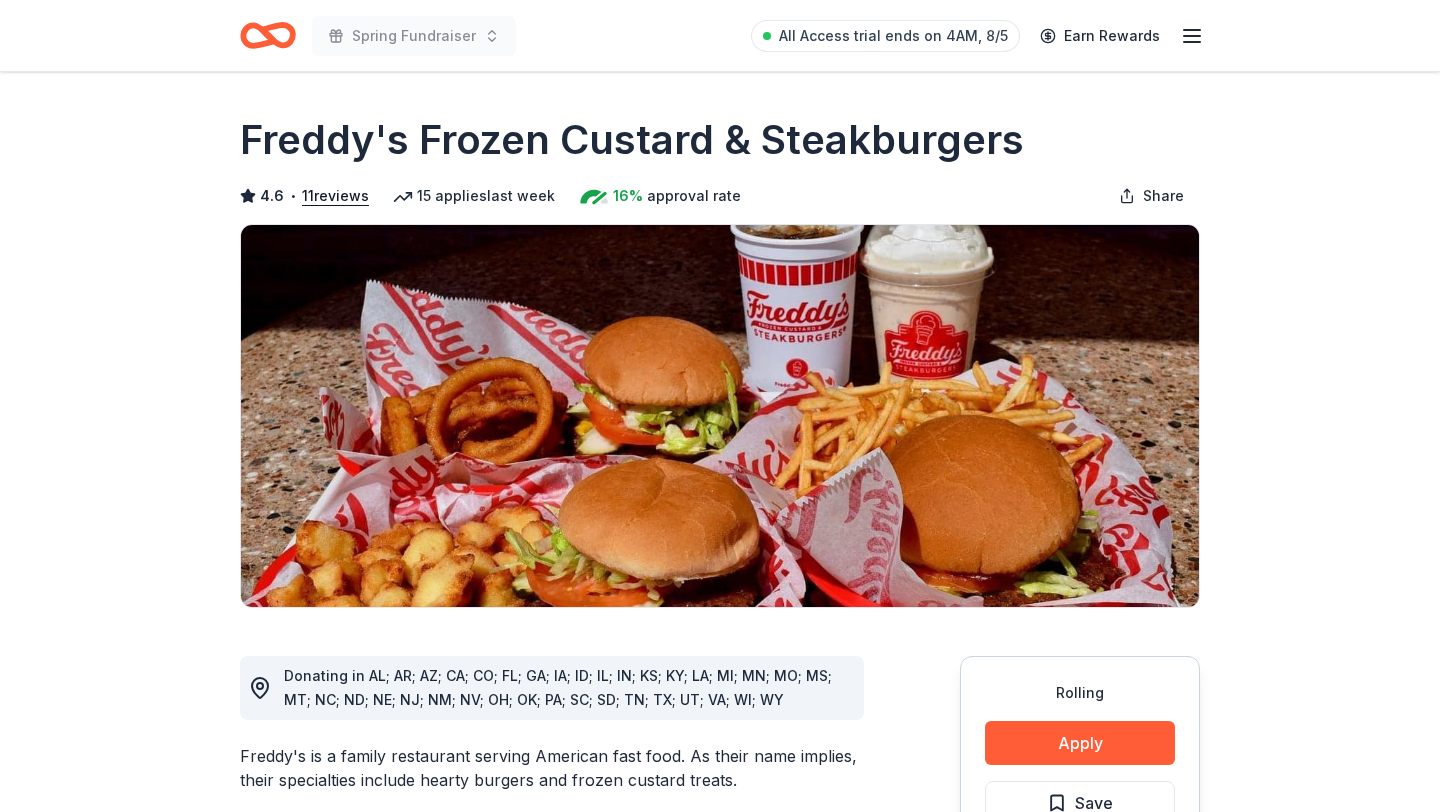 scroll, scrollTop: 0, scrollLeft: 0, axis: both 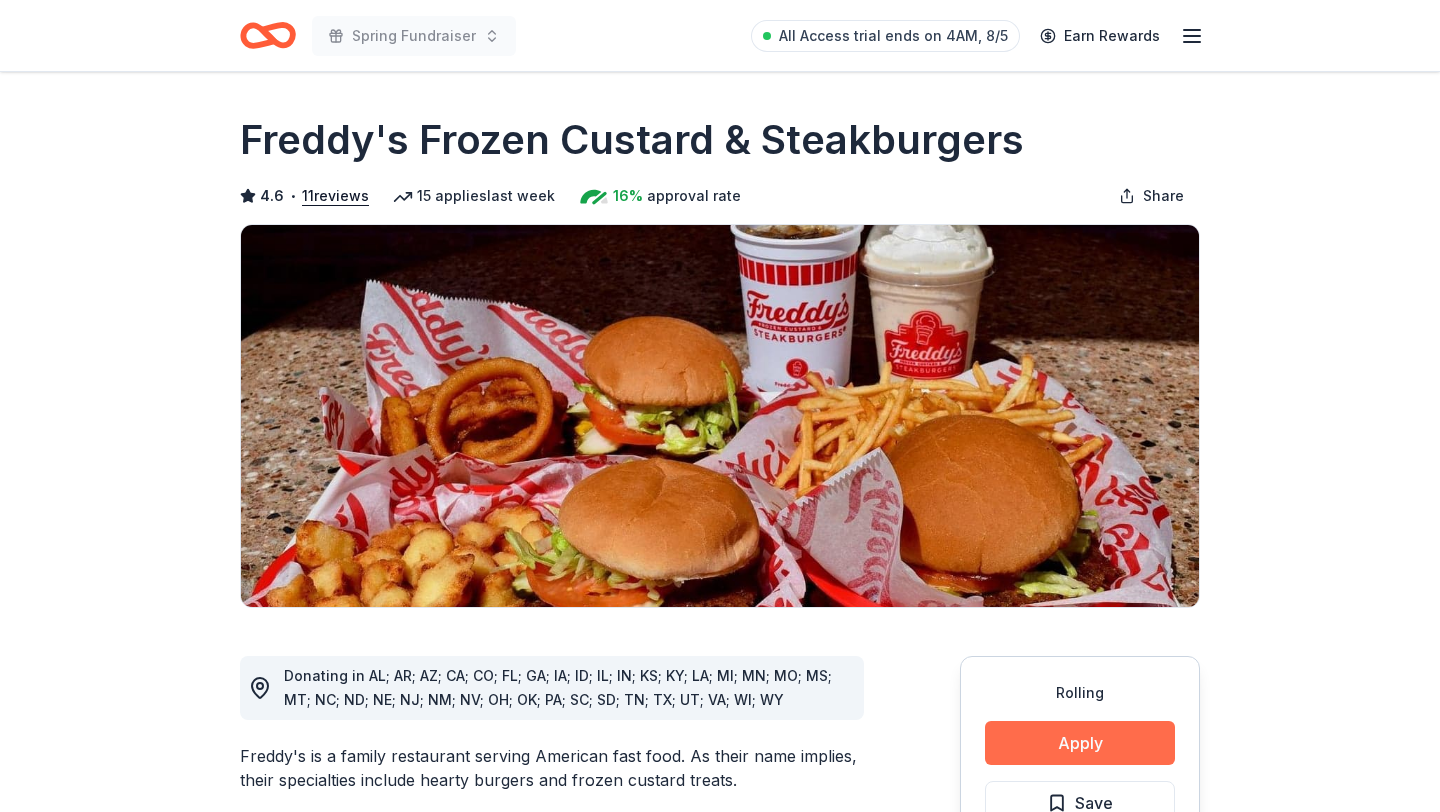 click on "Apply" at bounding box center [1080, 743] 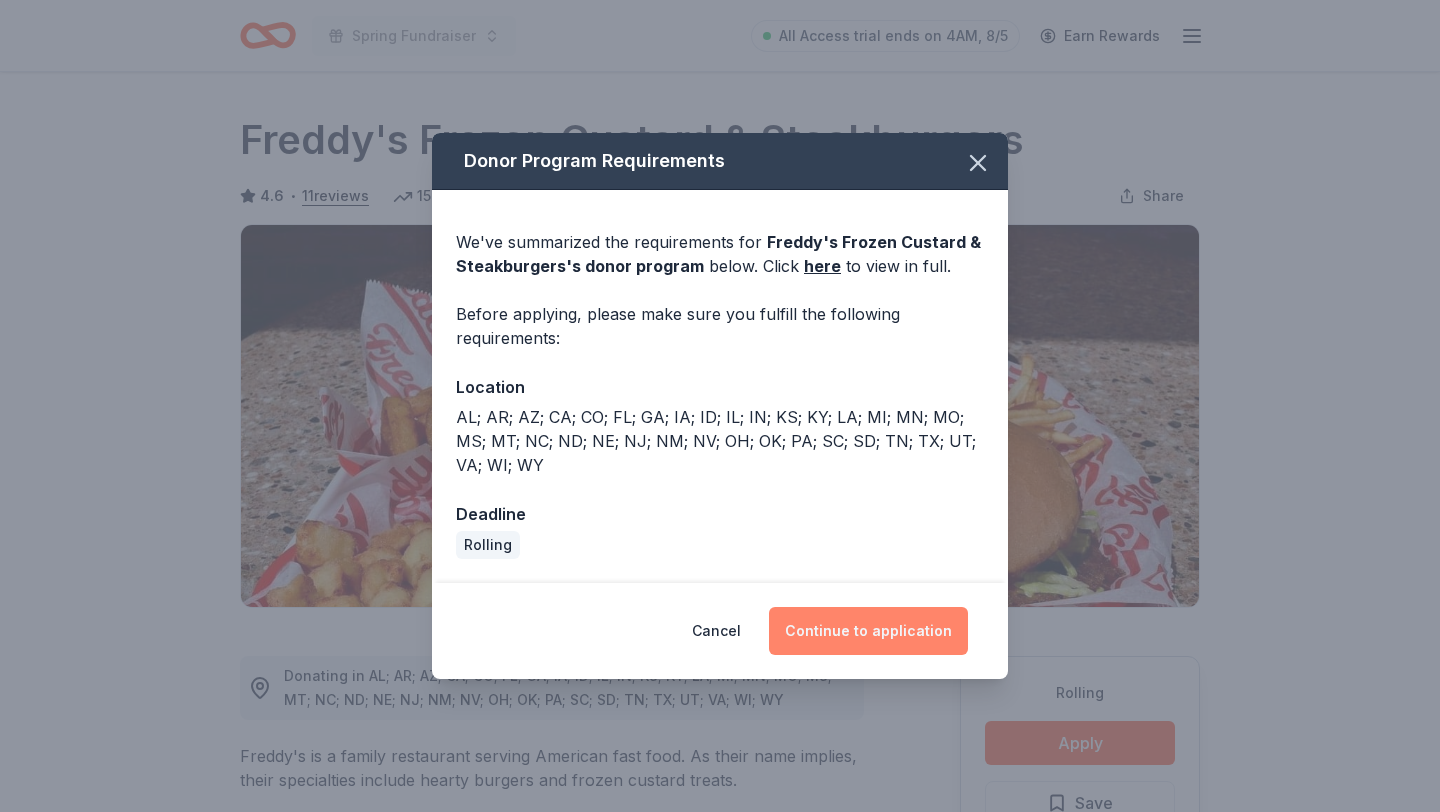 click on "Continue to application" at bounding box center [868, 631] 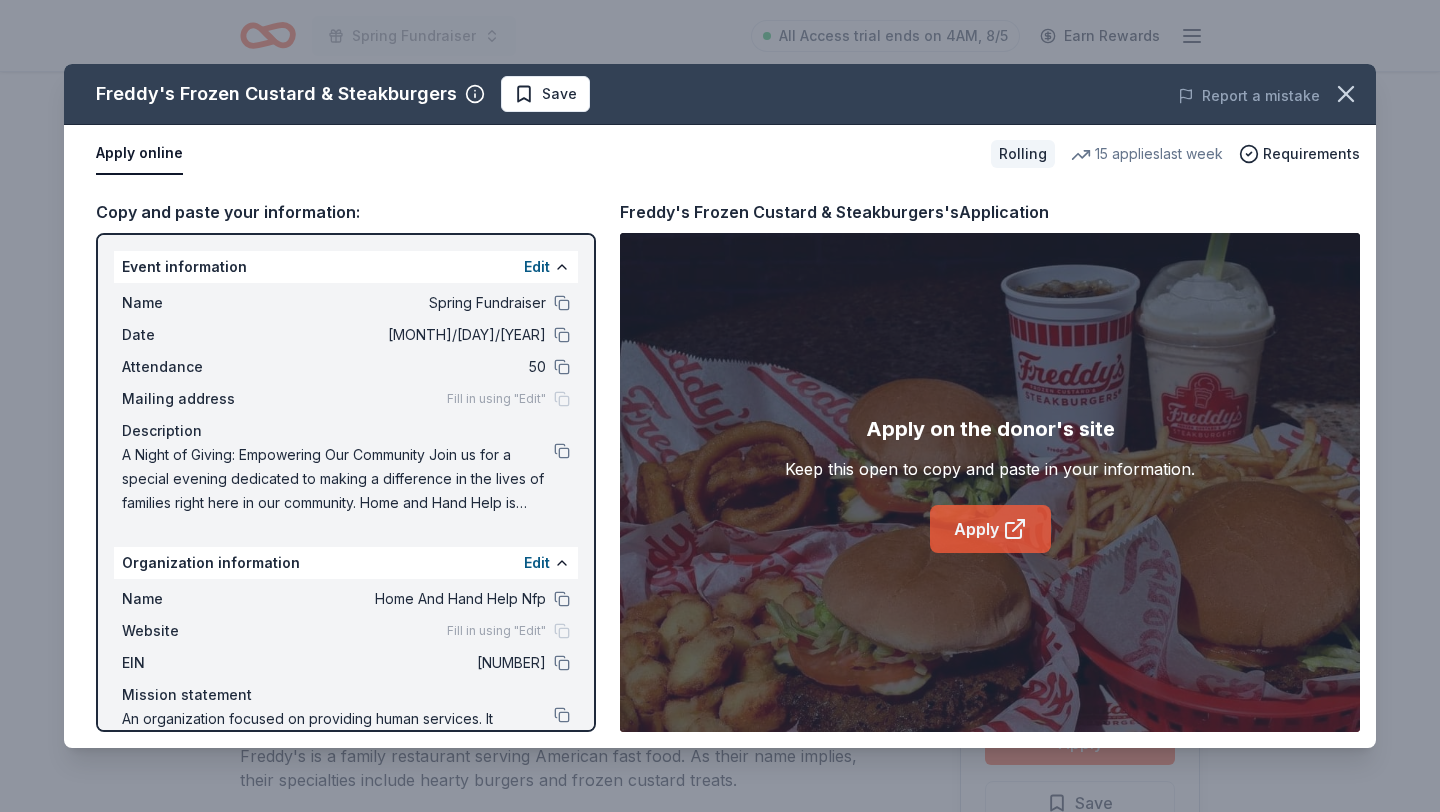 click on "Apply" at bounding box center (990, 529) 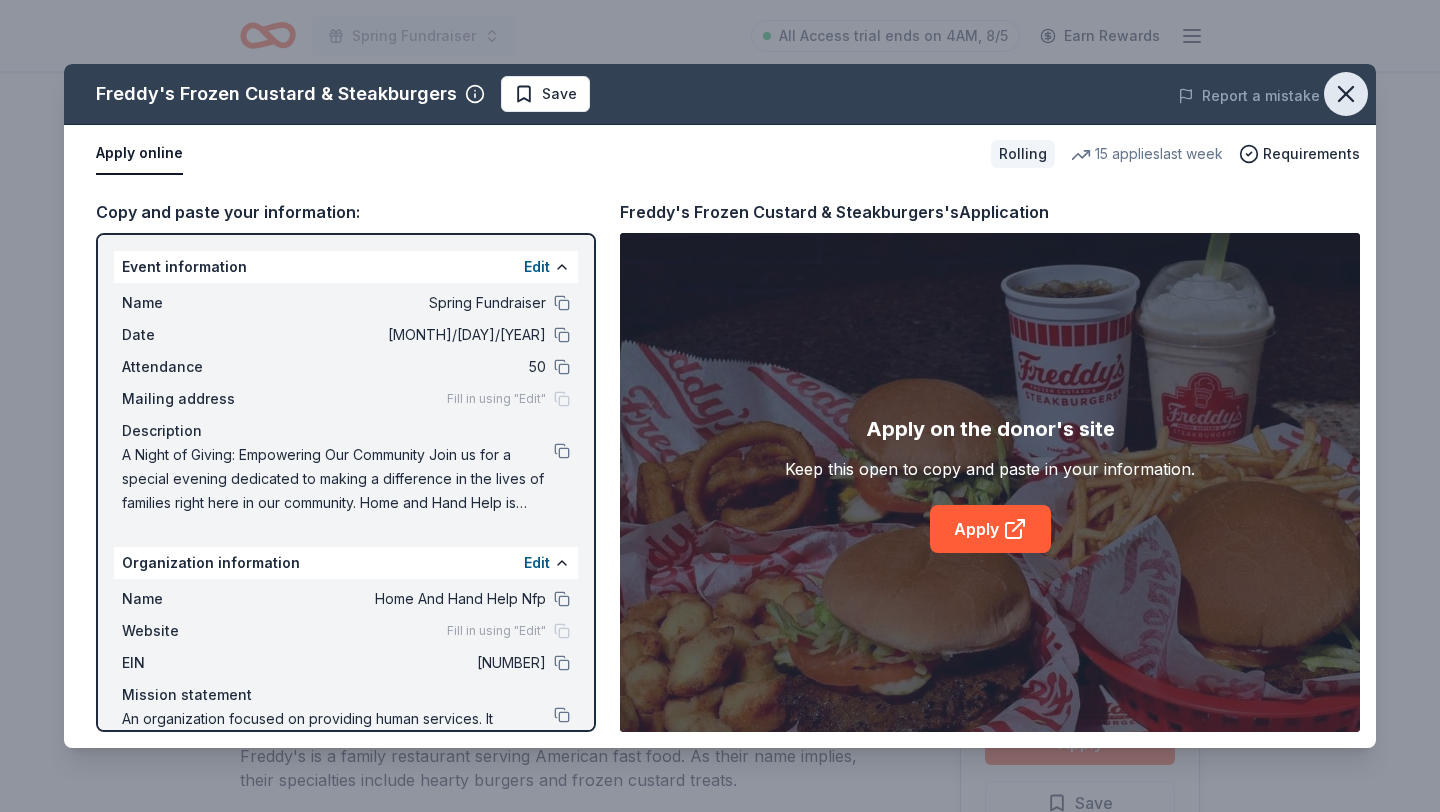 click 